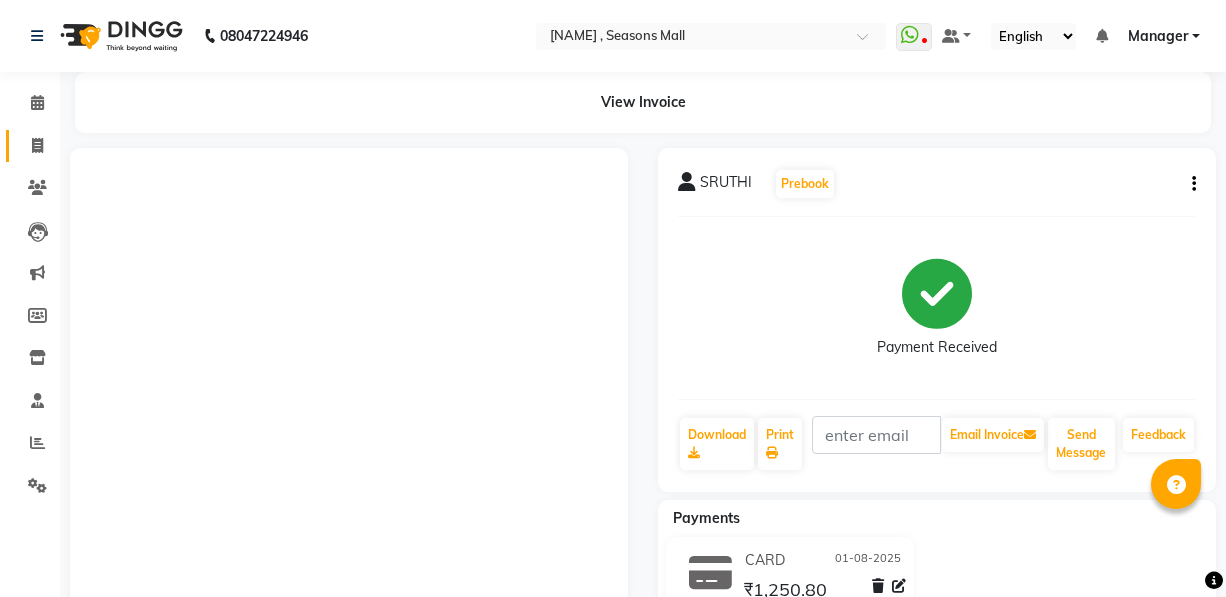scroll, scrollTop: 0, scrollLeft: 0, axis: both 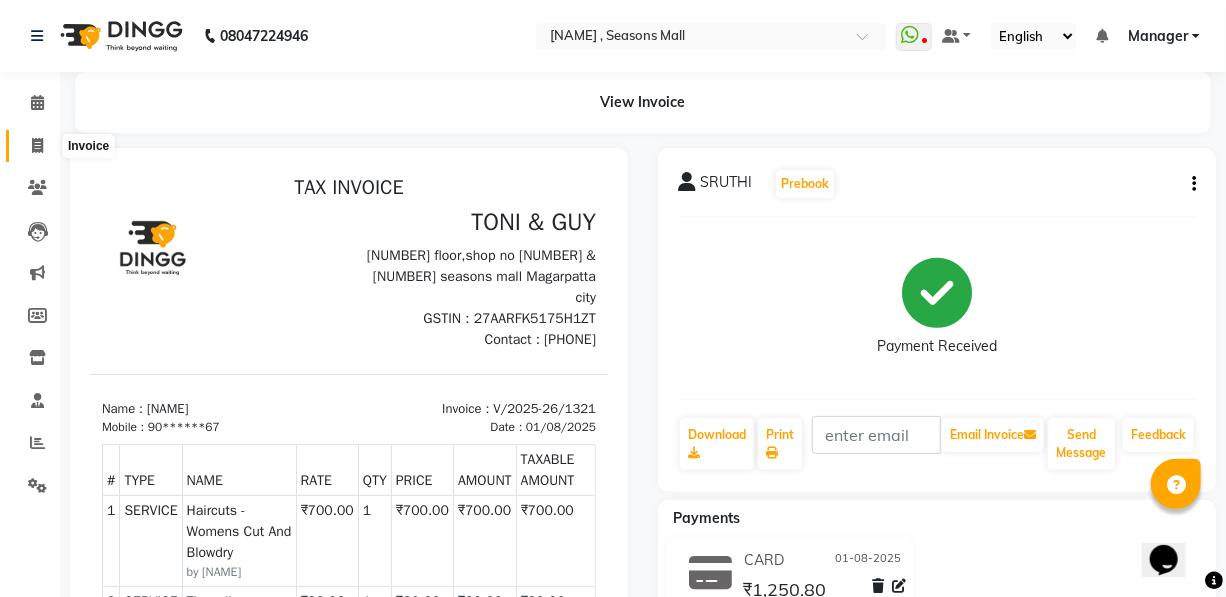 click 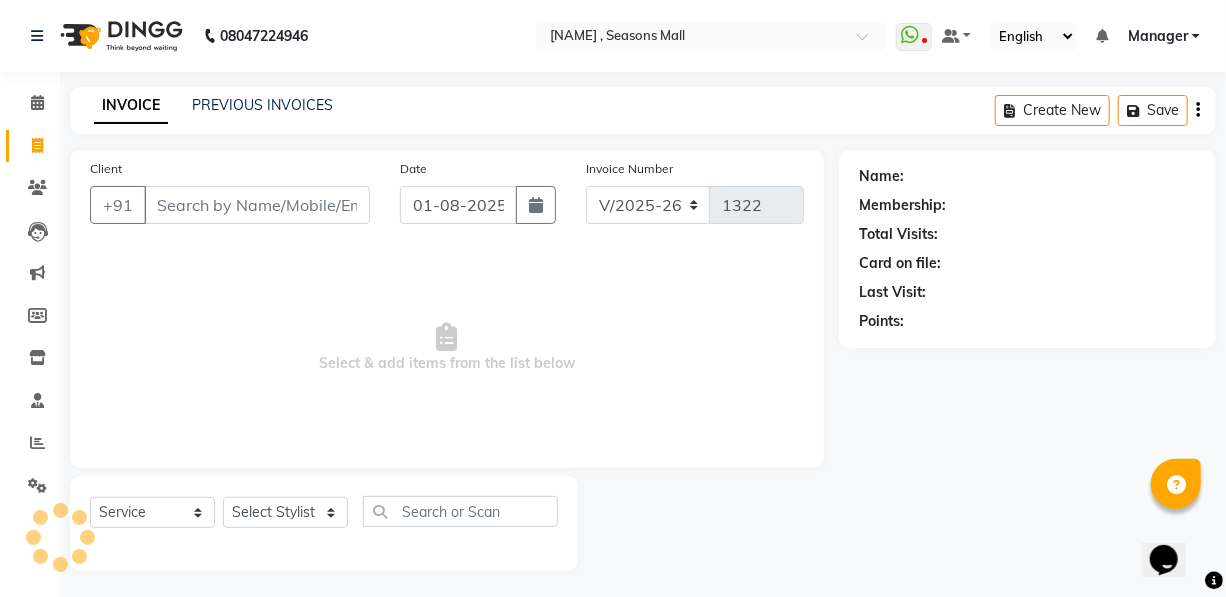 scroll, scrollTop: 4, scrollLeft: 0, axis: vertical 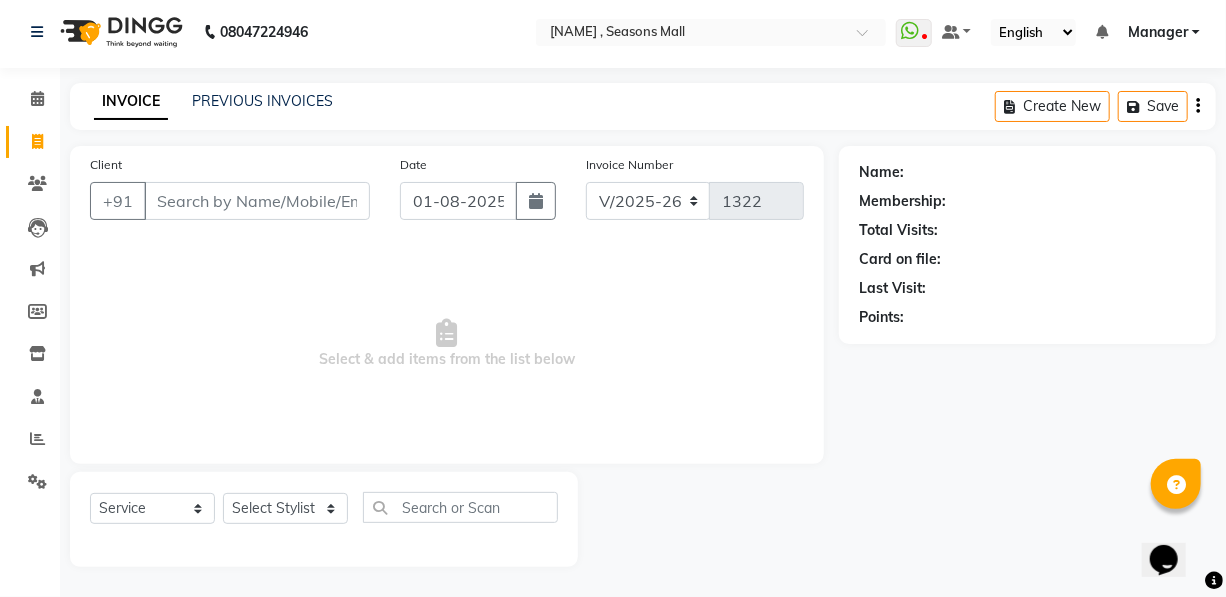 drag, startPoint x: 246, startPoint y: 205, endPoint x: 241, endPoint y: 184, distance: 21.587032 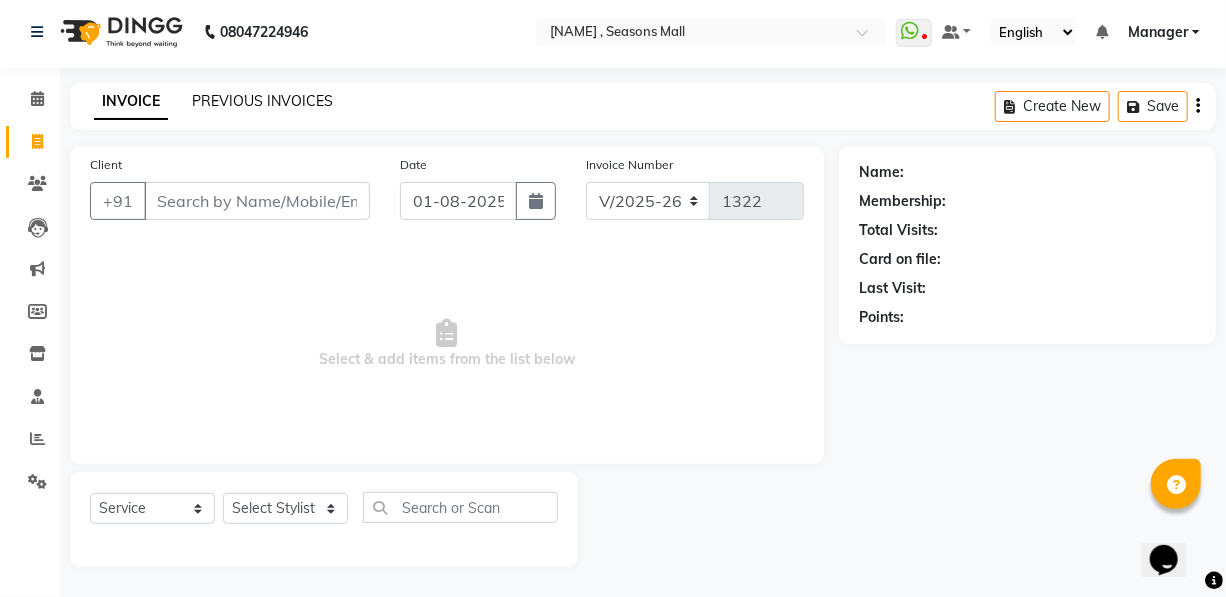click on "PREVIOUS INVOICES" 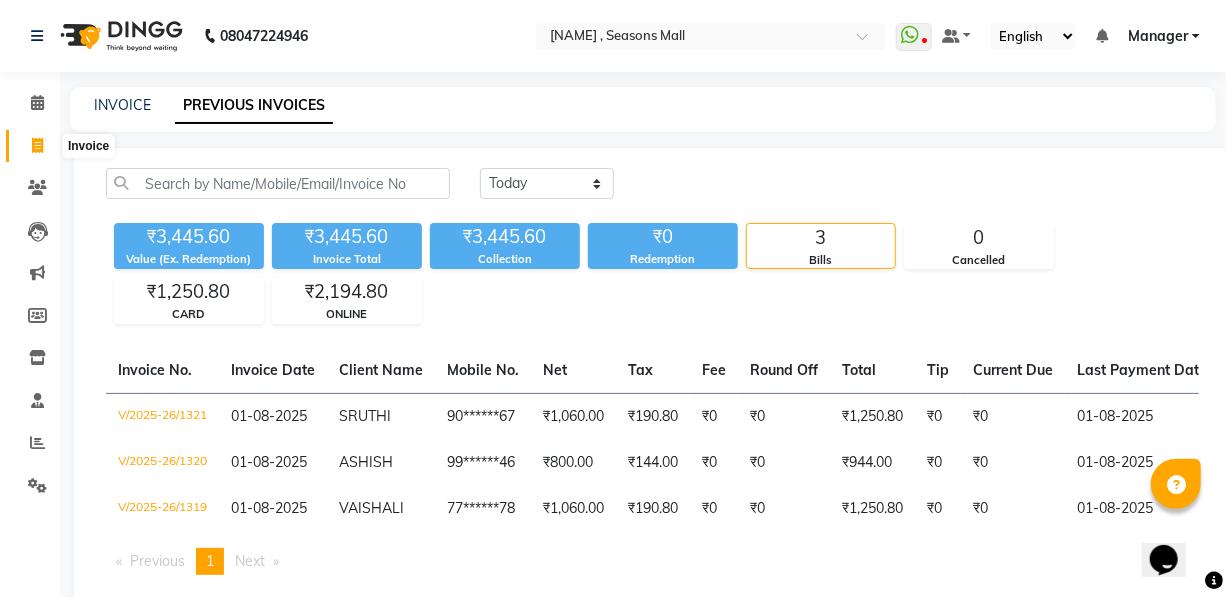 click 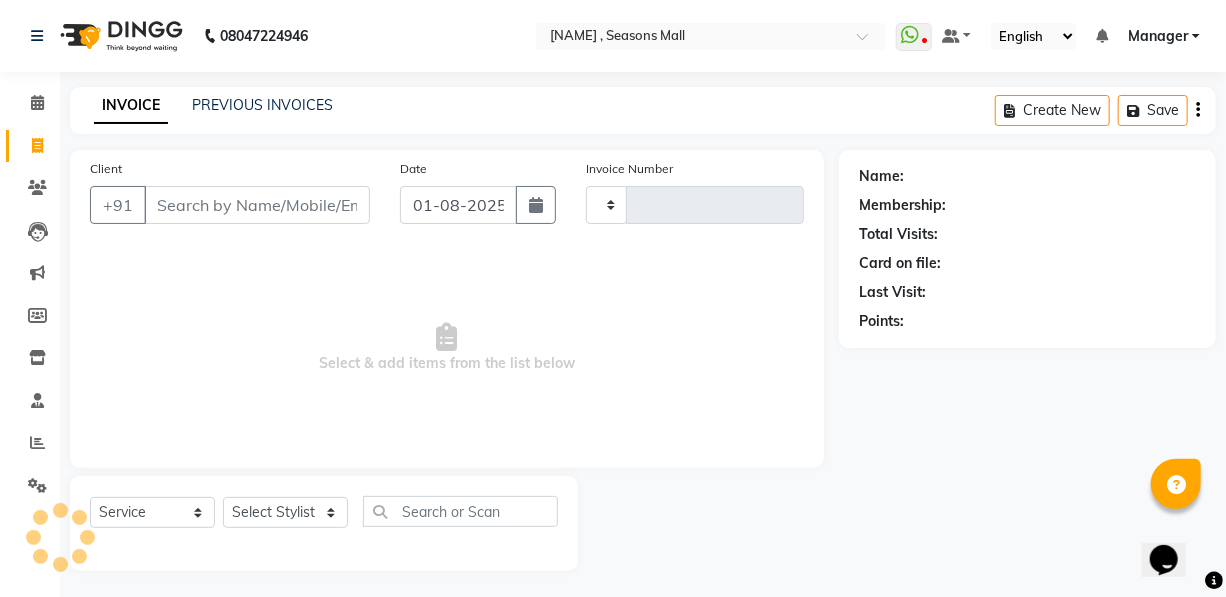 scroll, scrollTop: 4, scrollLeft: 0, axis: vertical 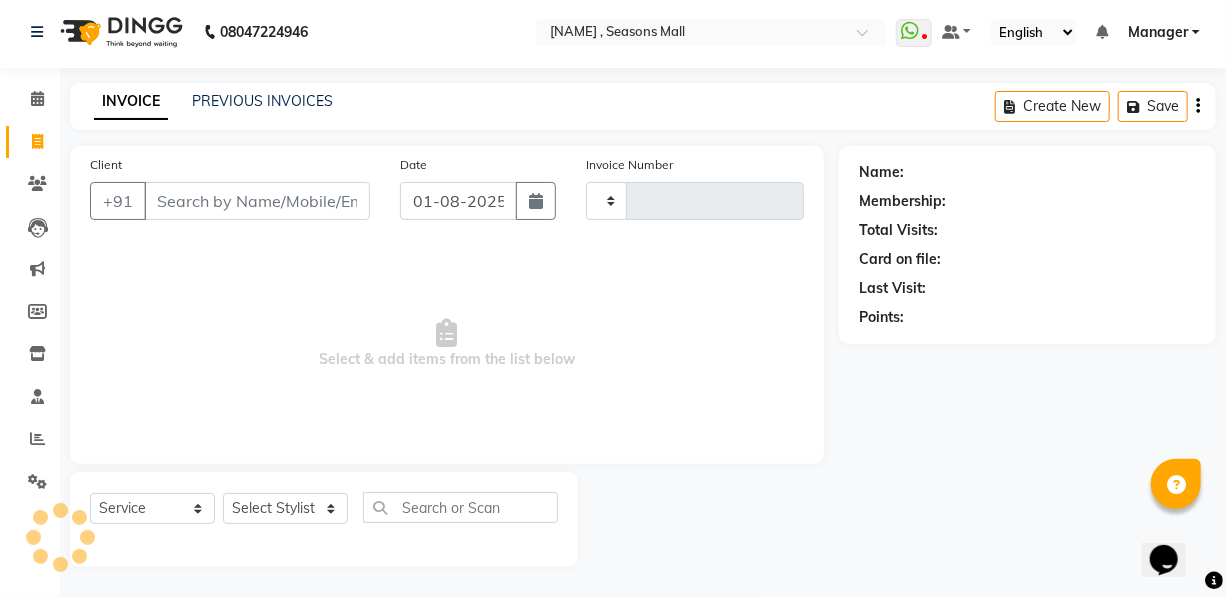 type on "1322" 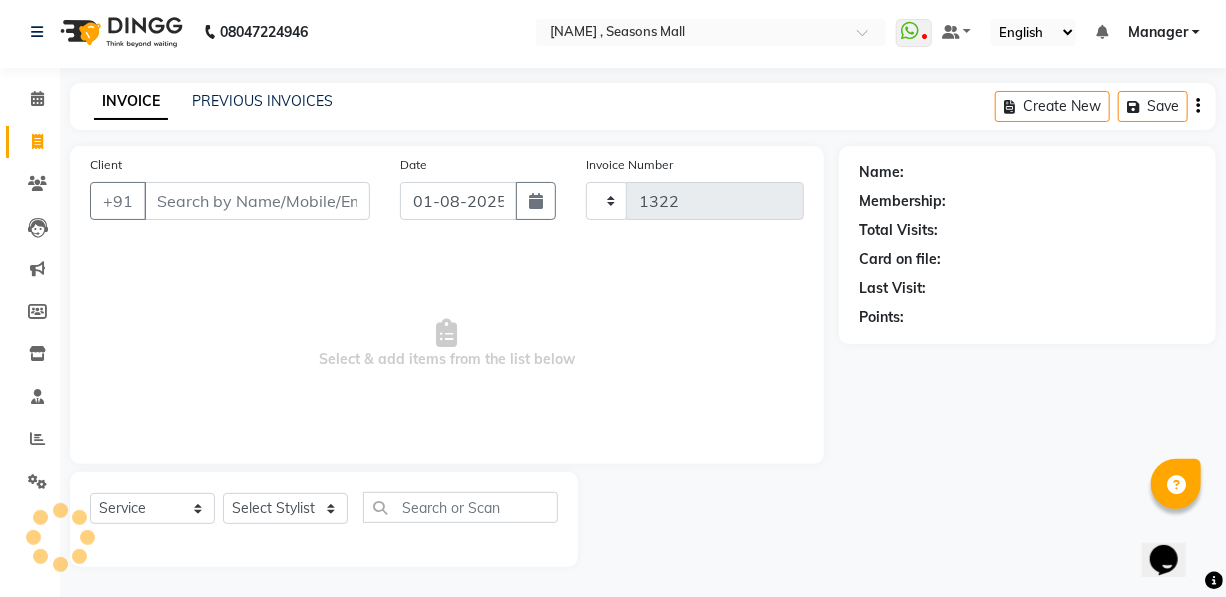 select on "3906" 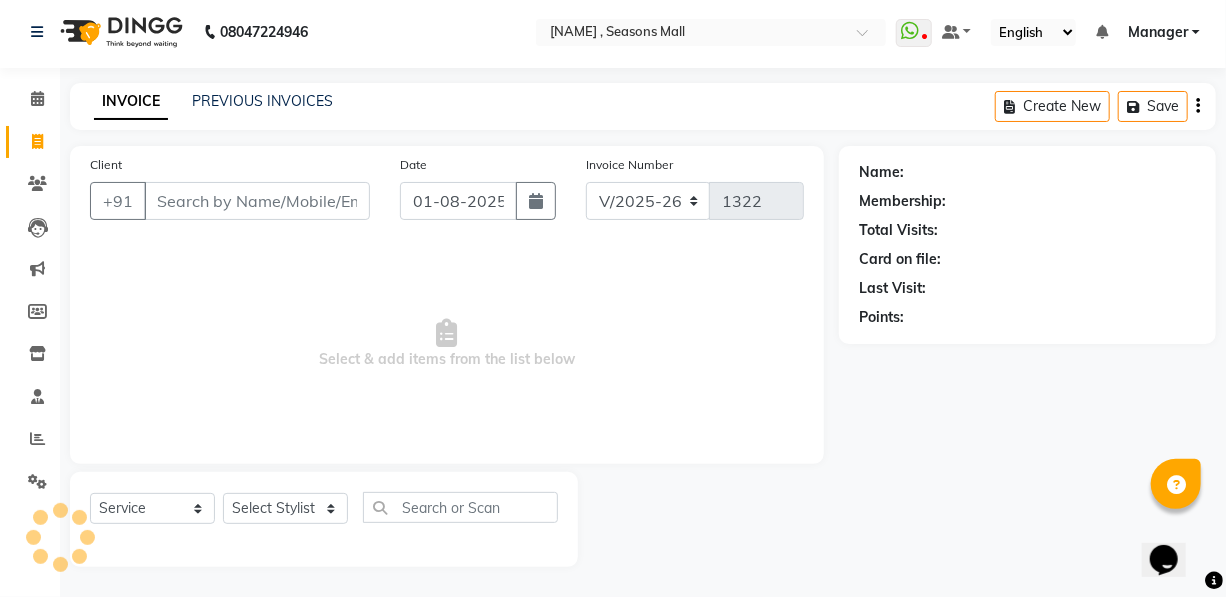 click on "Client" at bounding box center (257, 201) 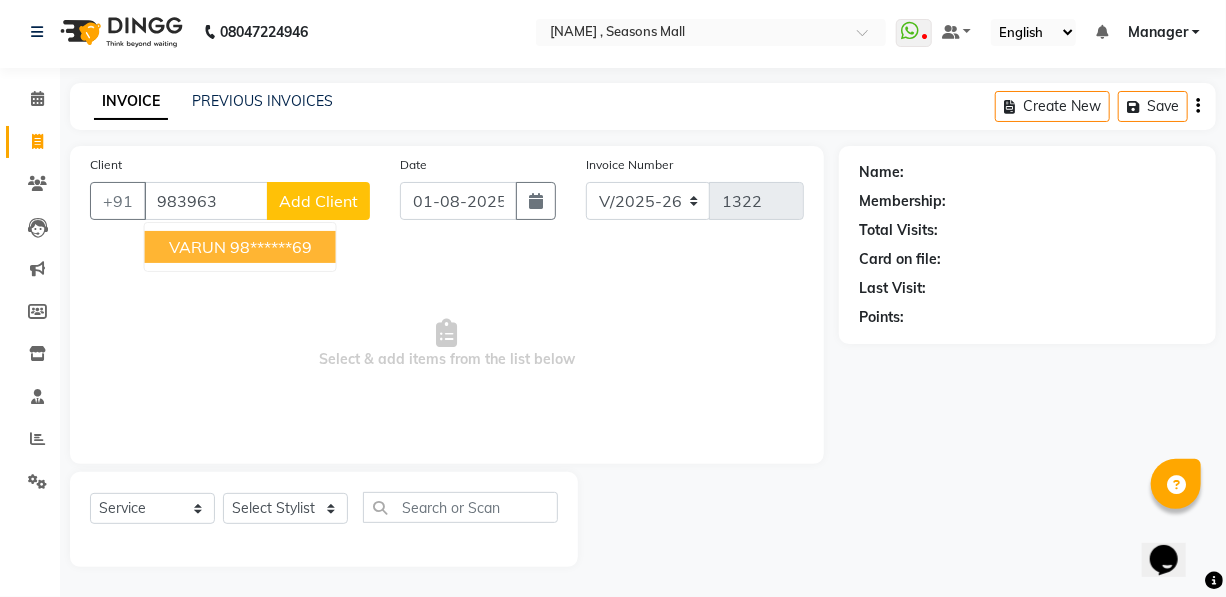 drag, startPoint x: 247, startPoint y: 246, endPoint x: 244, endPoint y: 211, distance: 35.128338 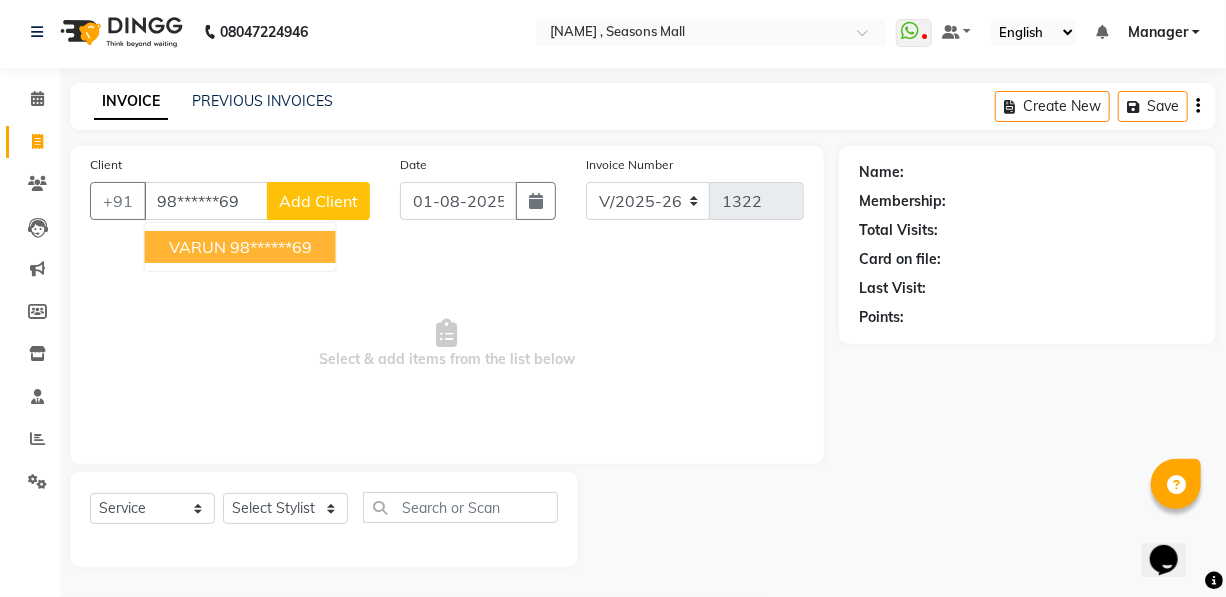 type on "98******69" 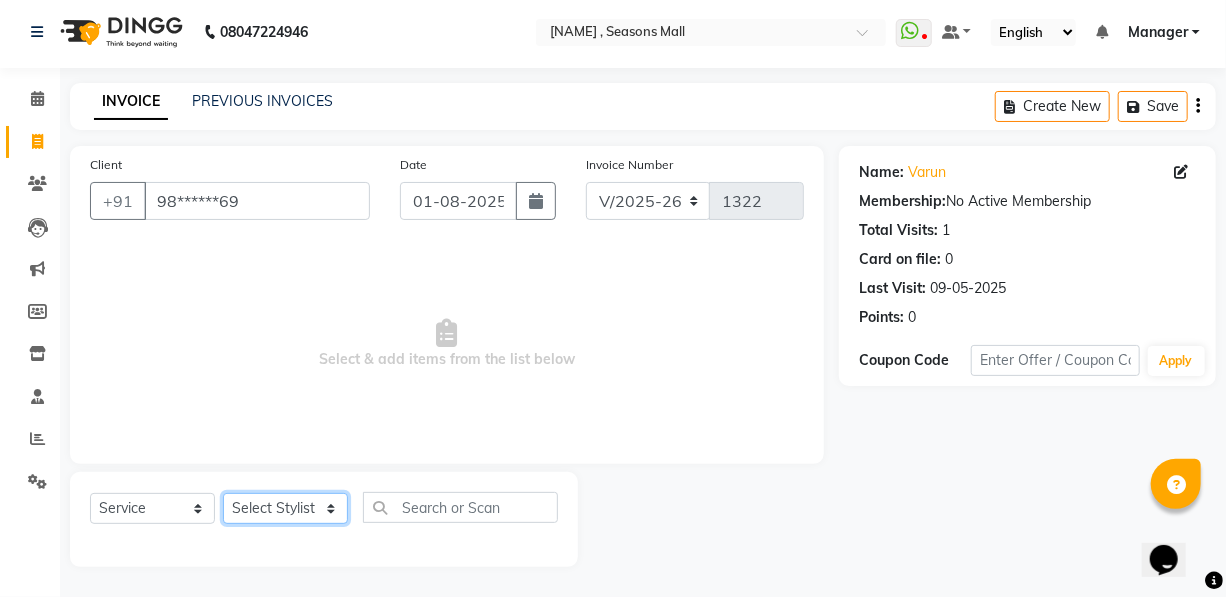click on "Select Stylist [NAME] [NAME] [NAME] [NAME] [NAME] Manager [NAME] [NAME] [NAME] [NAME] [NAME]" 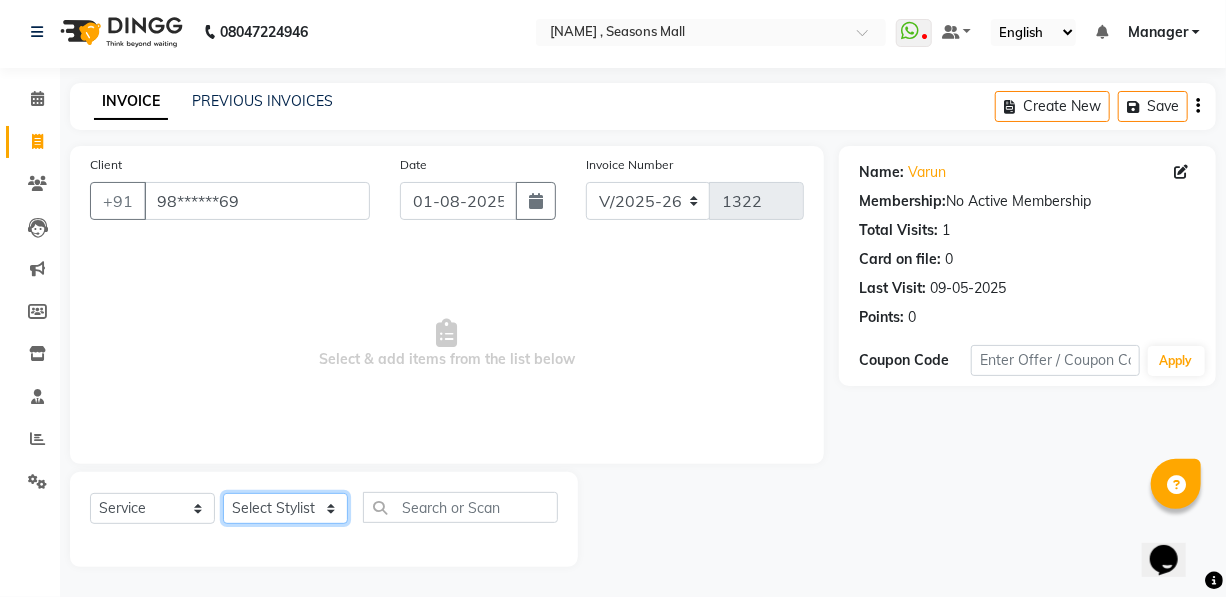 select on "19234" 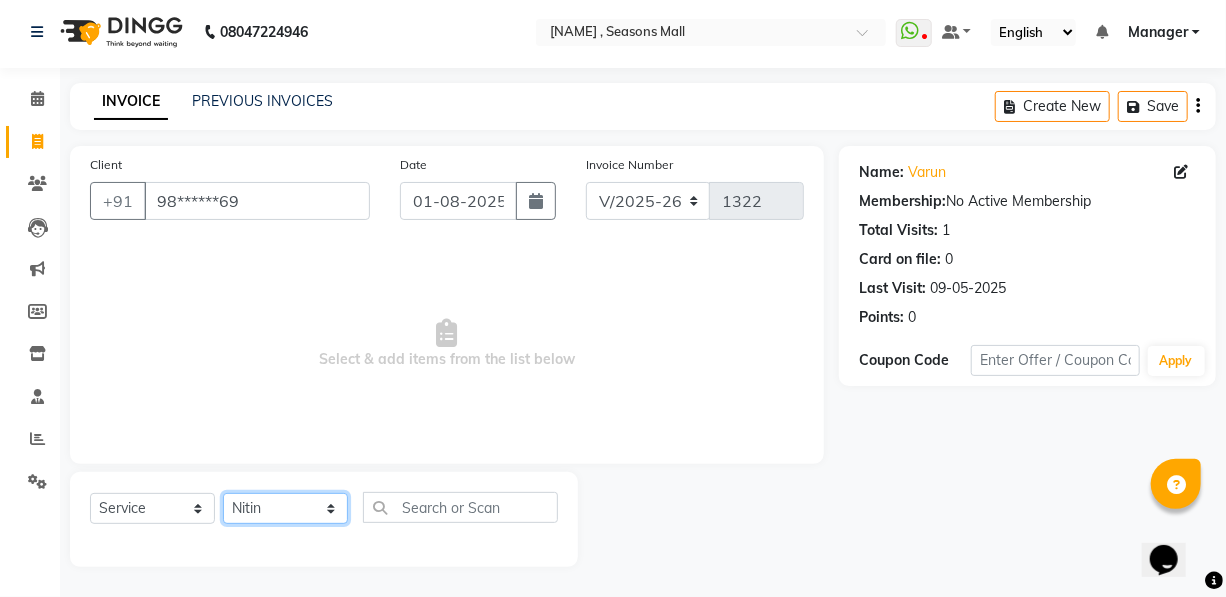 click on "Select Stylist [NAME] [NAME] [NAME] [NAME] [NAME] Manager [NAME] [NAME] [NAME] [NAME] [NAME]" 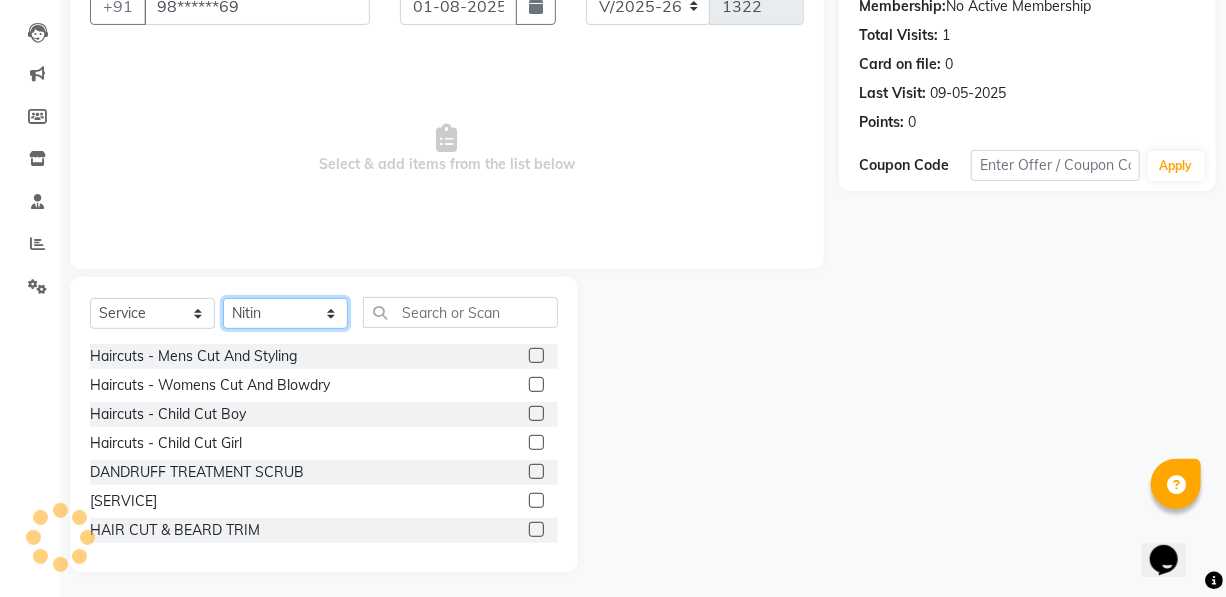 scroll, scrollTop: 204, scrollLeft: 0, axis: vertical 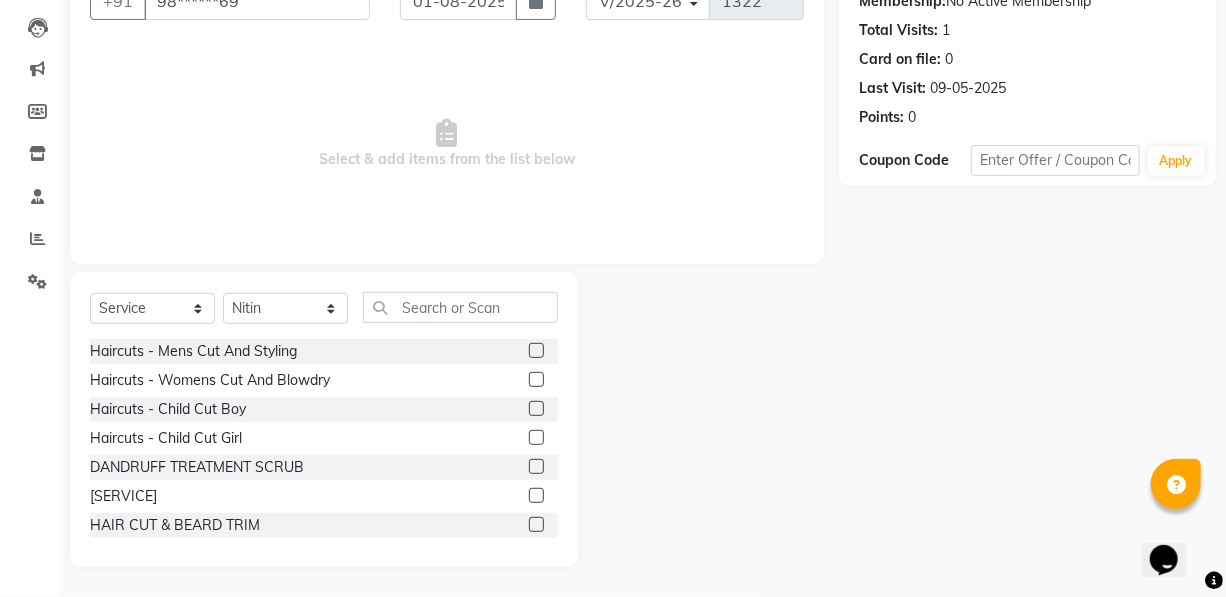 click 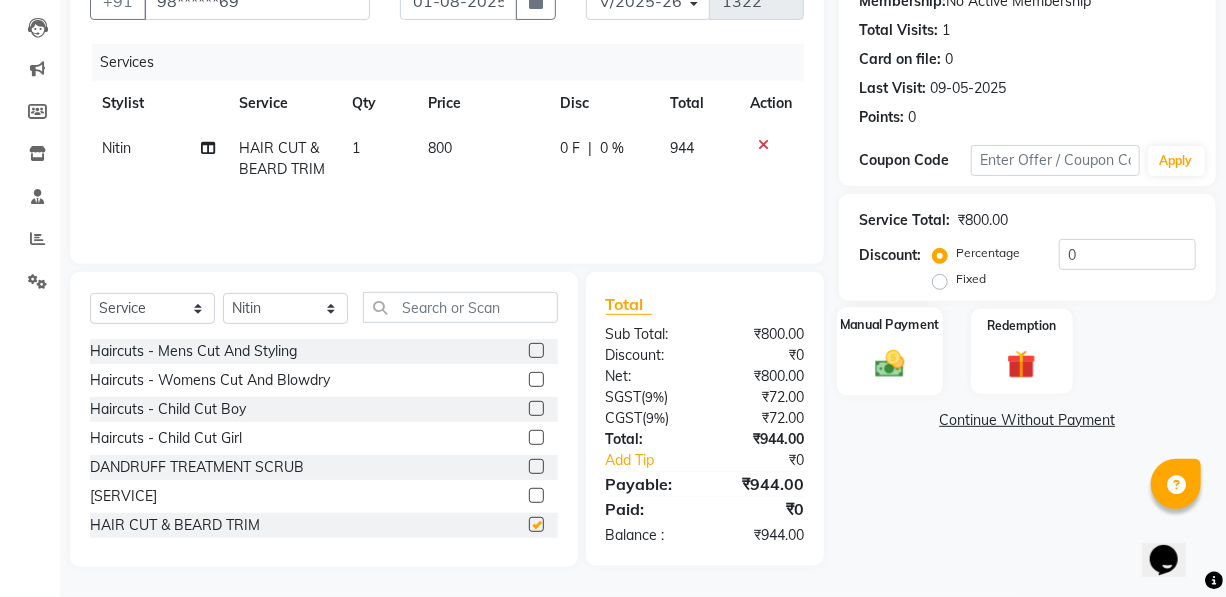 checkbox on "false" 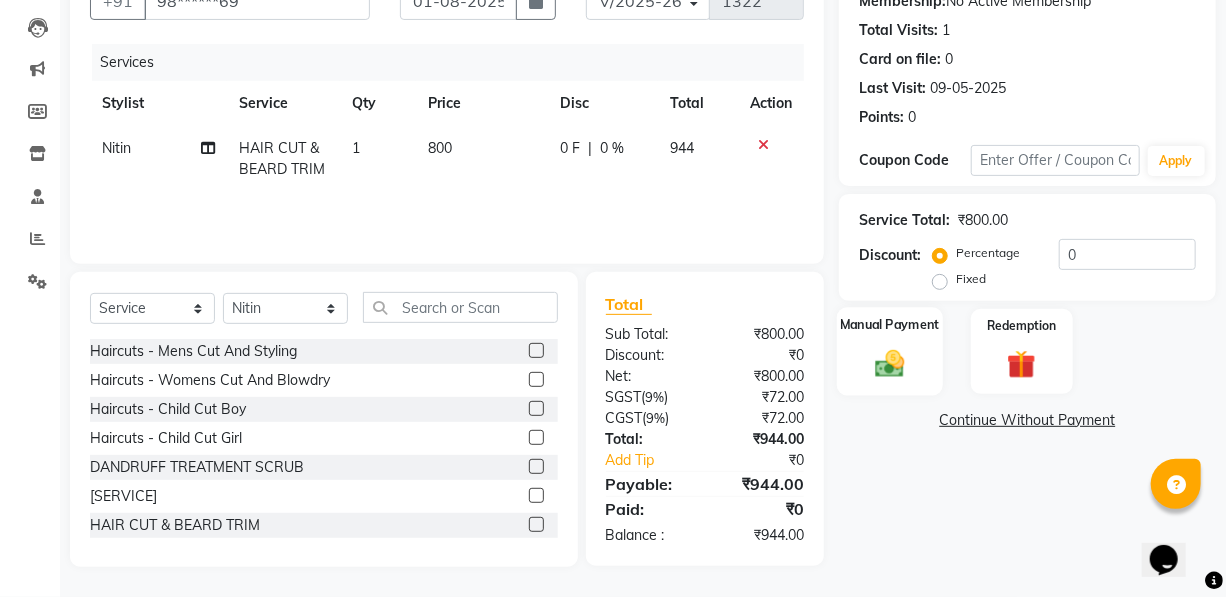 click 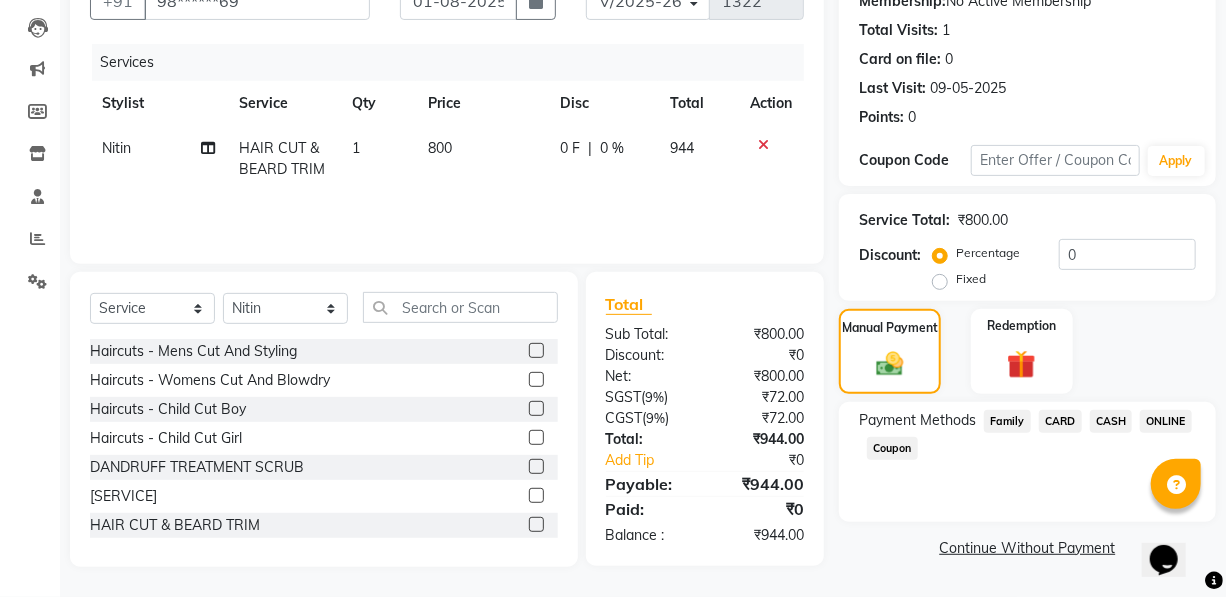 click on "ONLINE" 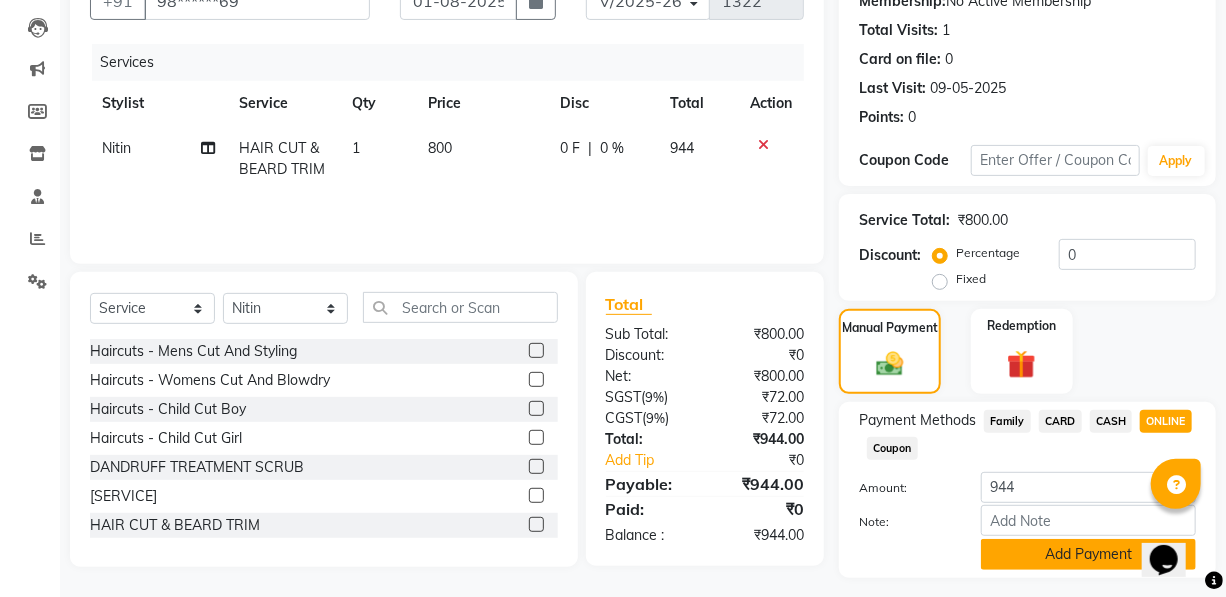 click on "Add Payment" 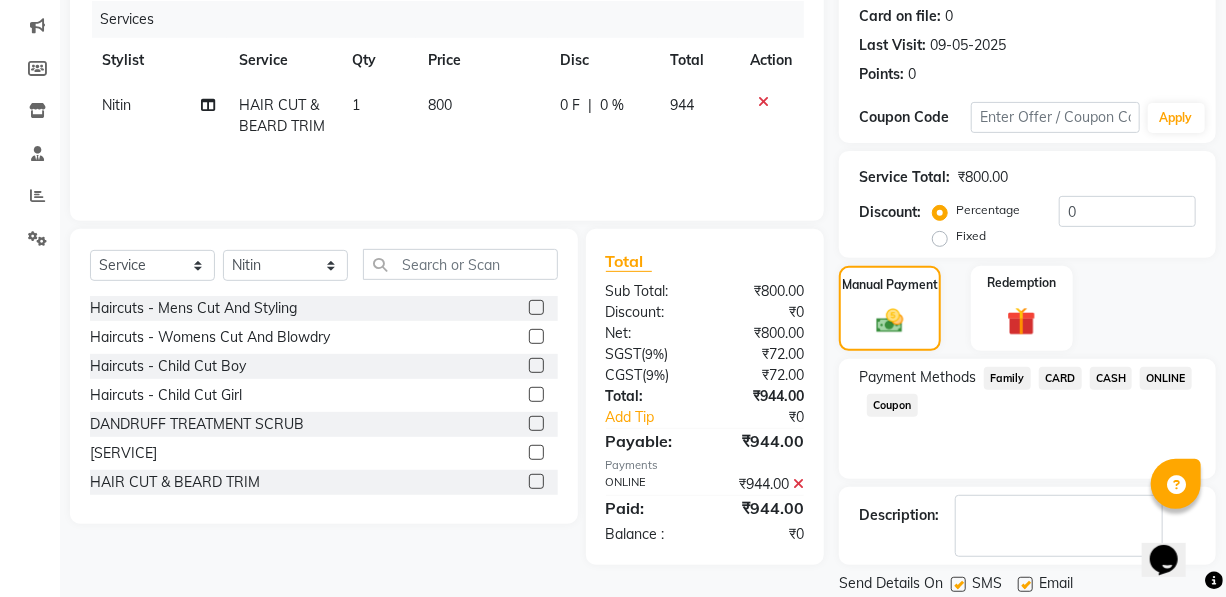 scroll, scrollTop: 311, scrollLeft: 0, axis: vertical 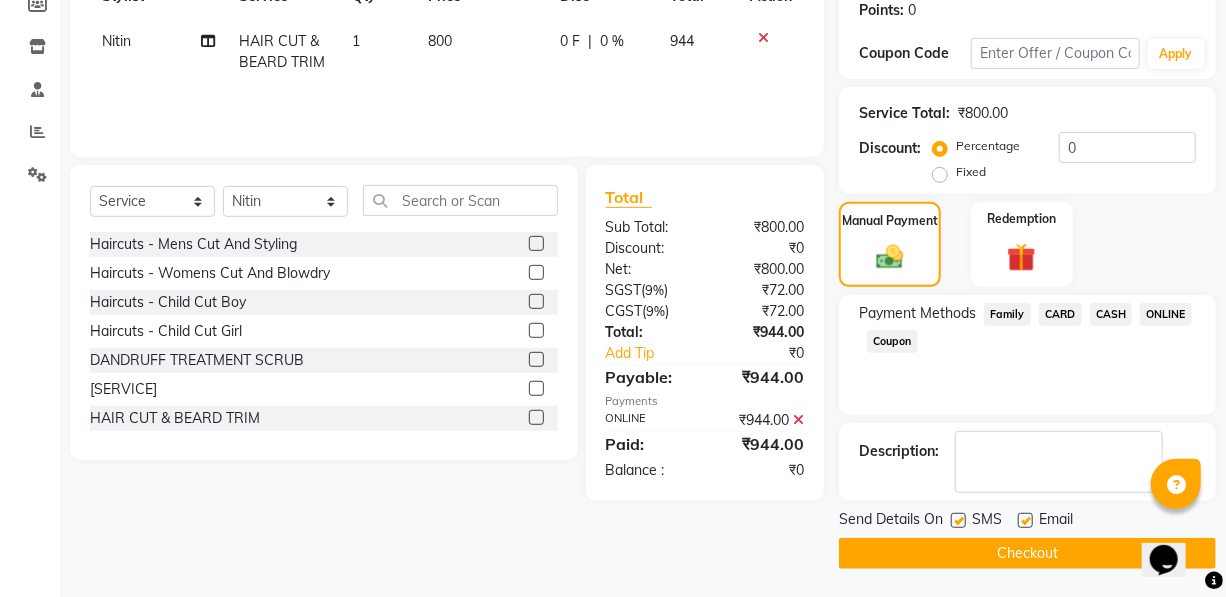 click on "Checkout" 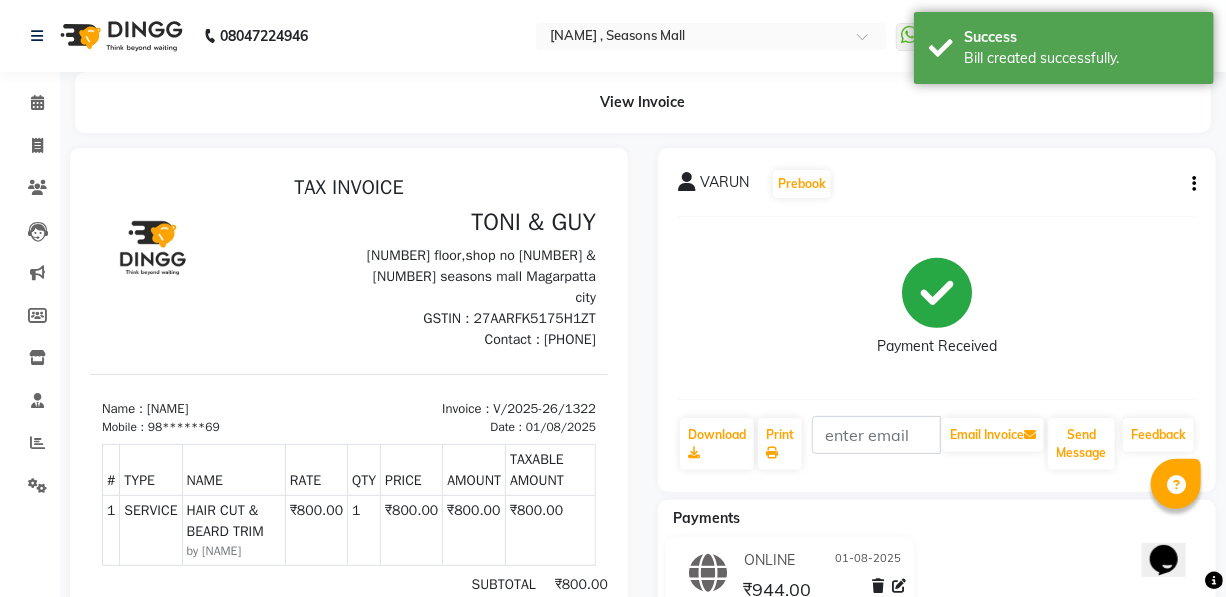 scroll, scrollTop: 0, scrollLeft: 0, axis: both 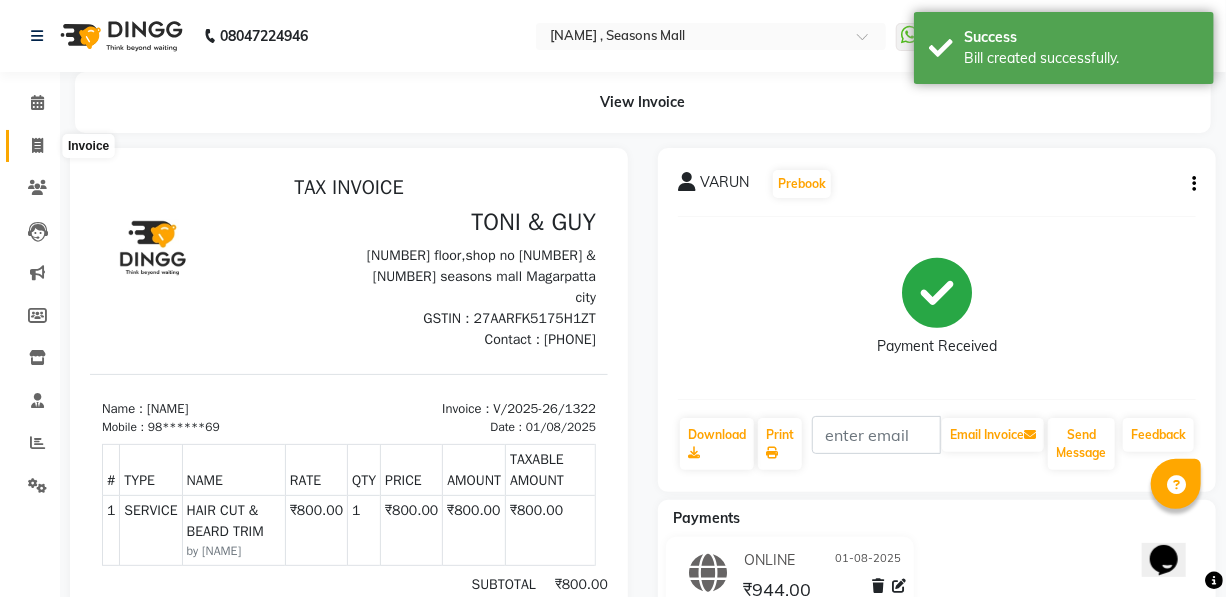 click 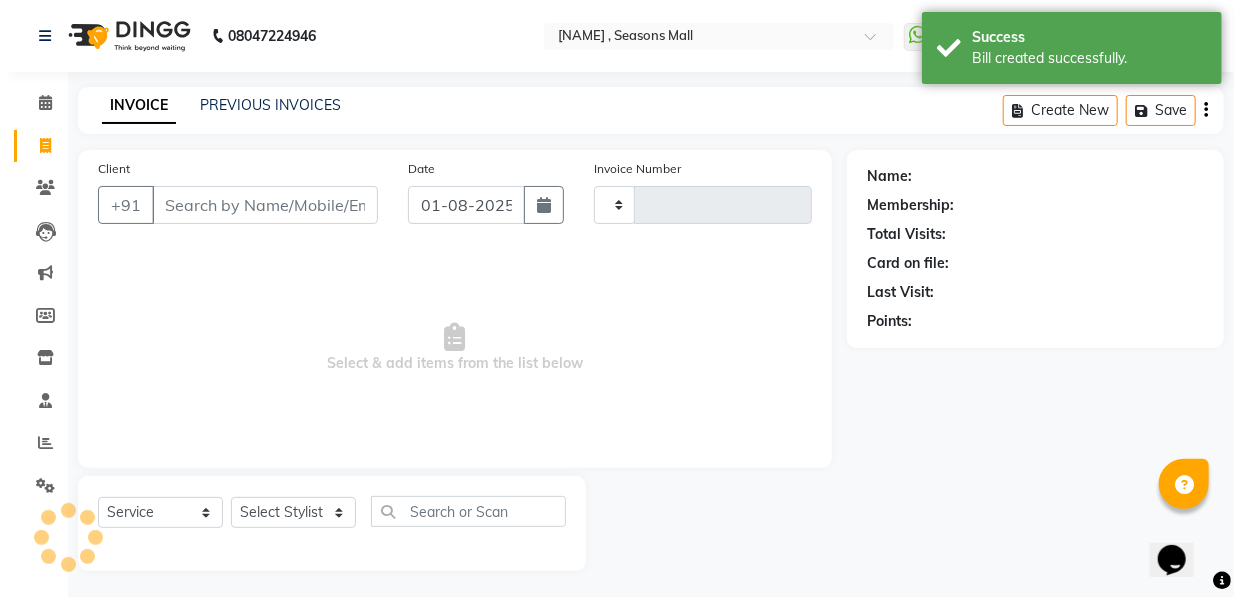scroll, scrollTop: 4, scrollLeft: 0, axis: vertical 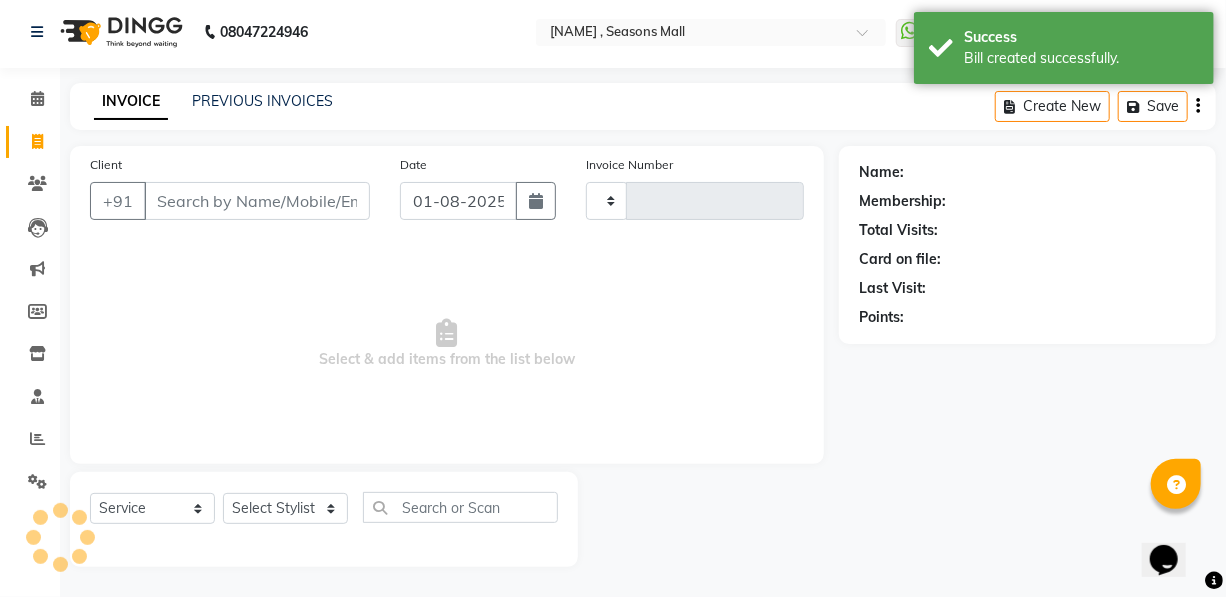 type on "1323" 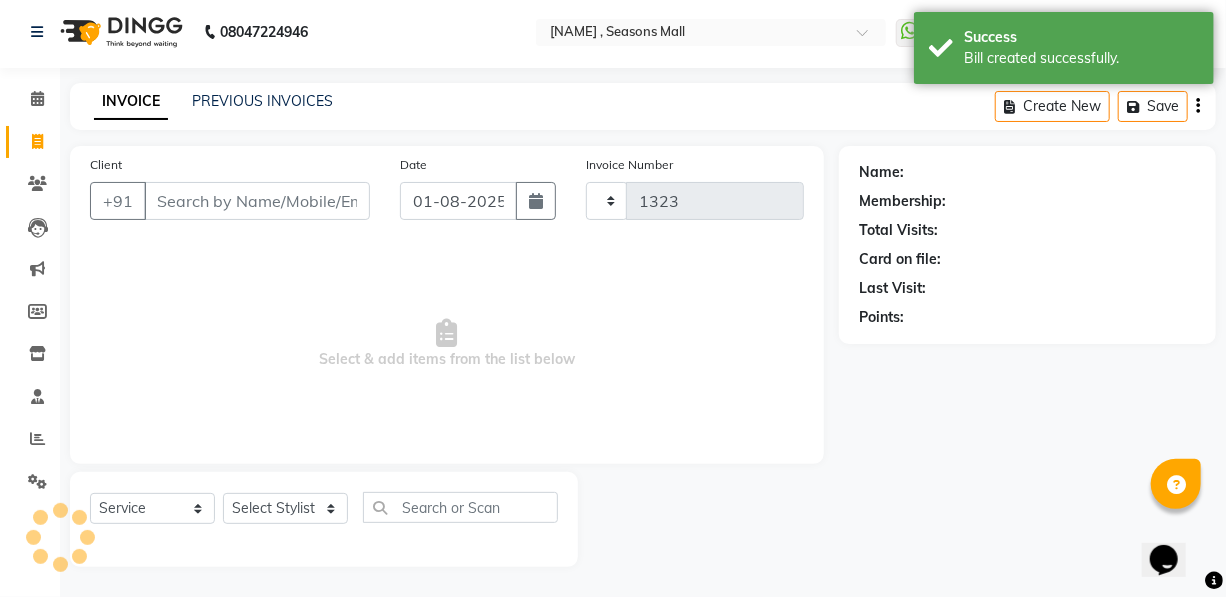 select on "3906" 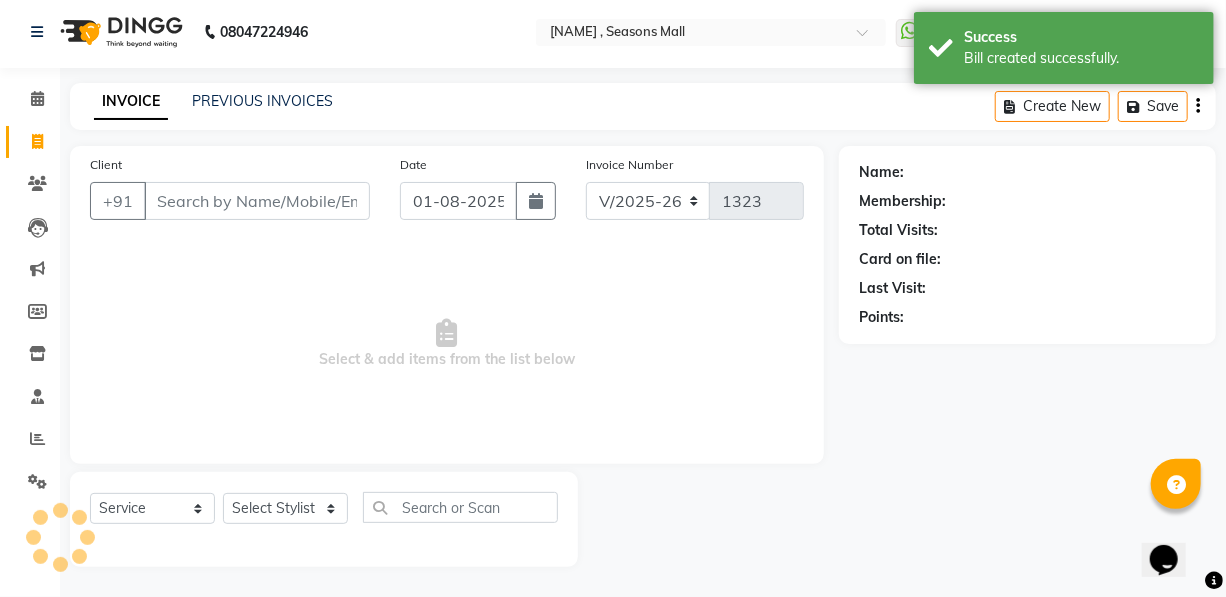 click on "Client" at bounding box center [257, 201] 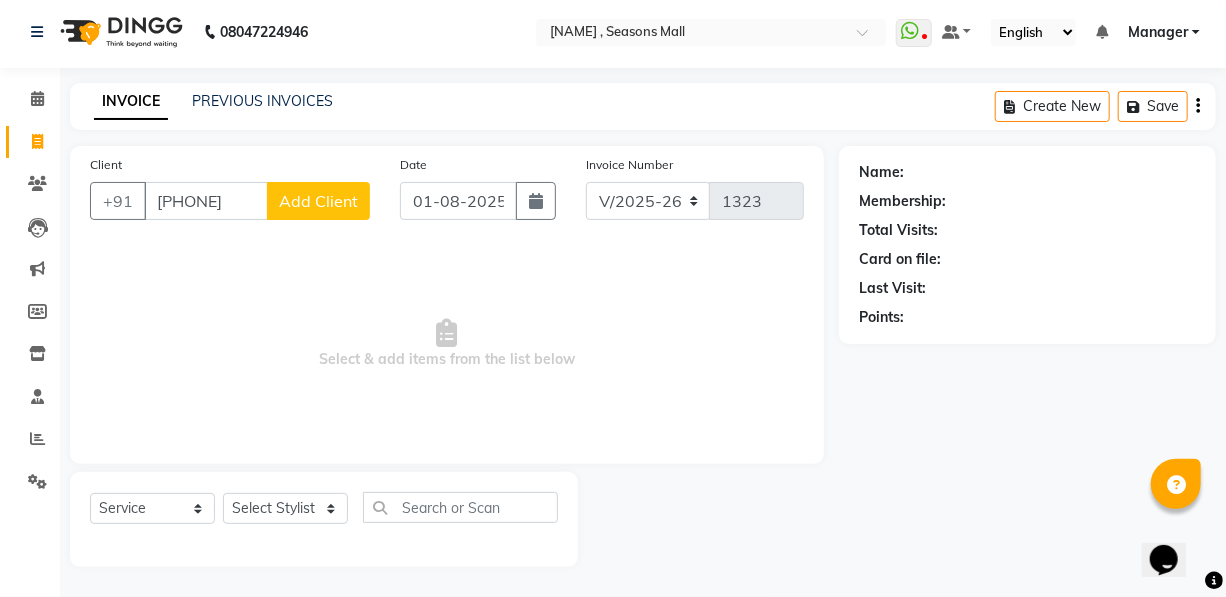 type on "[PHONE]" 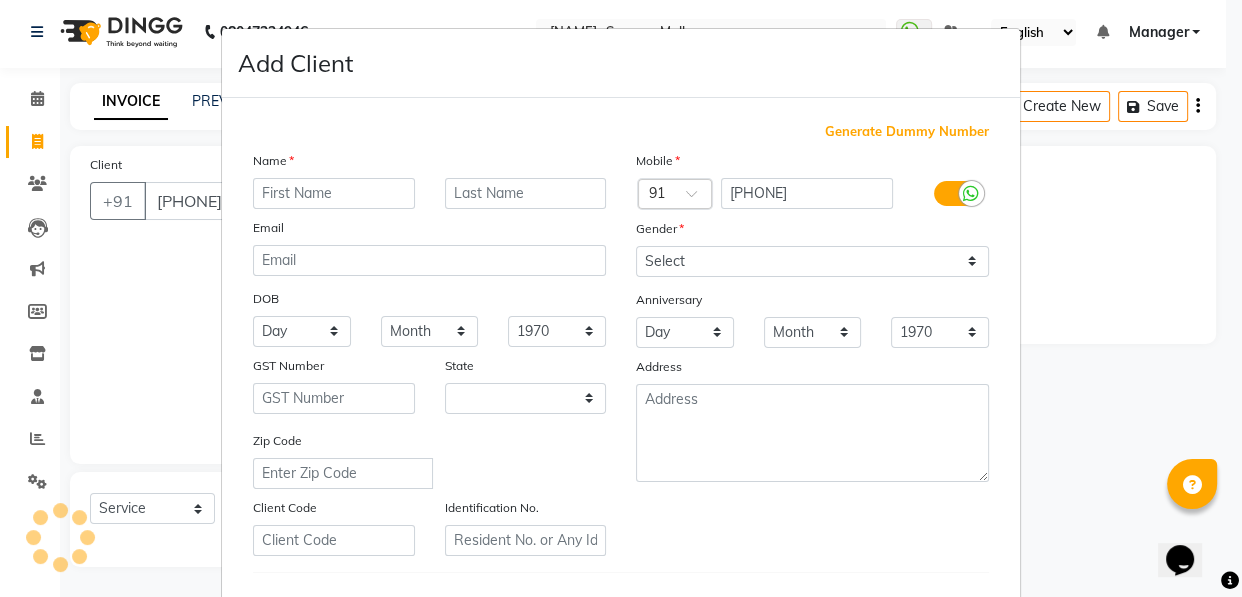 select on "22" 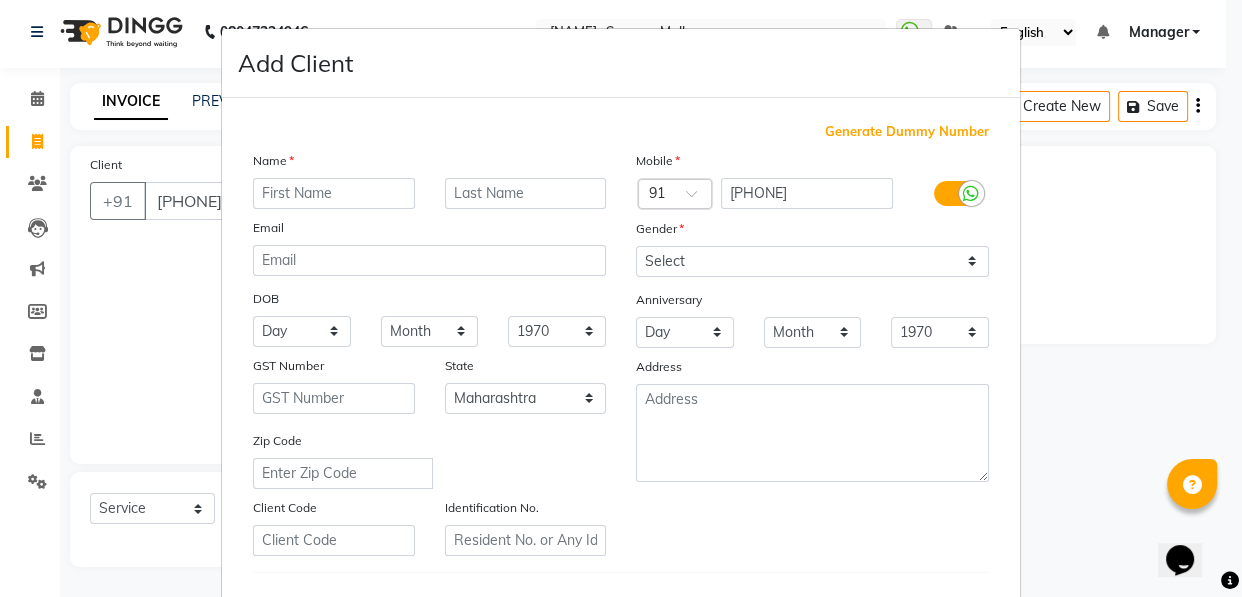 click at bounding box center [334, 193] 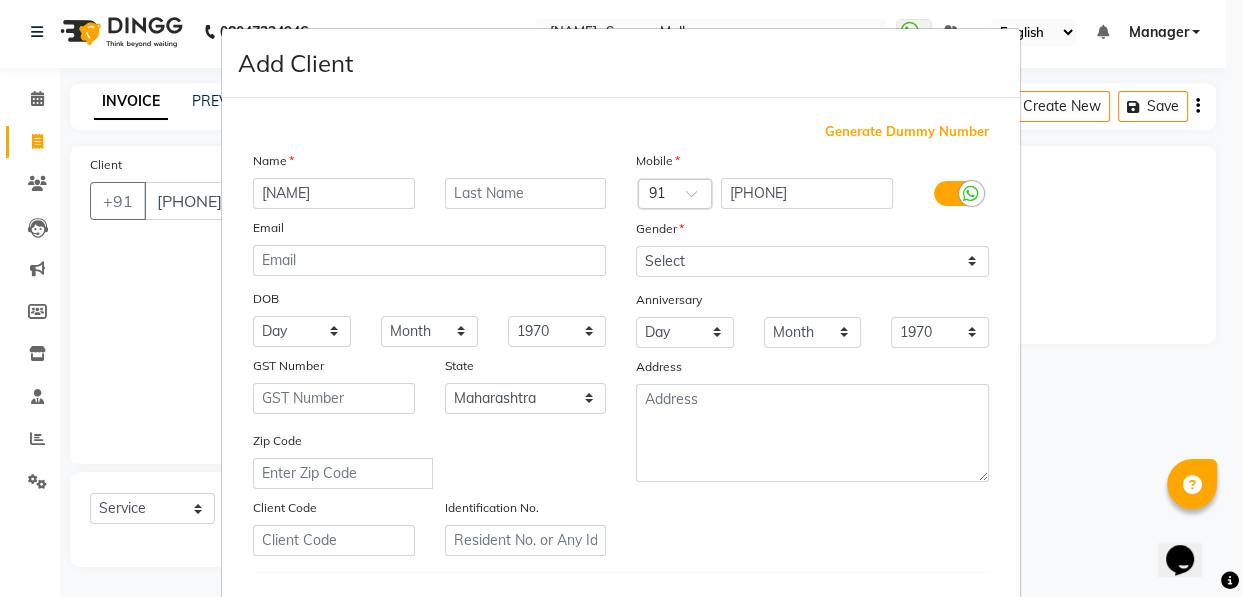 type on "[NAME]" 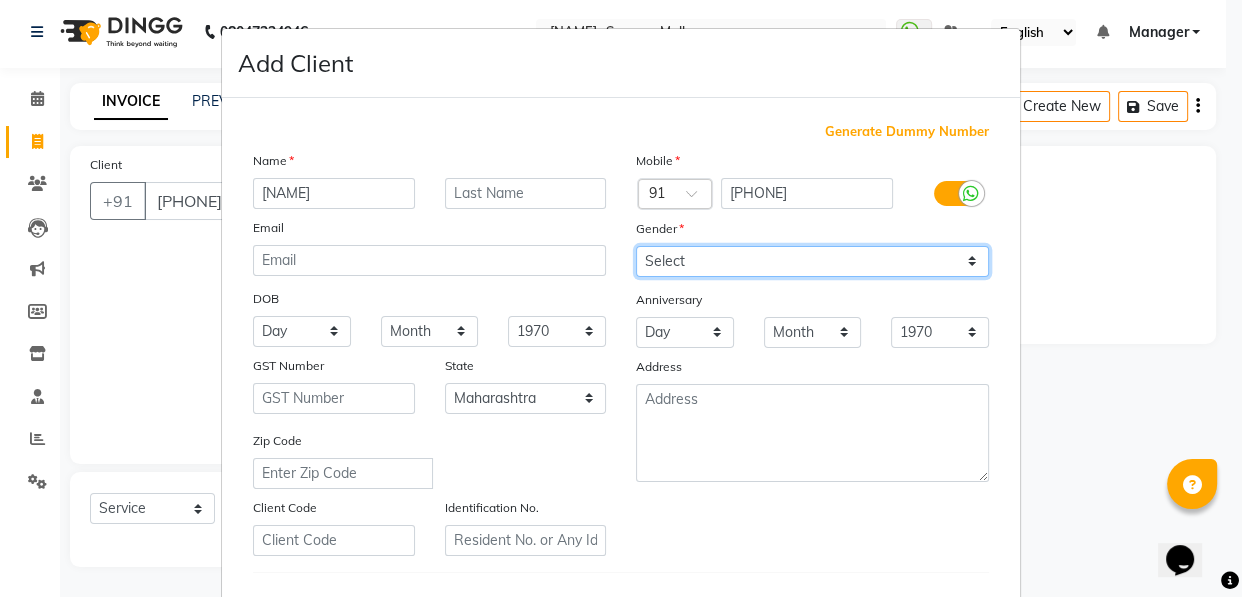 click on "Select Male Female Other Prefer Not To Say" at bounding box center (812, 261) 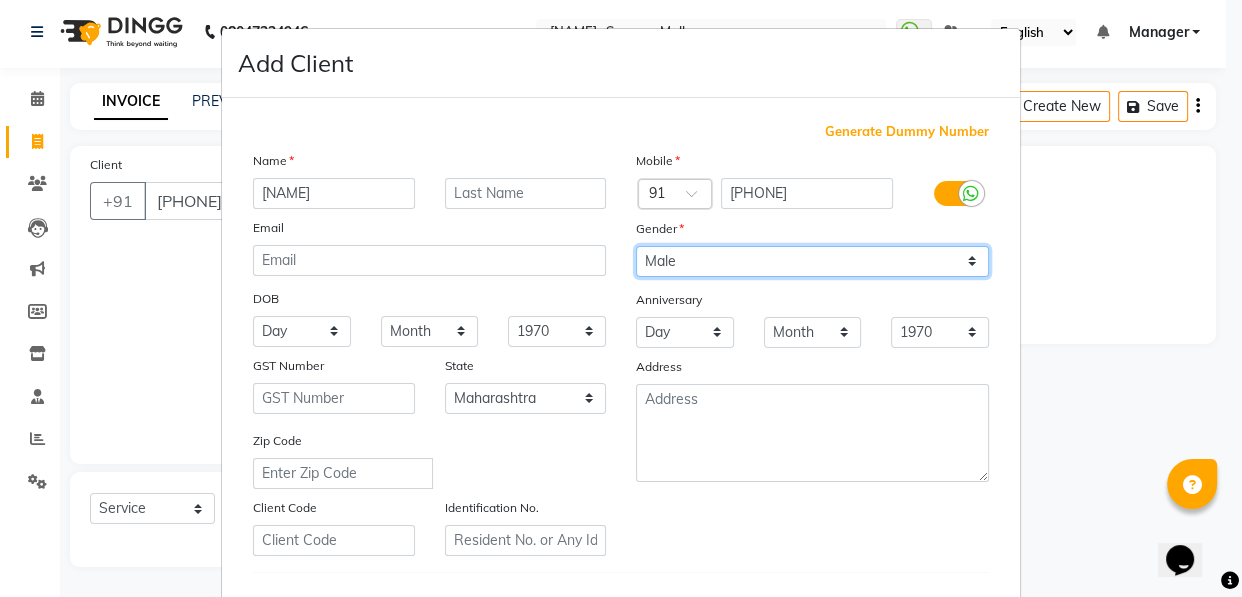 click on "Select Male Female Other Prefer Not To Say" at bounding box center (812, 261) 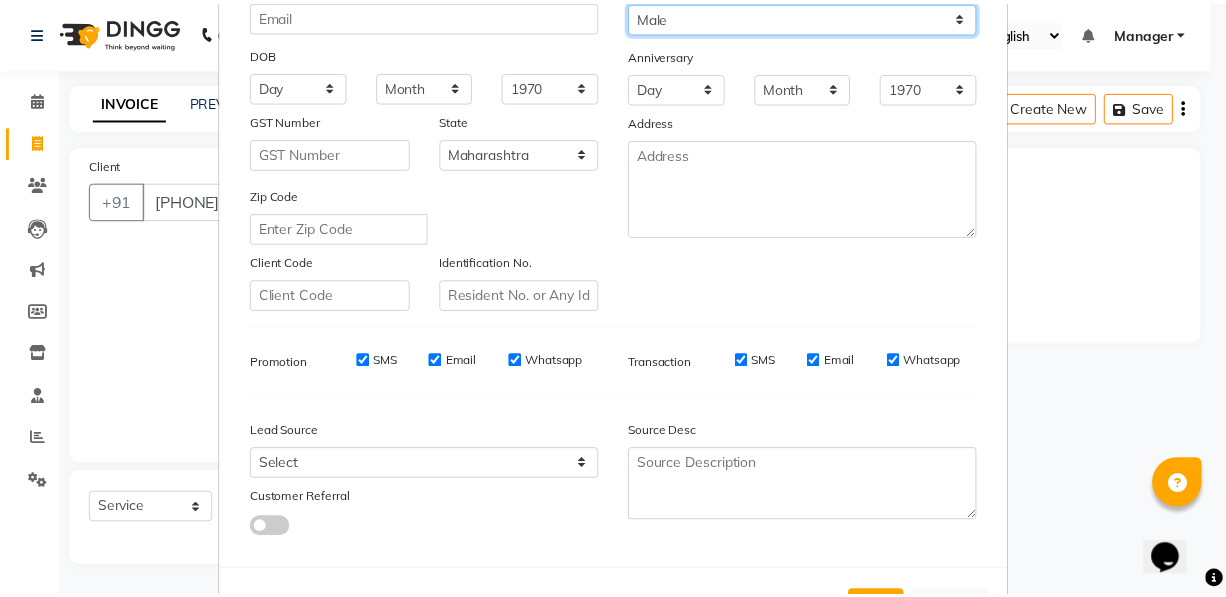 scroll, scrollTop: 331, scrollLeft: 0, axis: vertical 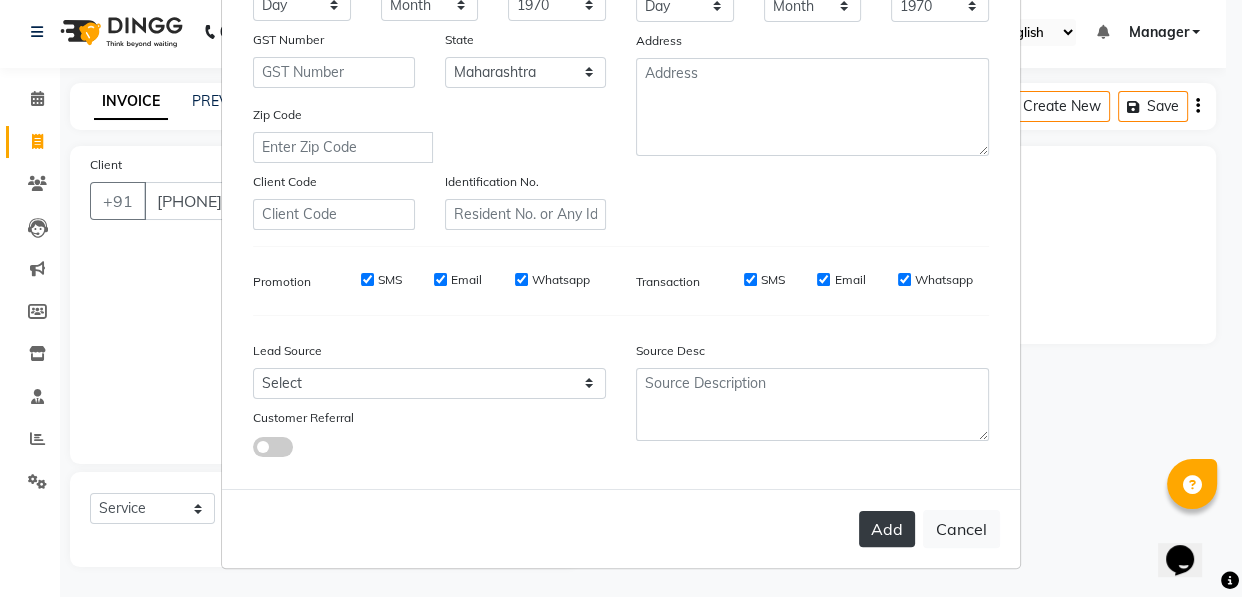 click on "Add" at bounding box center [887, 529] 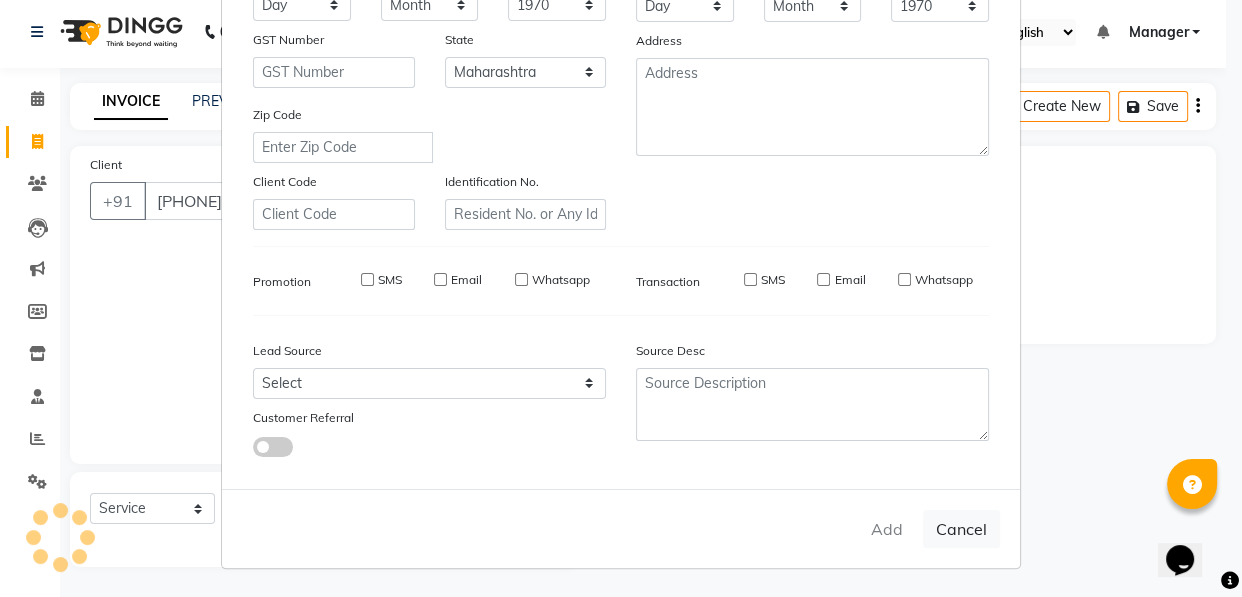 type on "99******90" 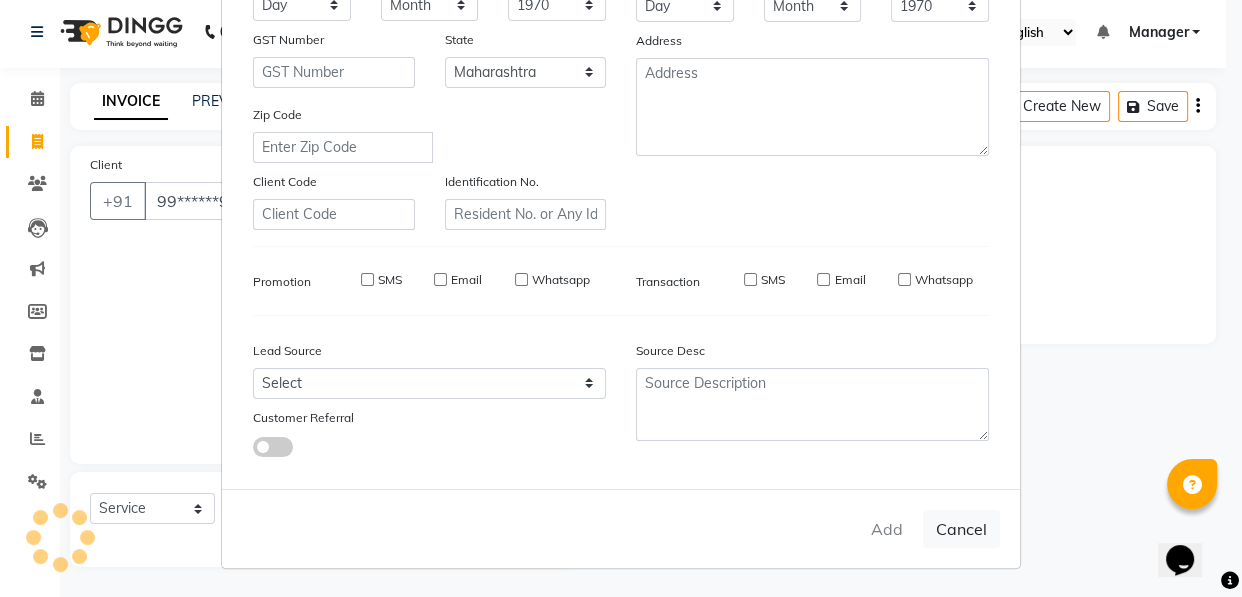 type 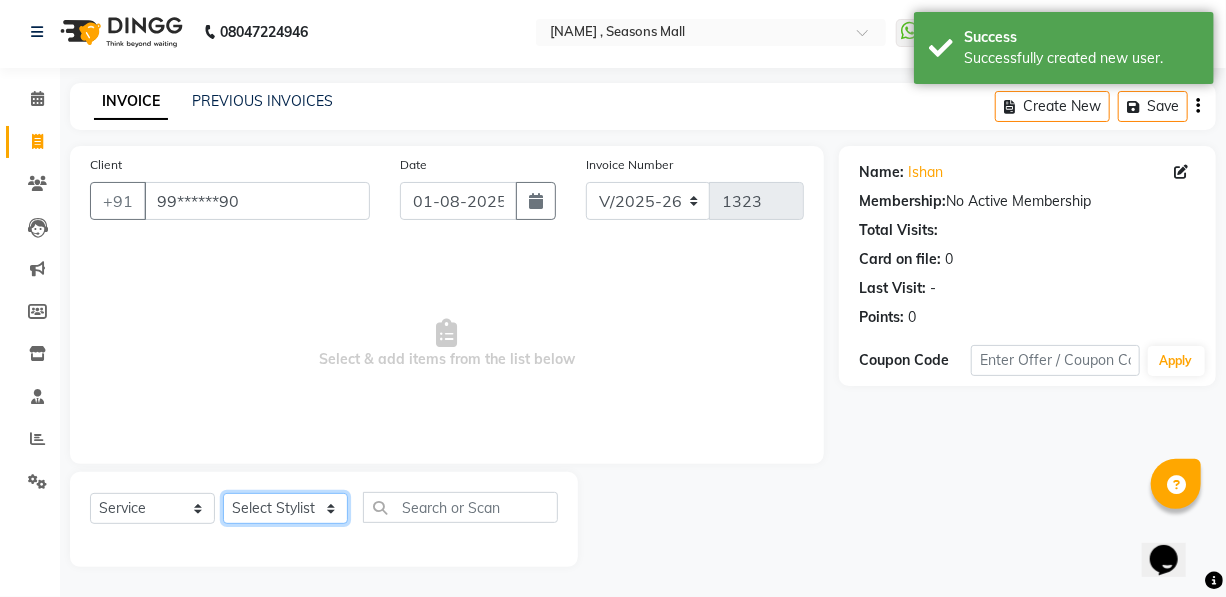 drag, startPoint x: 305, startPoint y: 505, endPoint x: 305, endPoint y: 494, distance: 11 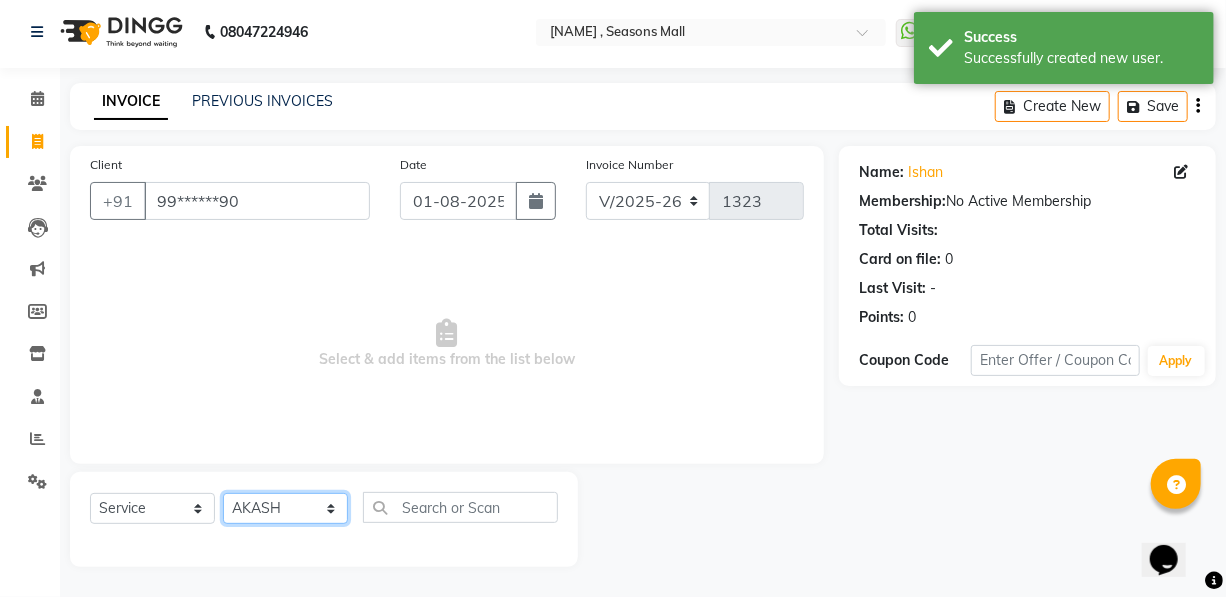 click on "Select Stylist [NAME] [NAME] [NAME] [NAME] [NAME] Manager [NAME] [NAME] [NAME] [NAME] [NAME]" 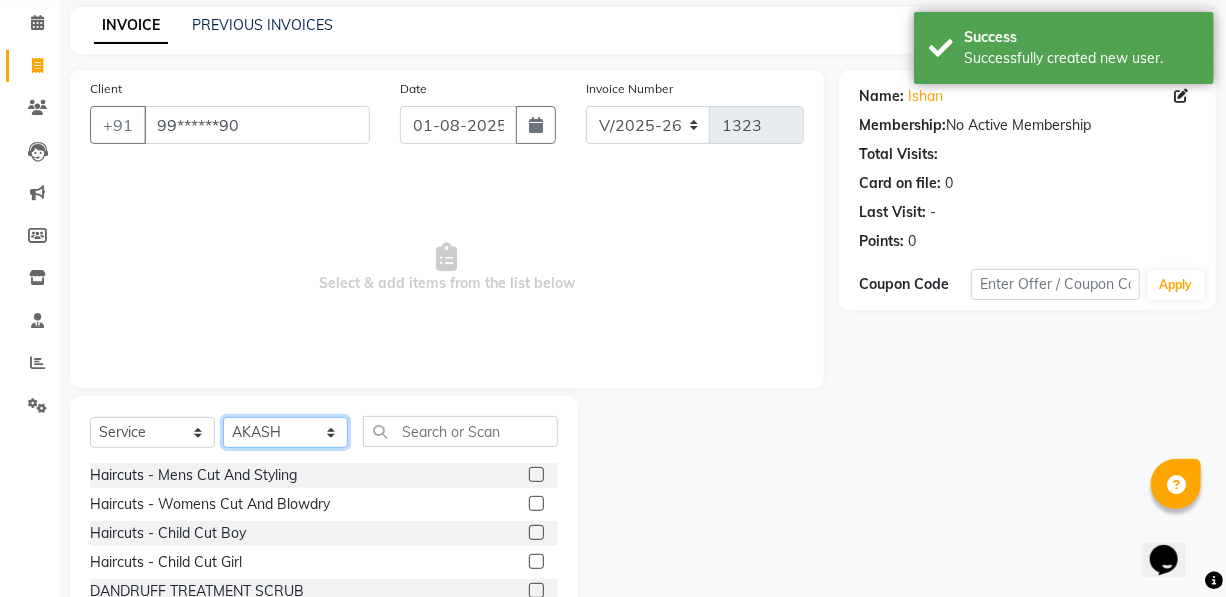 scroll, scrollTop: 204, scrollLeft: 0, axis: vertical 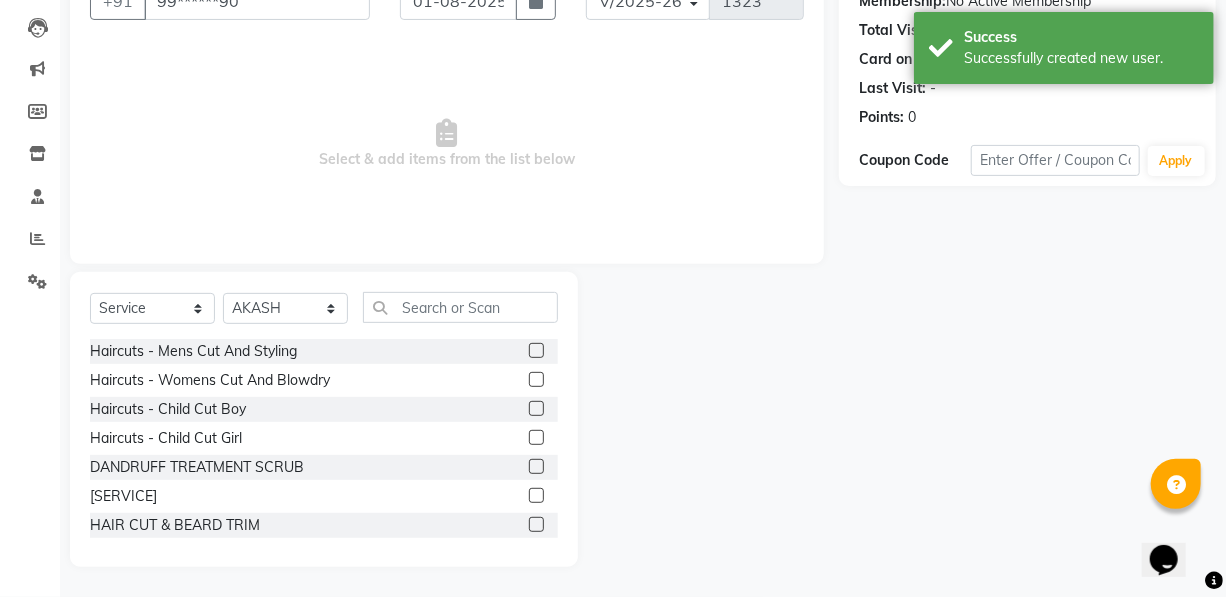 click 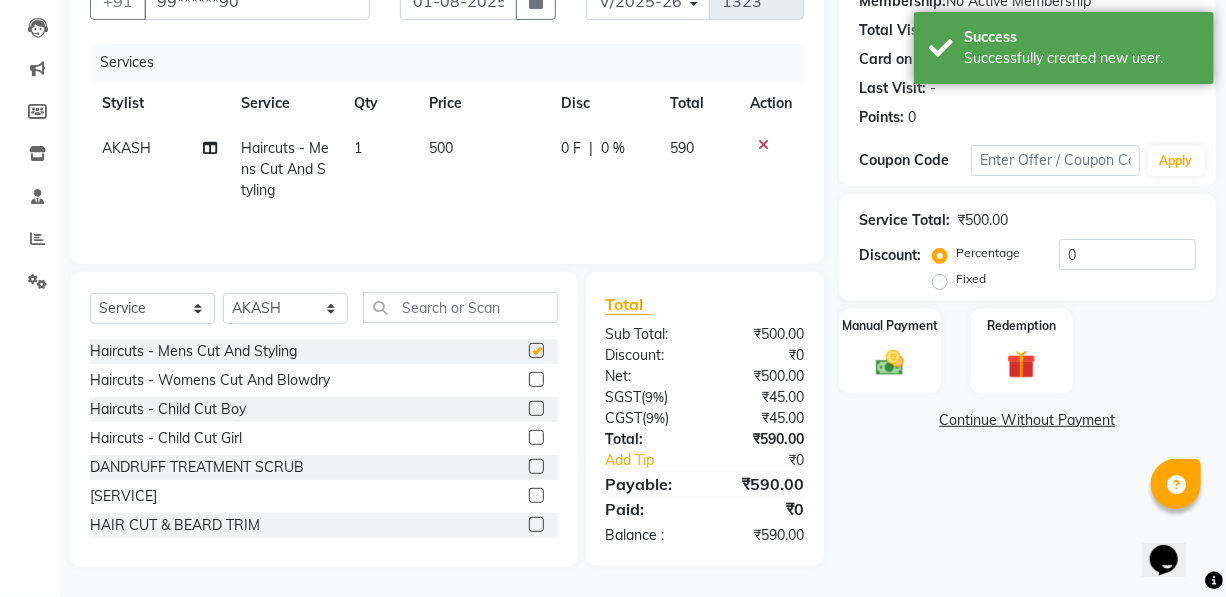 checkbox on "false" 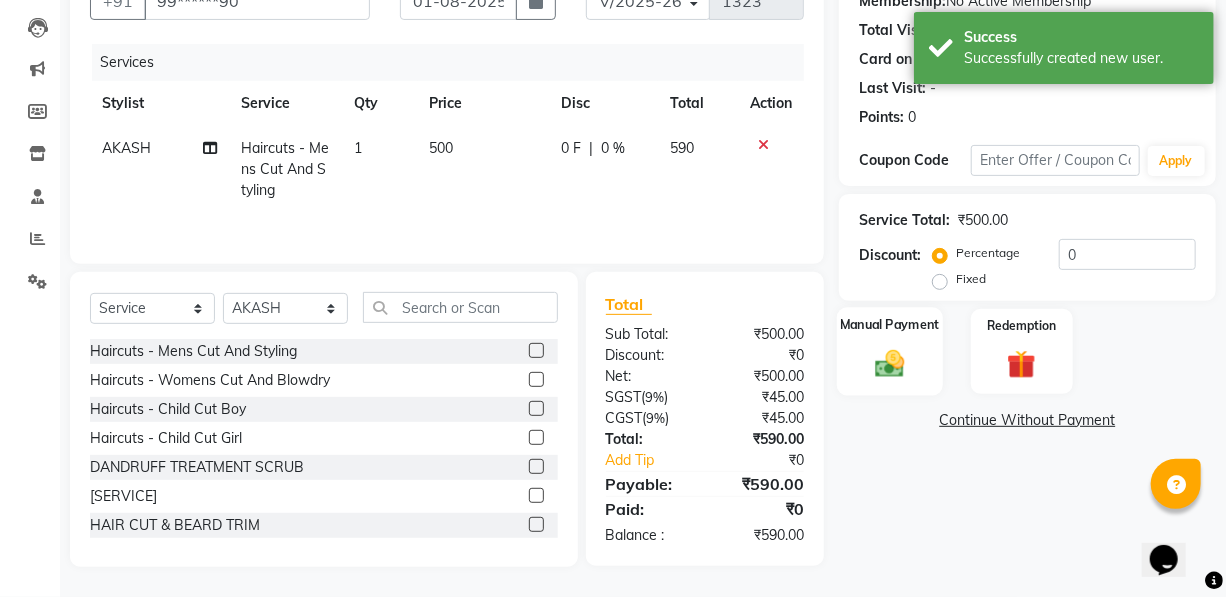 click 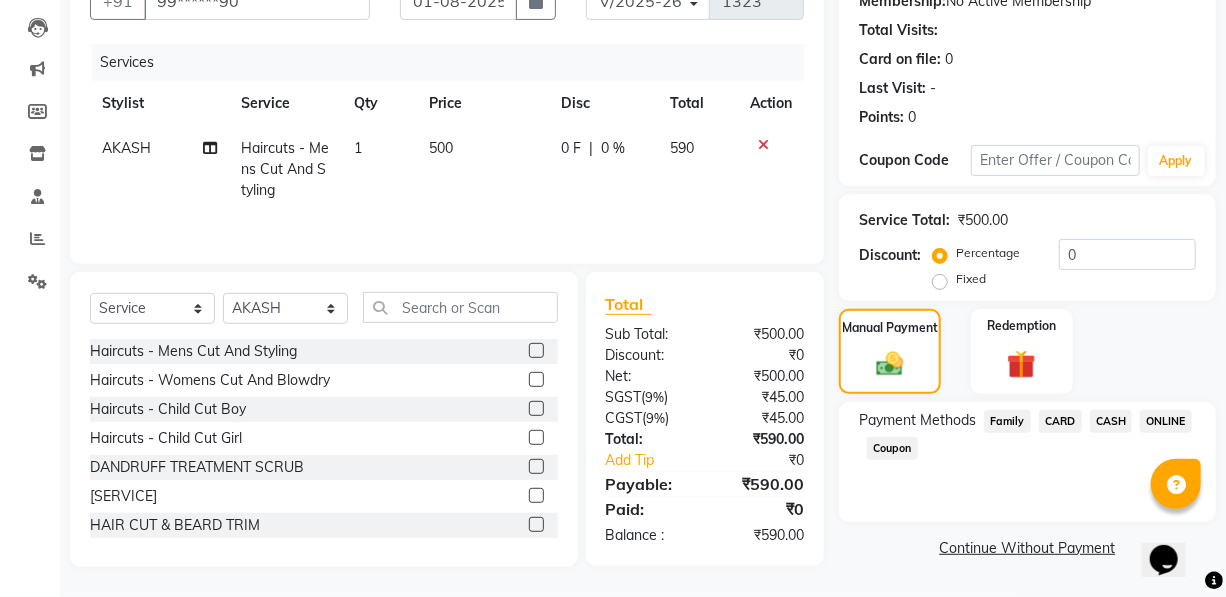 click on "CASH" 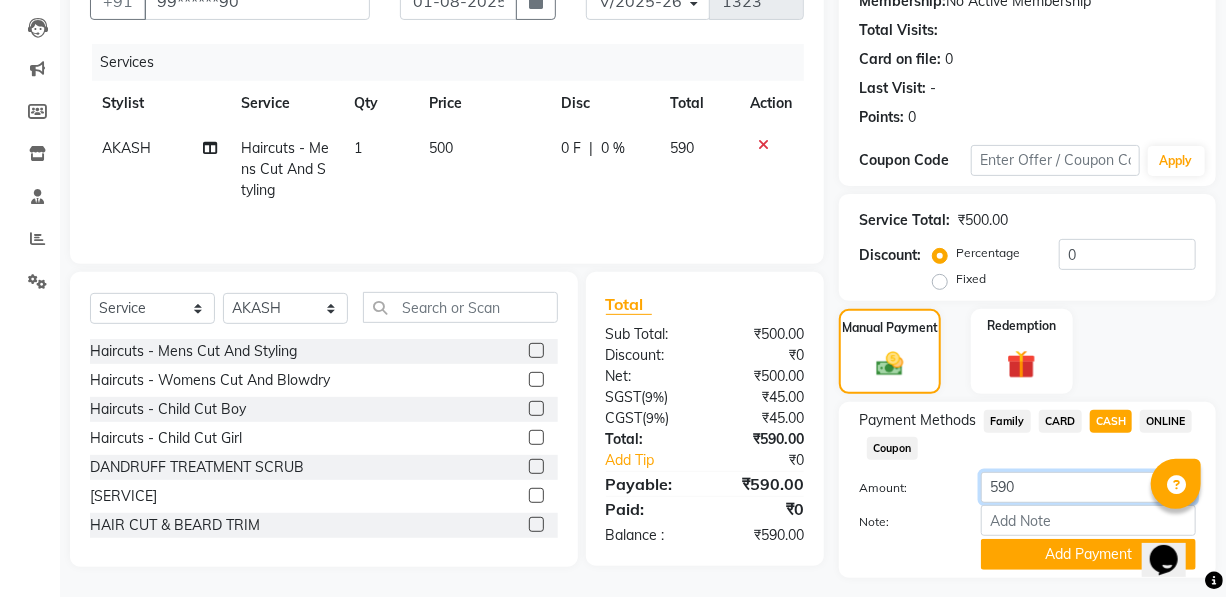click on "590" 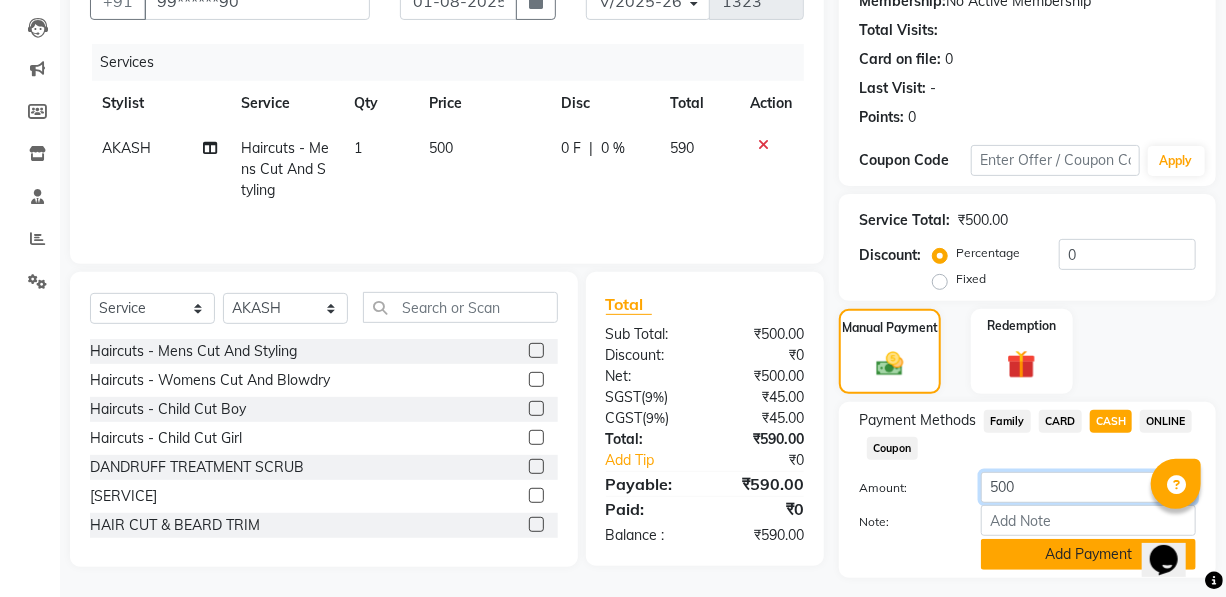 type on "500" 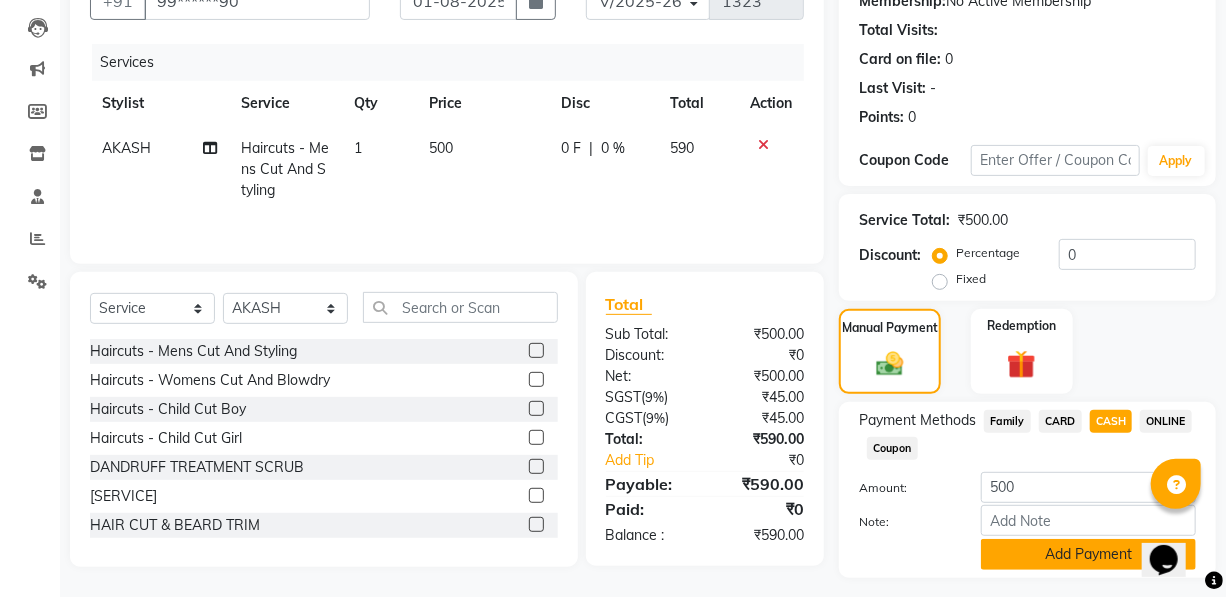 click on "Add Payment" 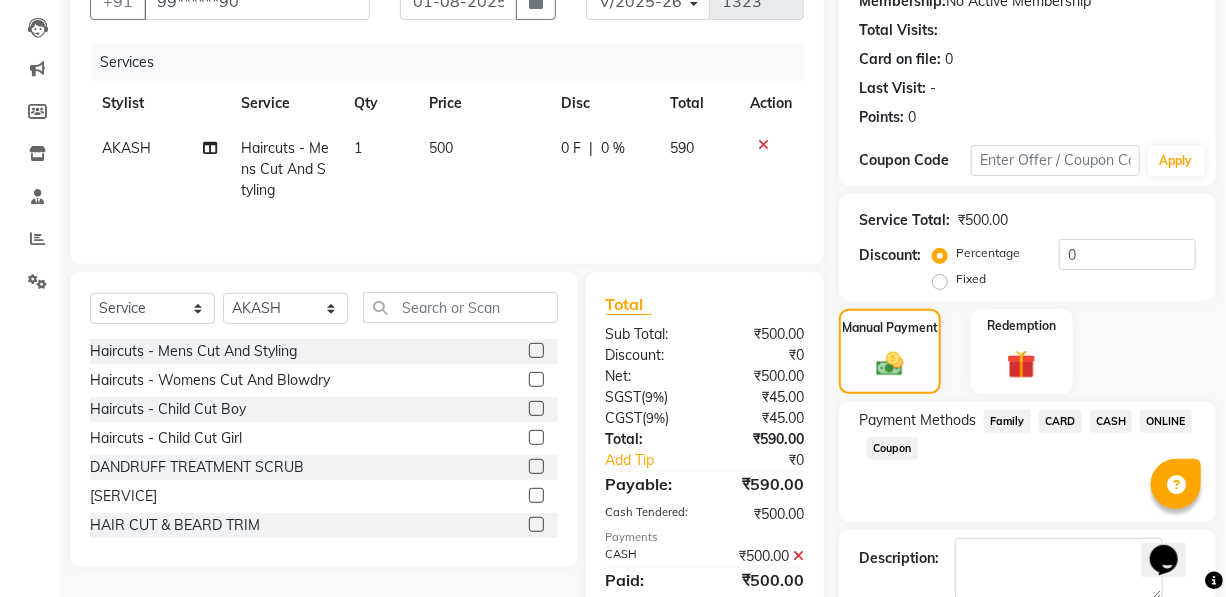 click on "ONLINE" 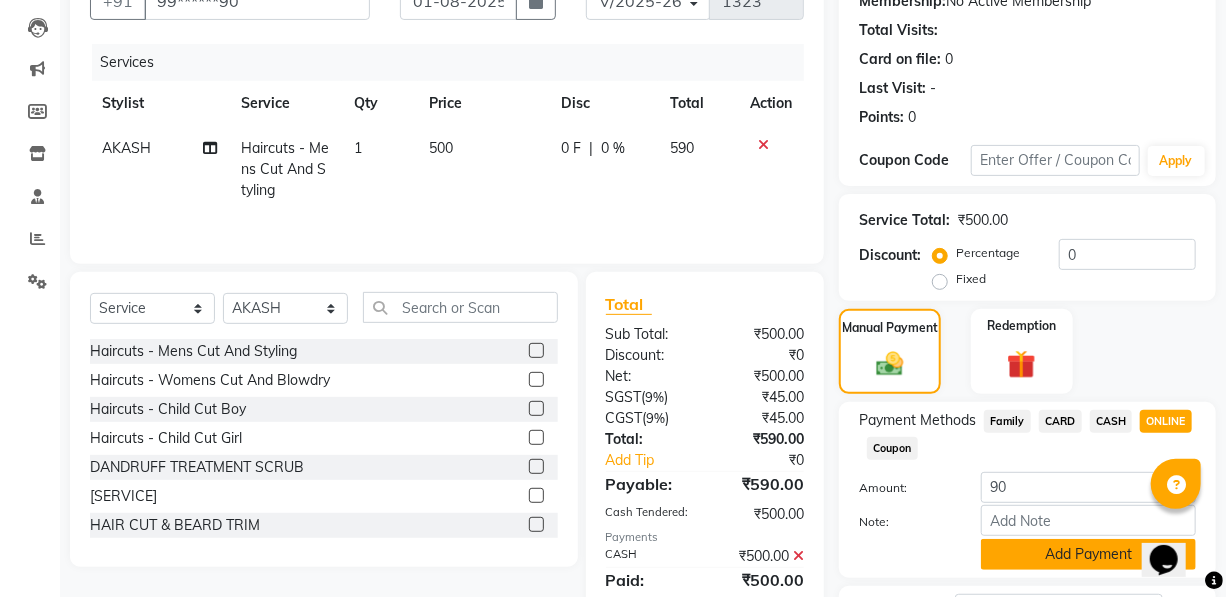click on "Add Payment" 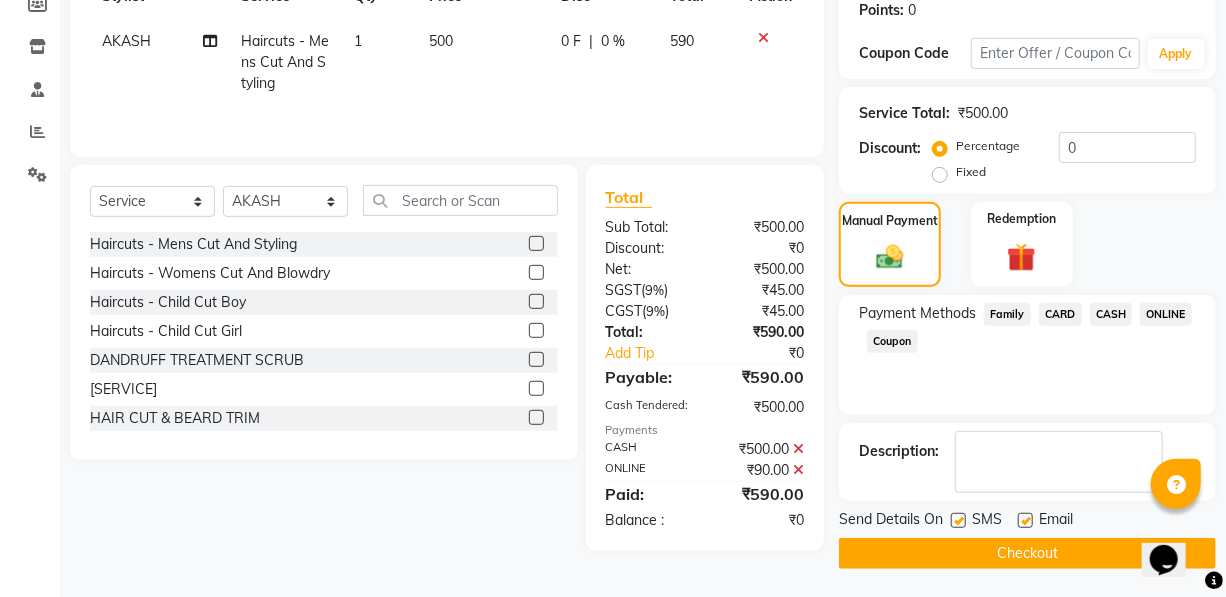 click on "Checkout" 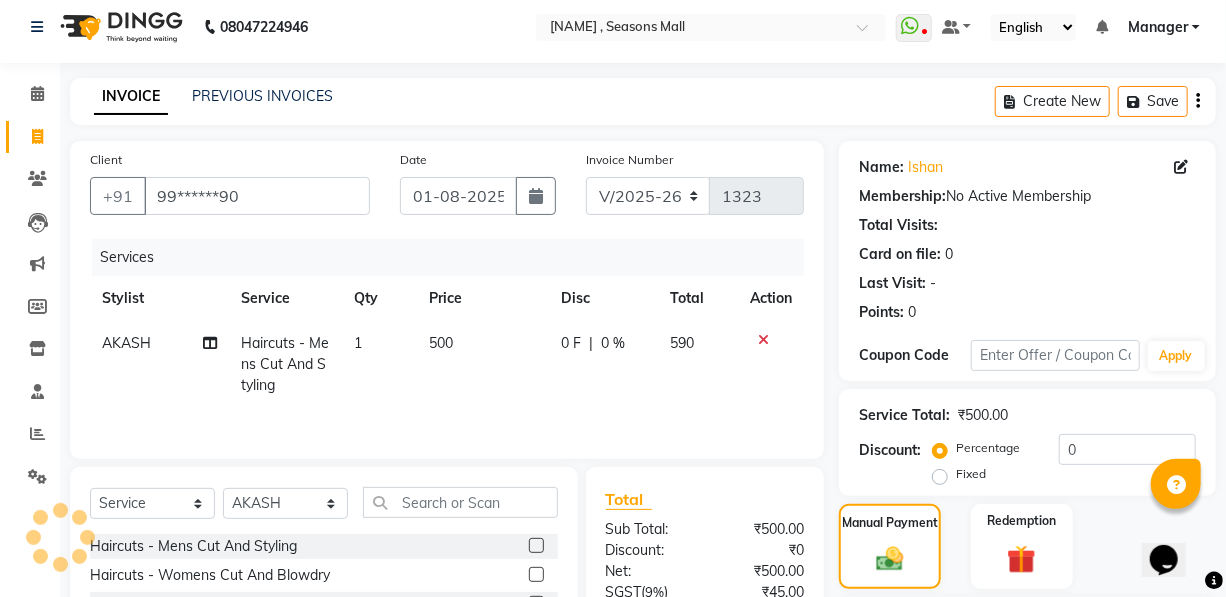 scroll, scrollTop: 0, scrollLeft: 0, axis: both 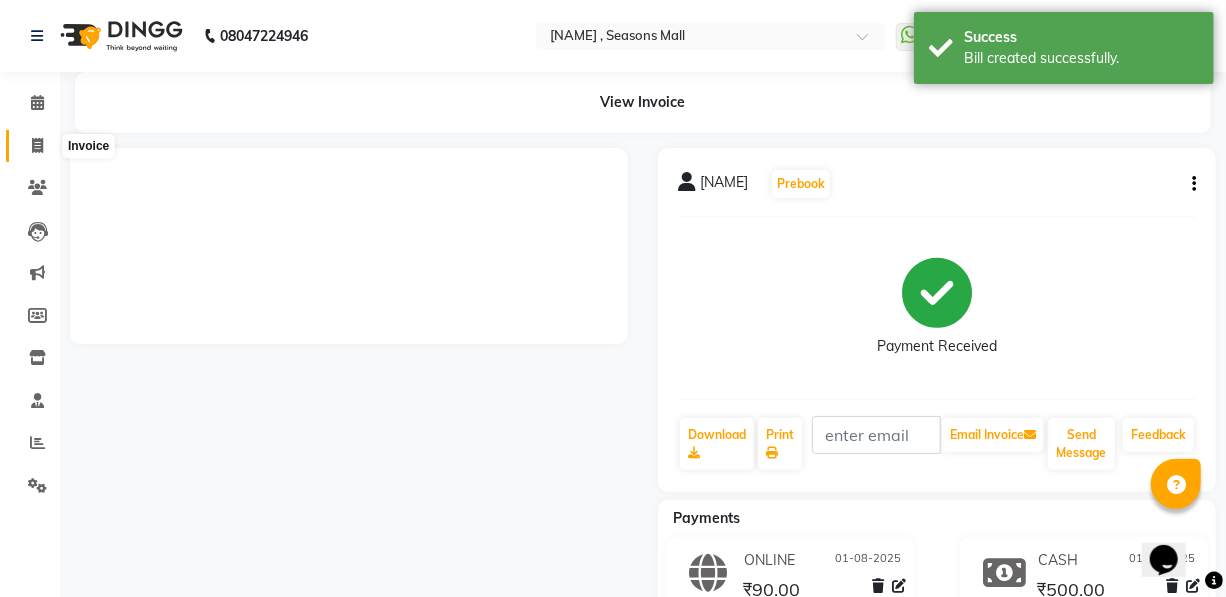 click 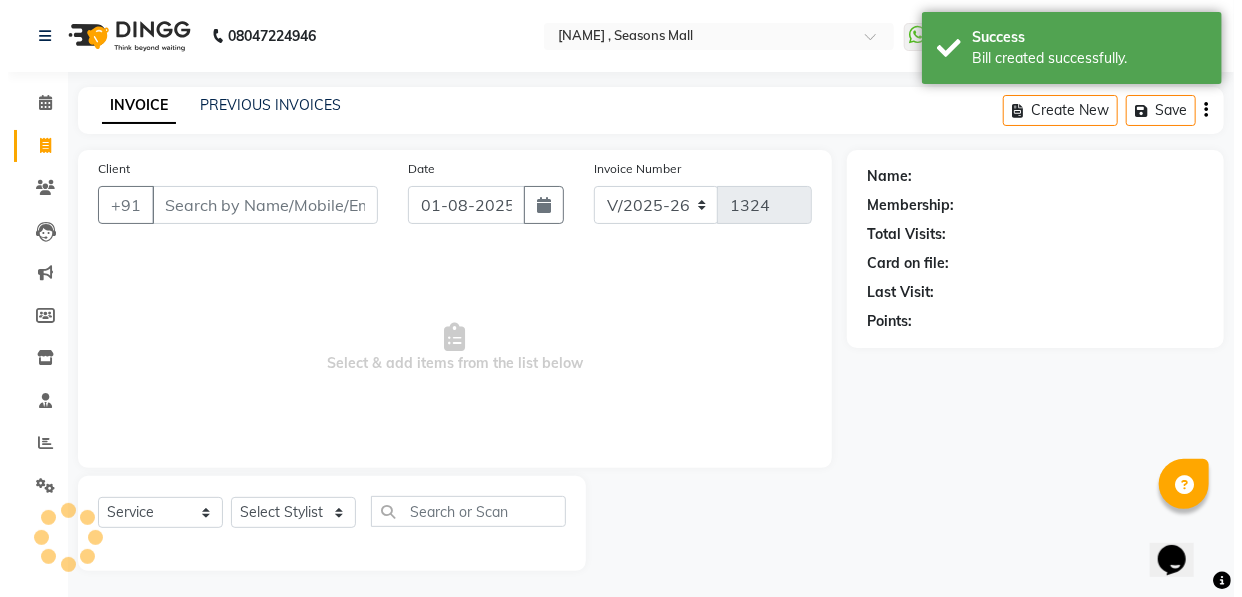 scroll, scrollTop: 4, scrollLeft: 0, axis: vertical 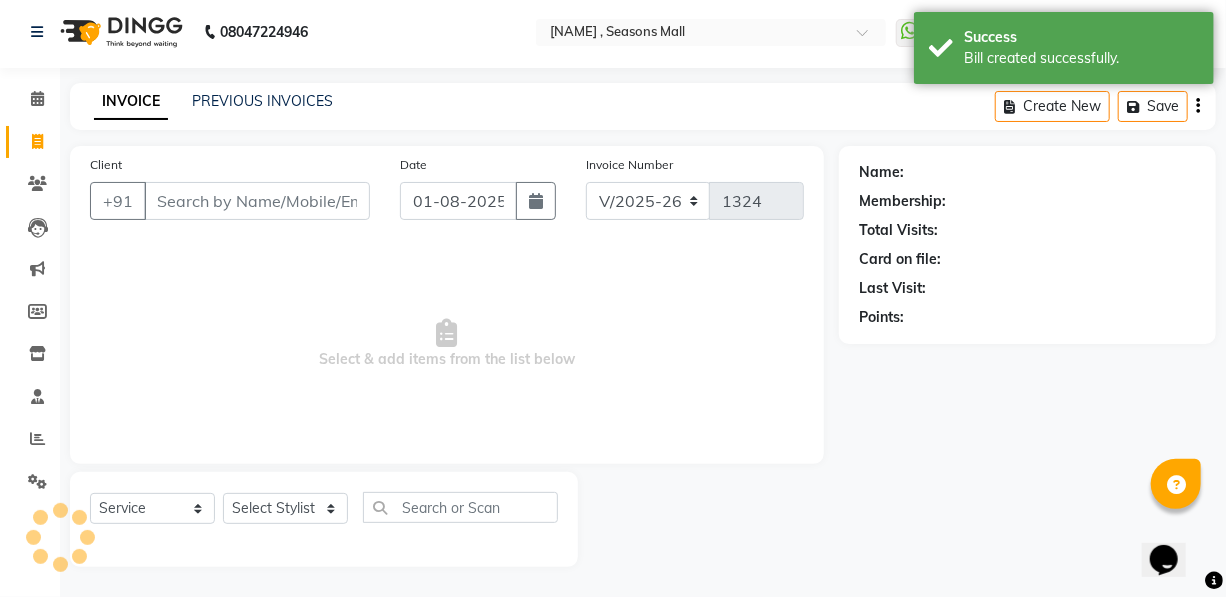 click on "Client" at bounding box center (257, 201) 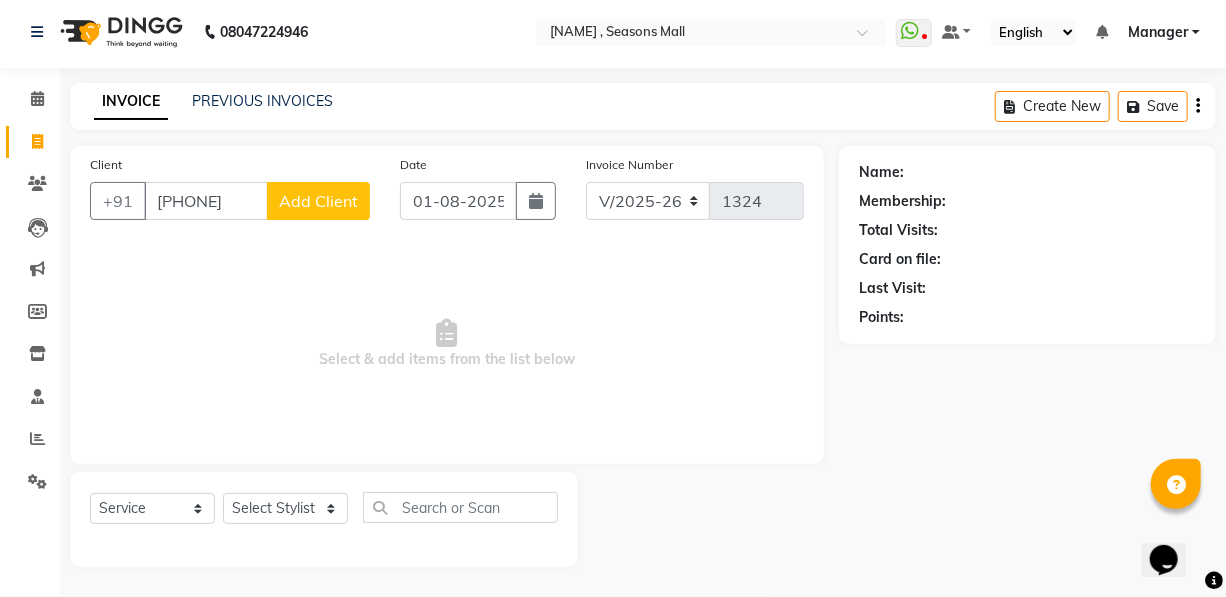type on "[PHONE]" 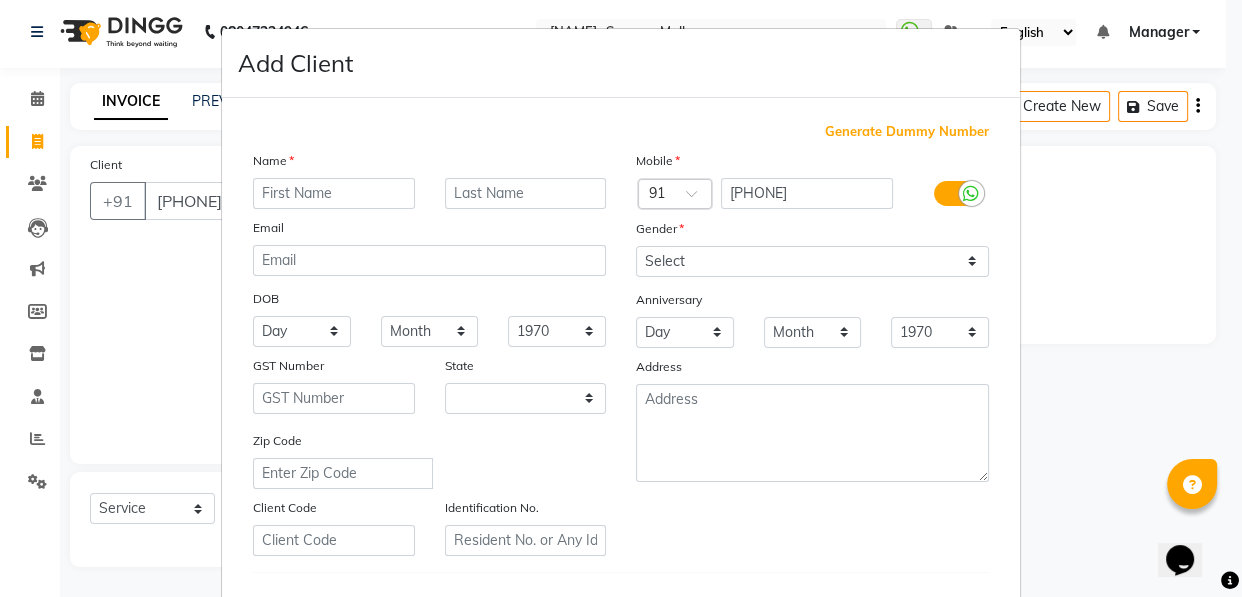 select on "22" 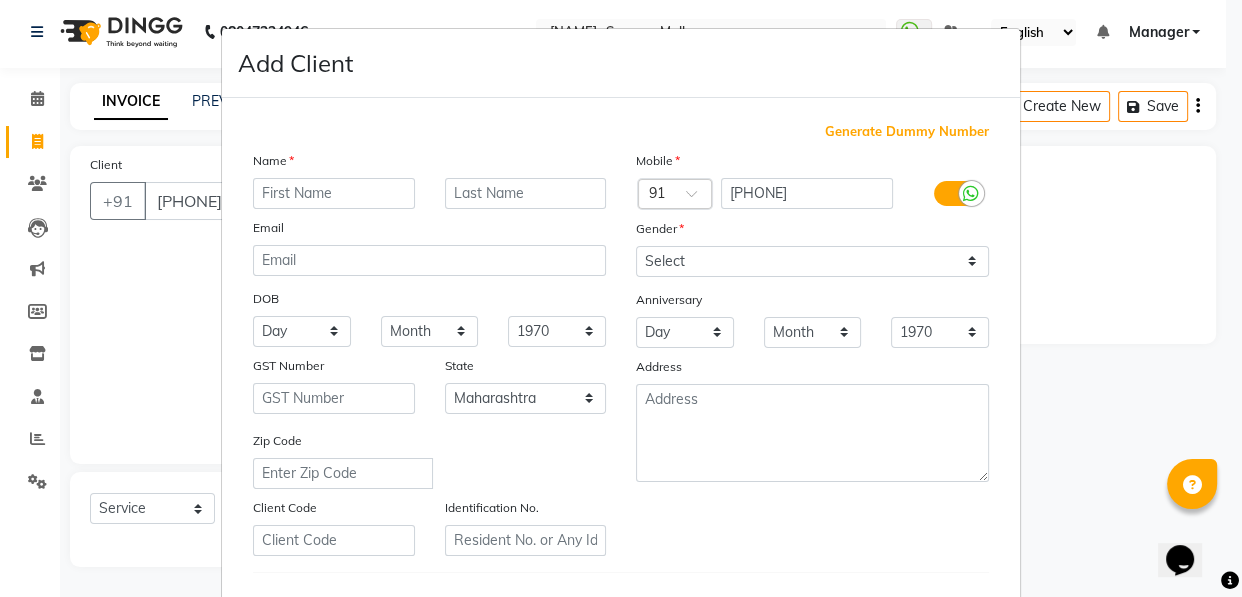click at bounding box center (334, 193) 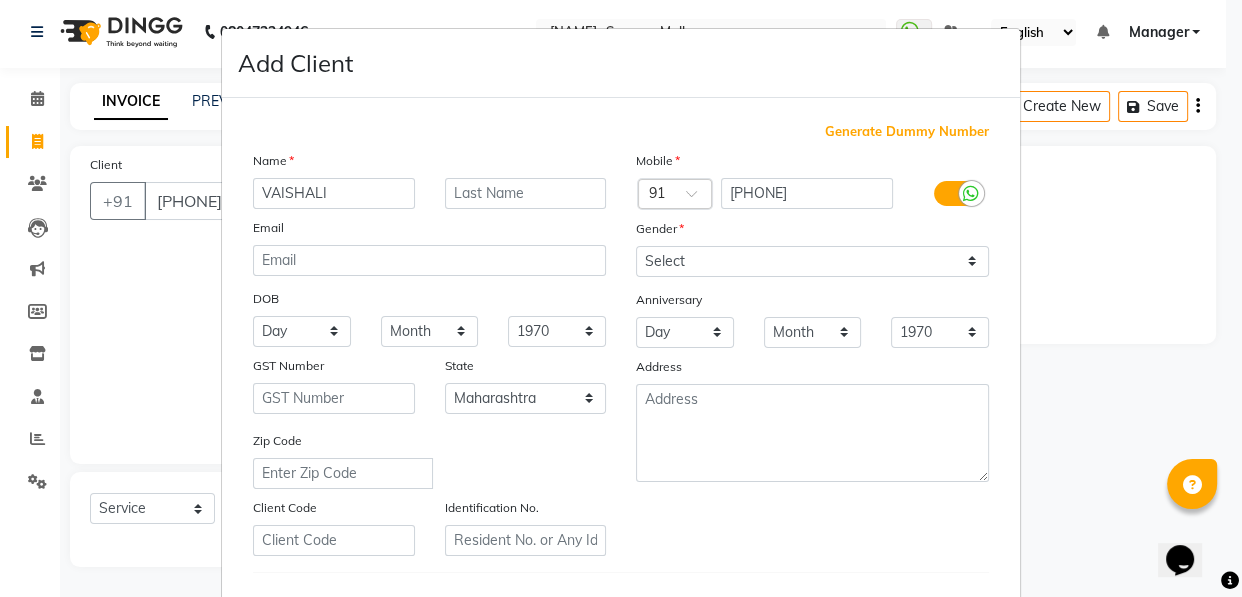 type on "VAISHALI" 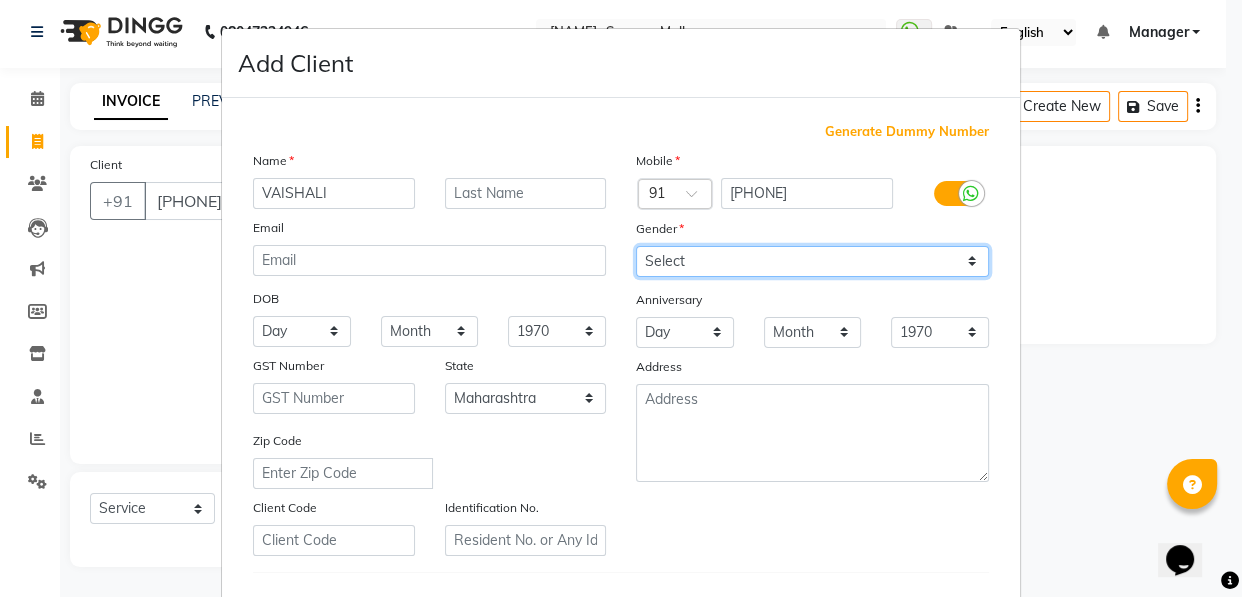 click on "Select Male Female Other Prefer Not To Say" at bounding box center (812, 261) 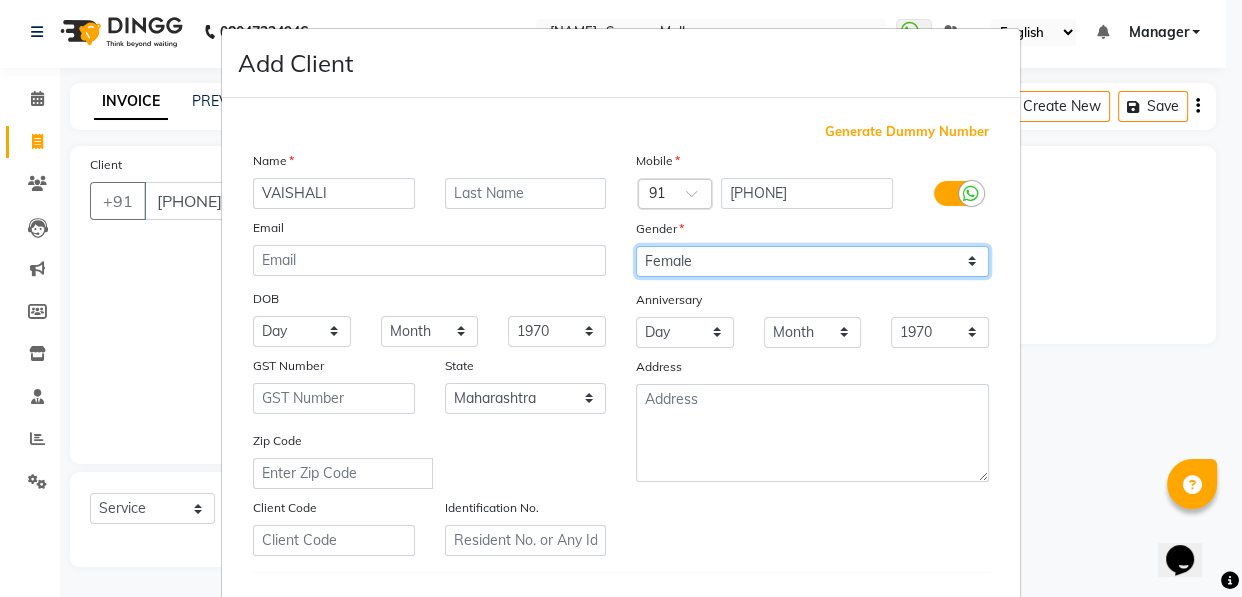 click on "Select Male Female Other Prefer Not To Say" at bounding box center (812, 261) 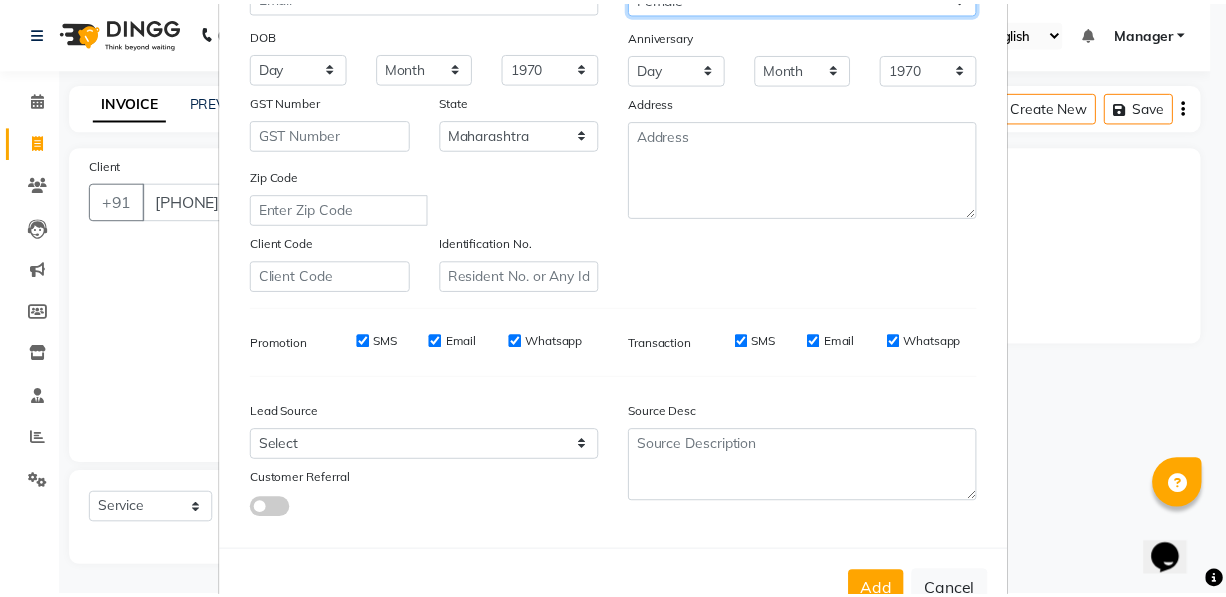 scroll, scrollTop: 331, scrollLeft: 0, axis: vertical 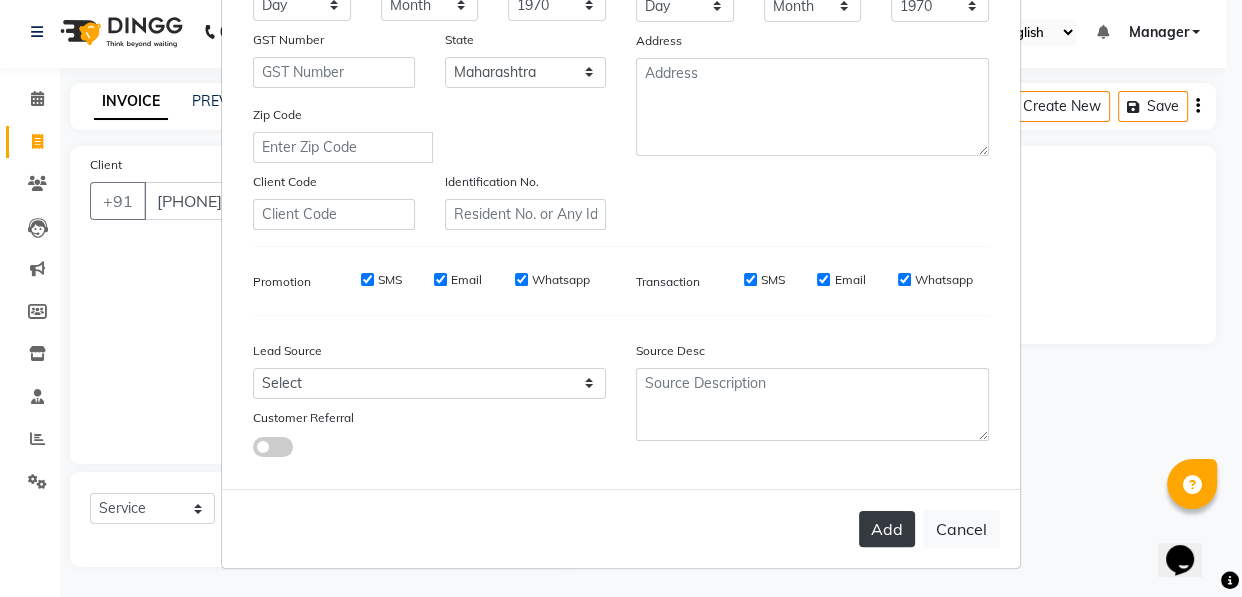 click on "Add" at bounding box center [887, 529] 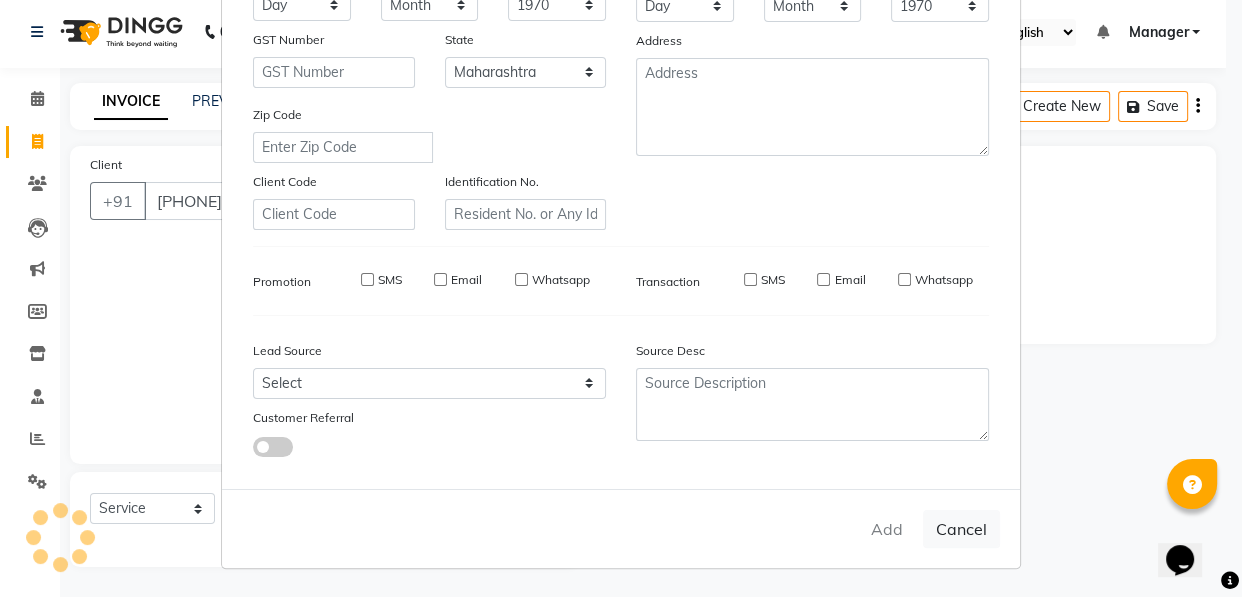 type on "94******00" 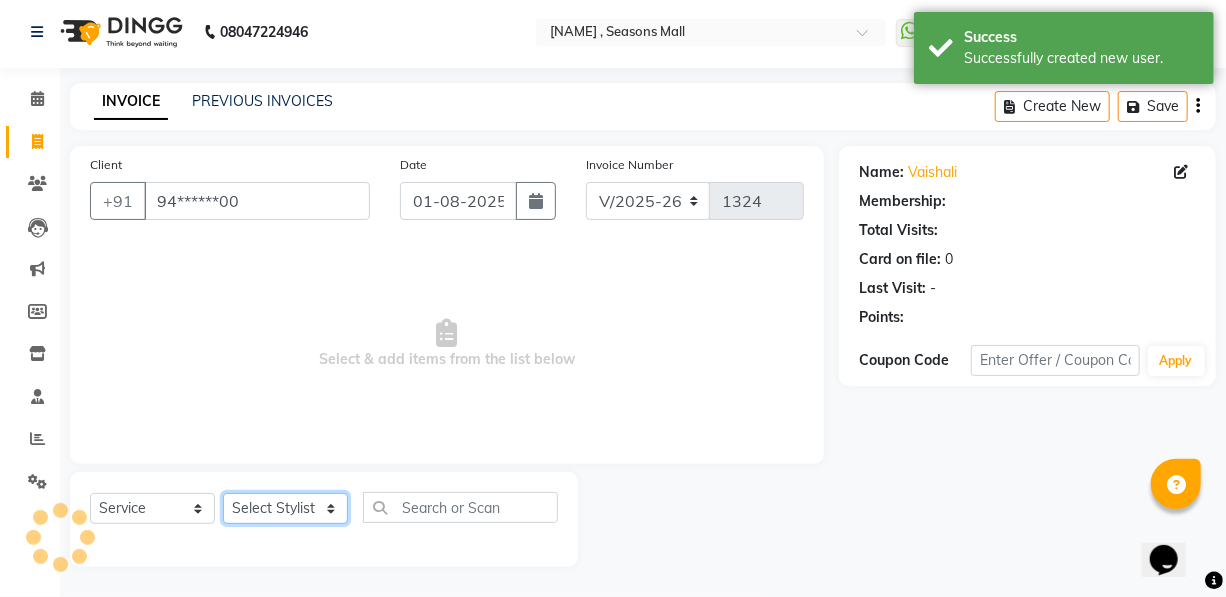 click on "Select Stylist [NAME] [NAME] [NAME] [NAME] [NAME] Manager [NAME] [NAME] [NAME] [NAME] [NAME]" 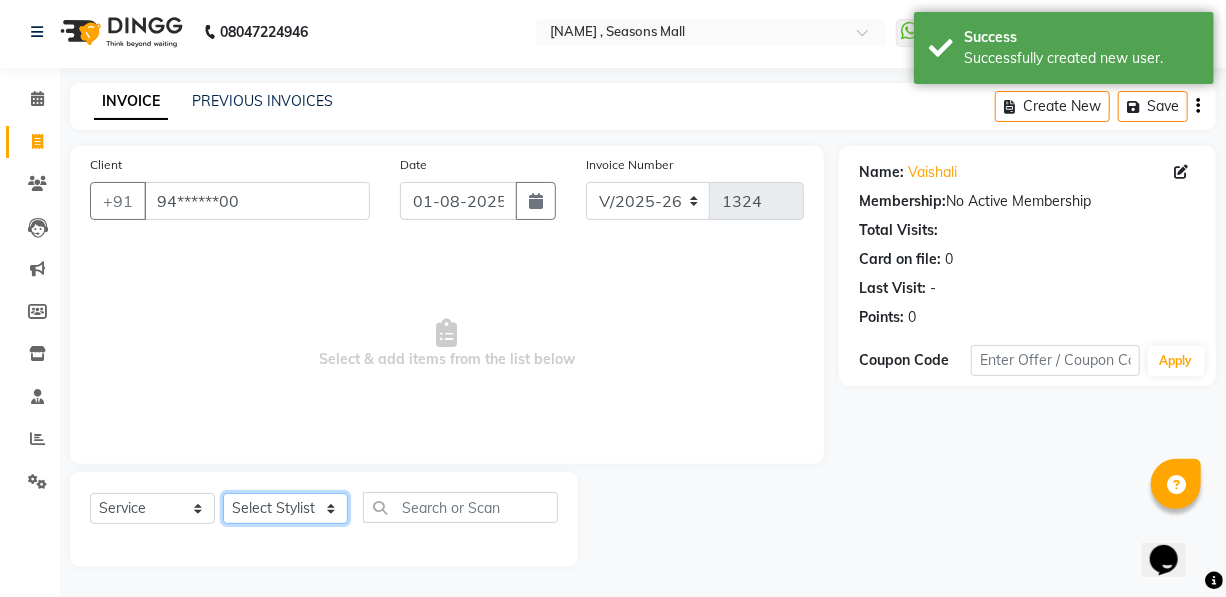 select on "53236" 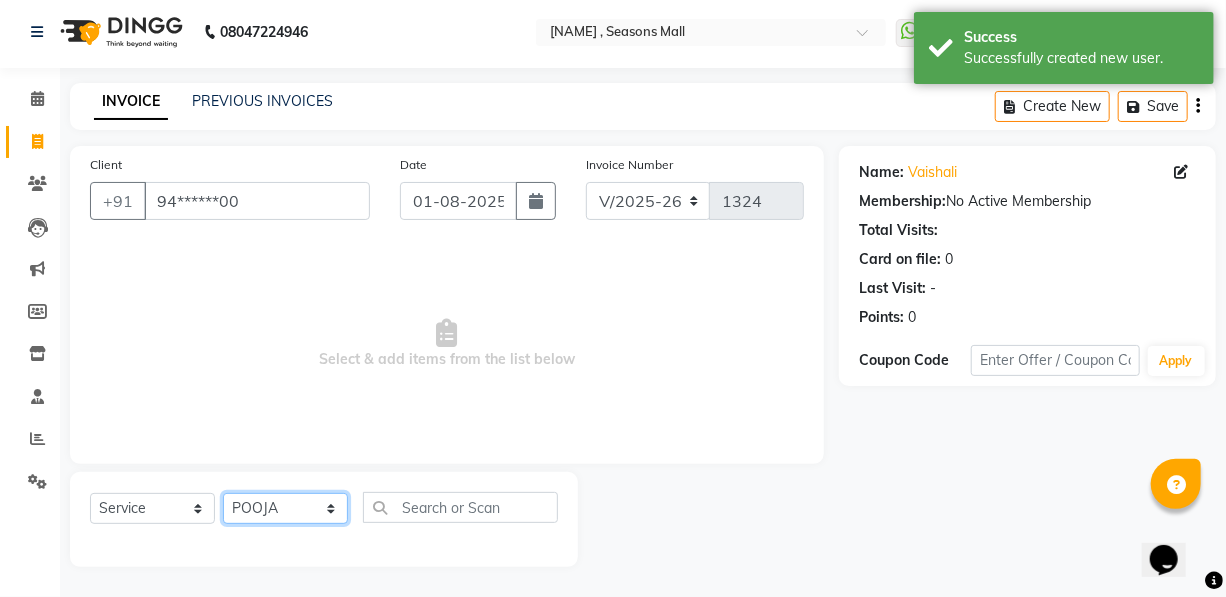 click on "Select Stylist [NAME] [NAME] [NAME] [NAME] [NAME] Manager [NAME] [NAME] [NAME] [NAME] [NAME]" 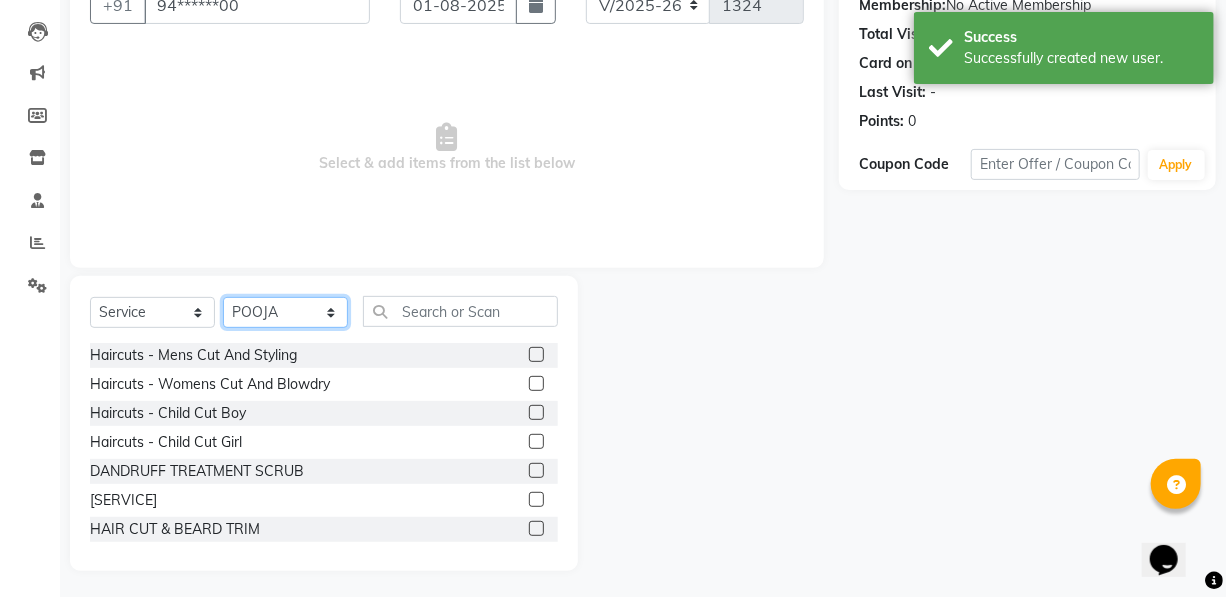 scroll, scrollTop: 204, scrollLeft: 0, axis: vertical 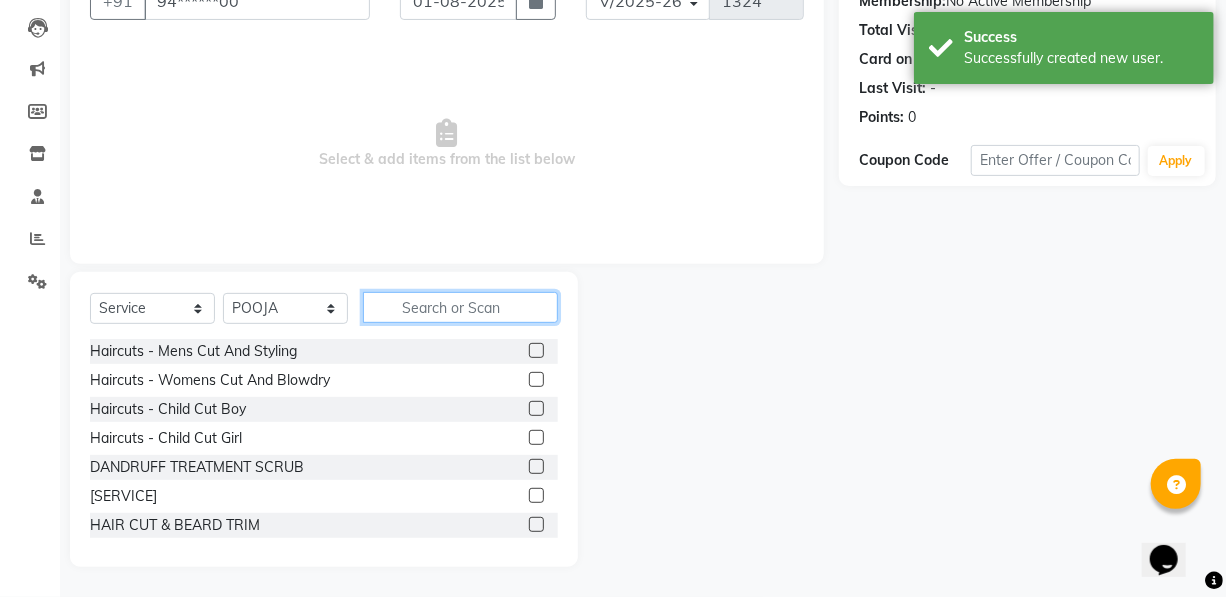click 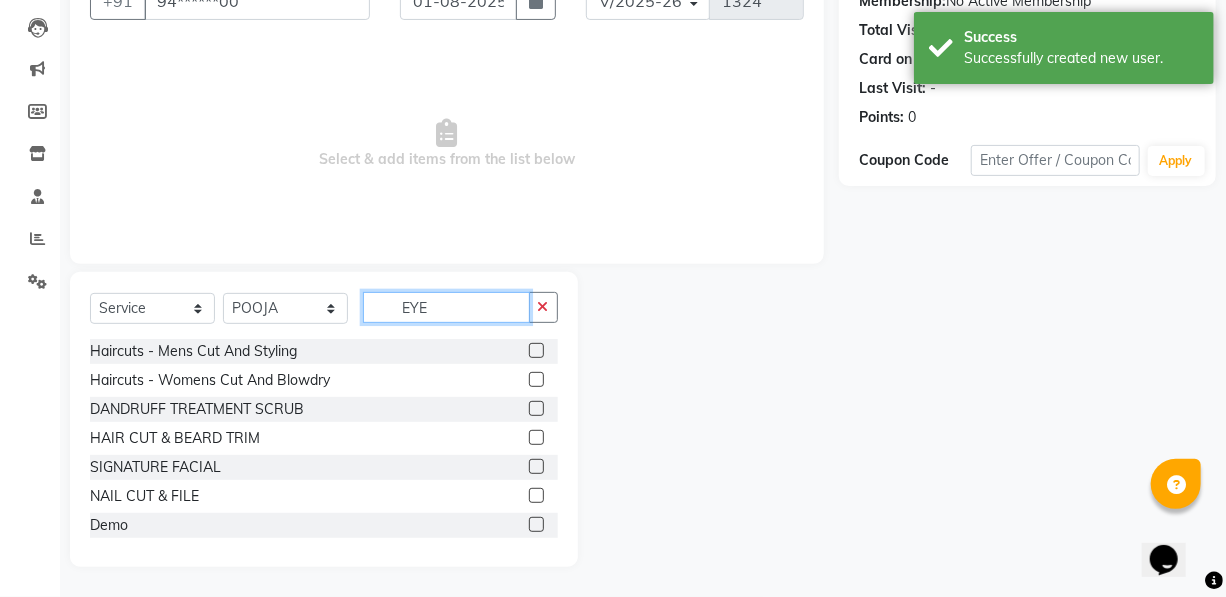 scroll, scrollTop: 120, scrollLeft: 0, axis: vertical 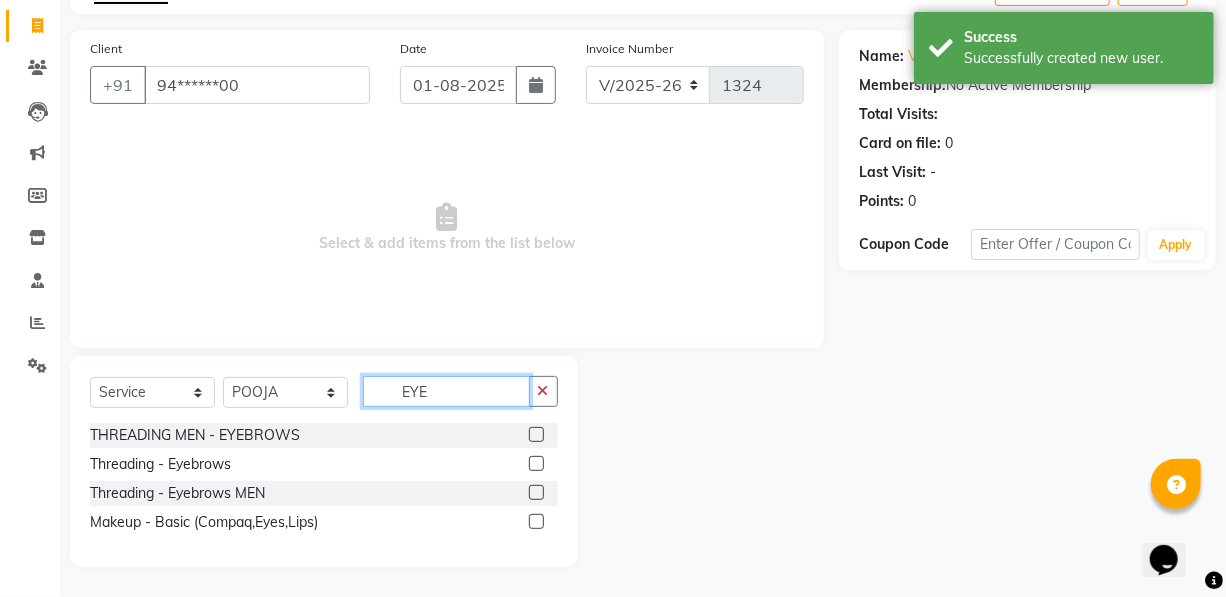 type on "EYE" 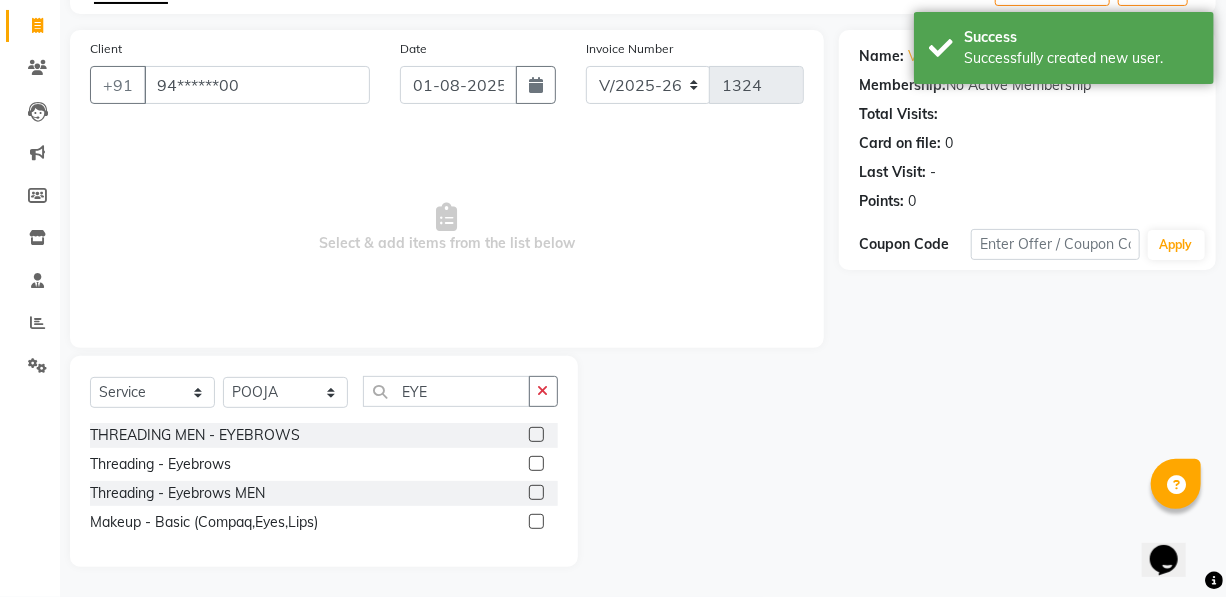 click 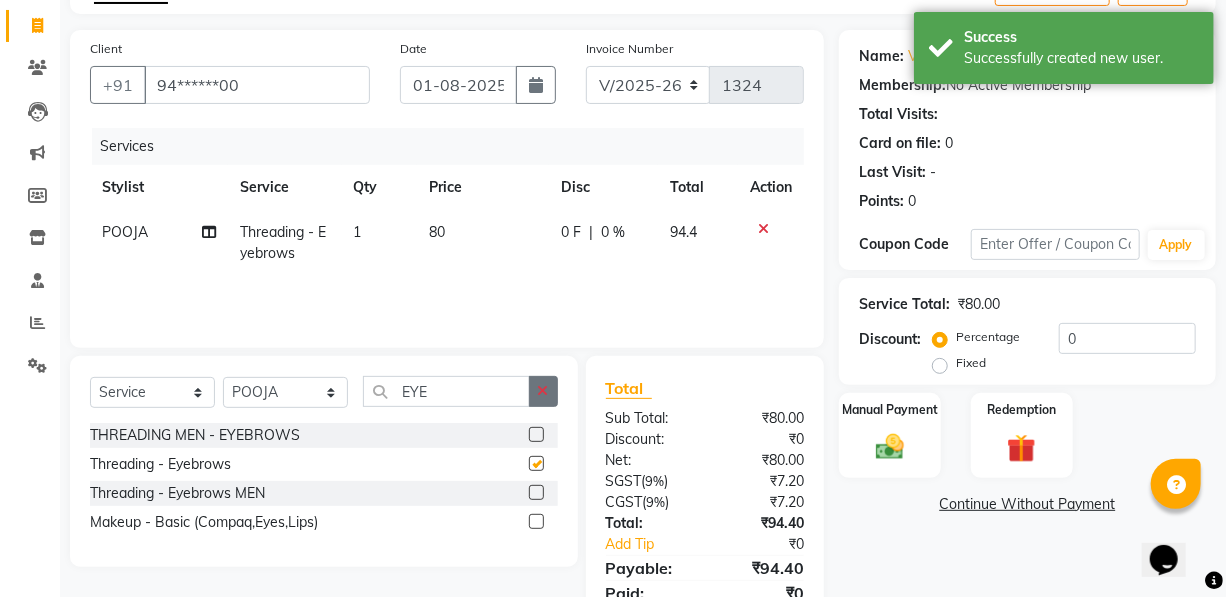 checkbox on "false" 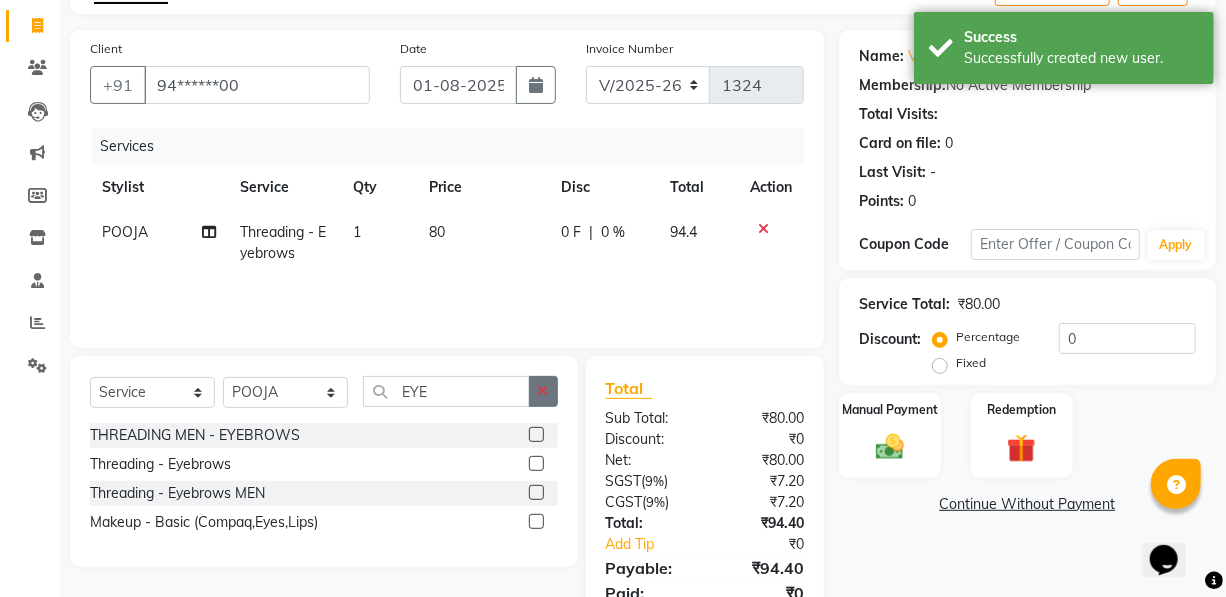 click 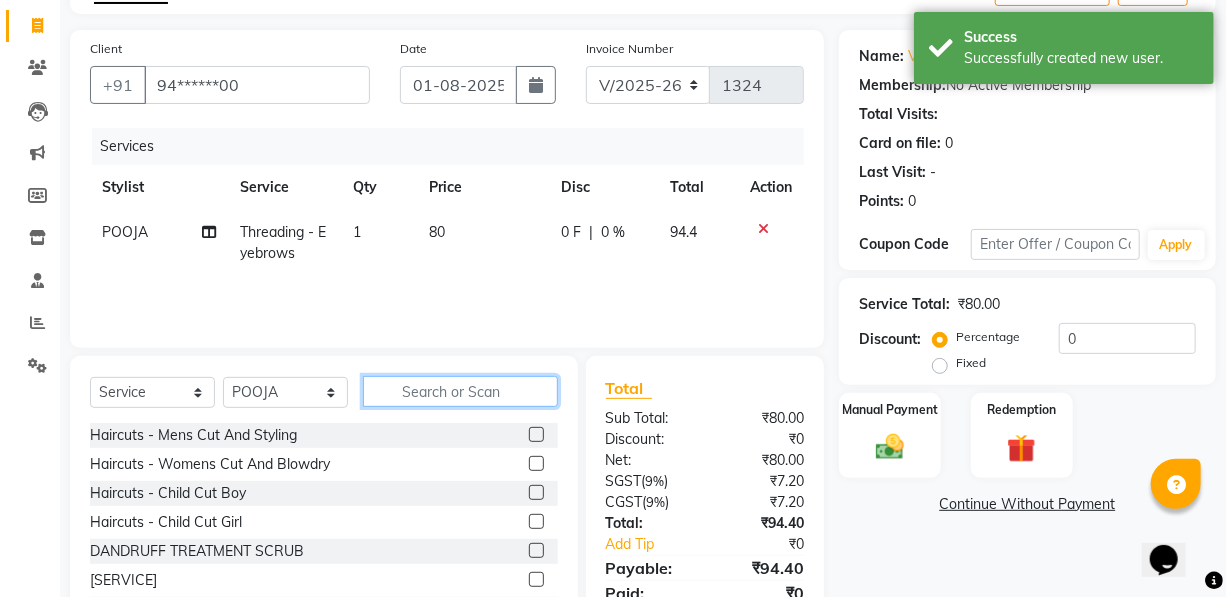click 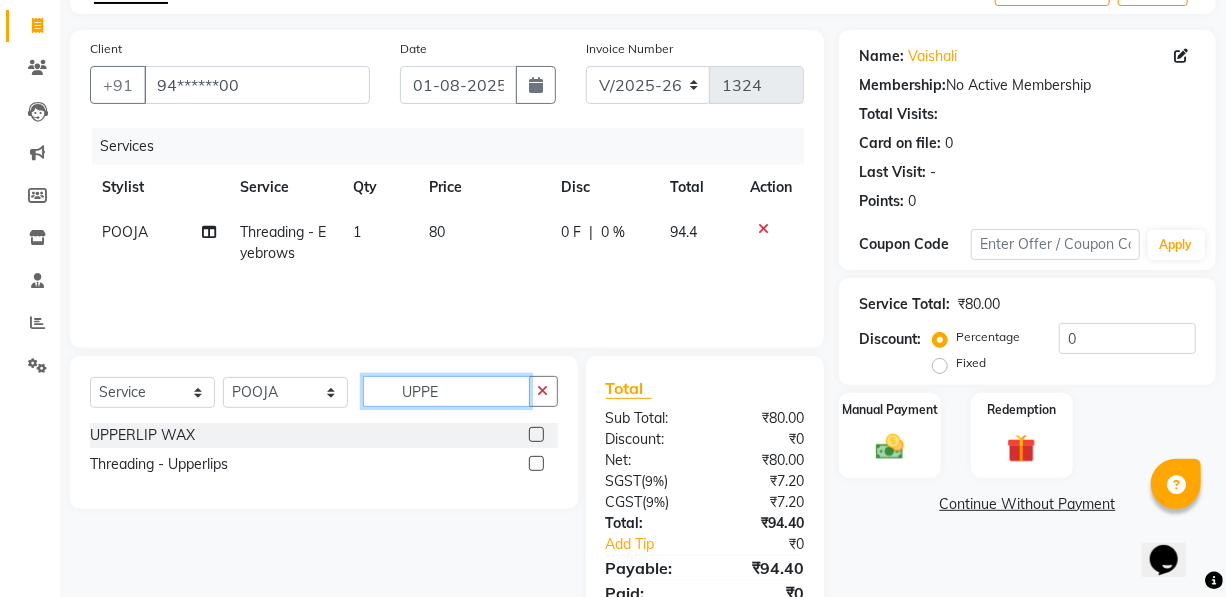 type on "UPPE" 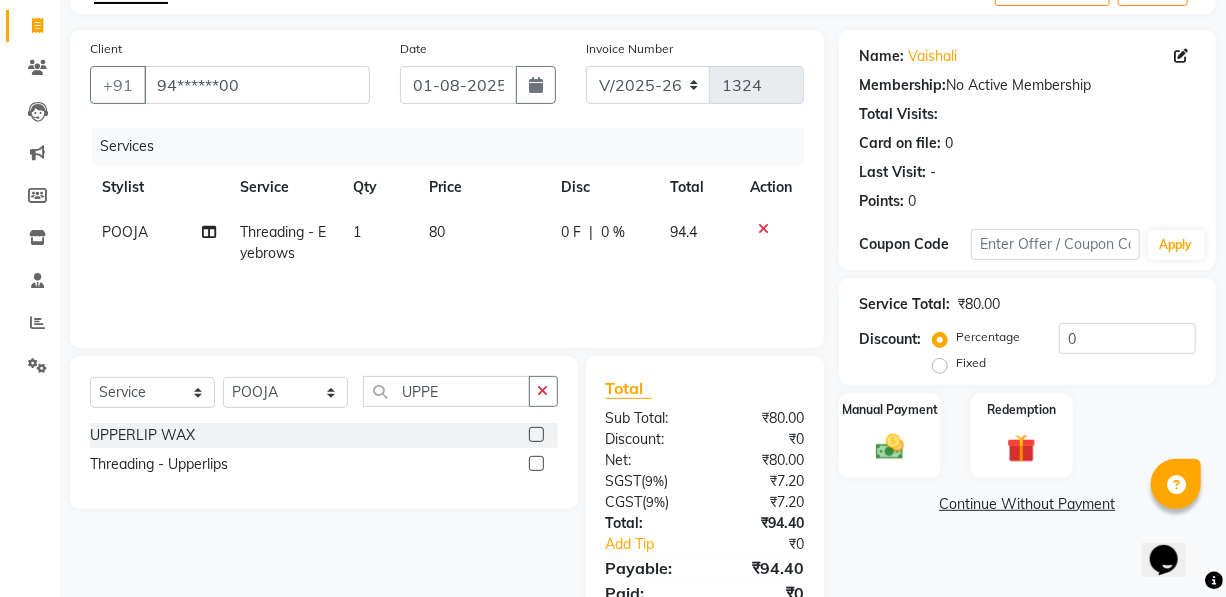 click 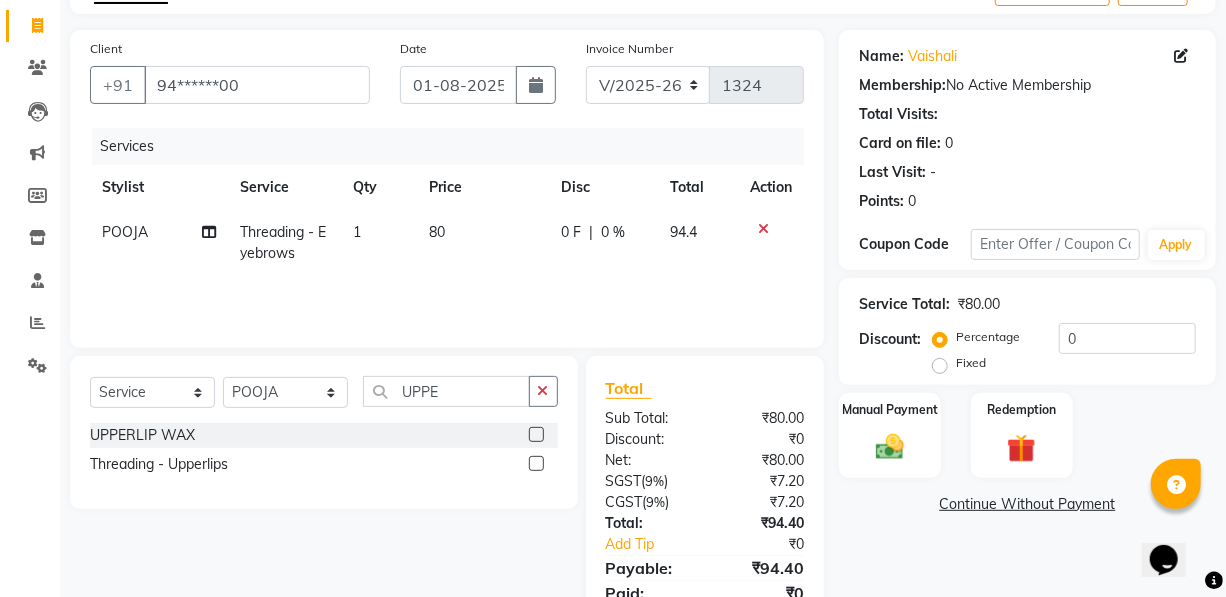 click at bounding box center (535, 464) 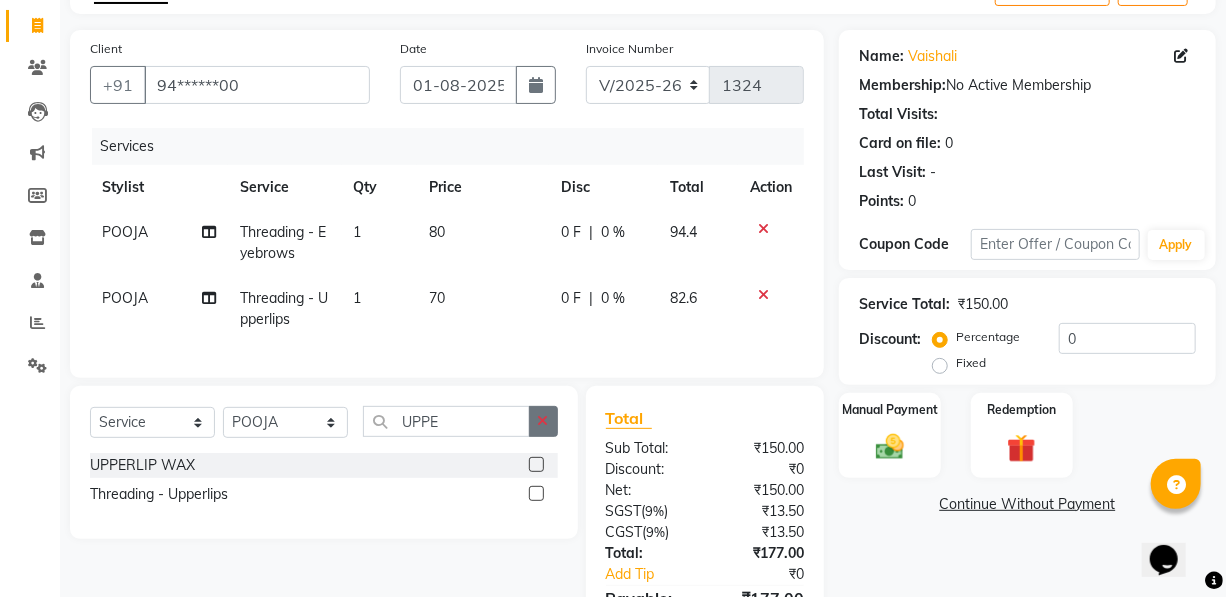 click 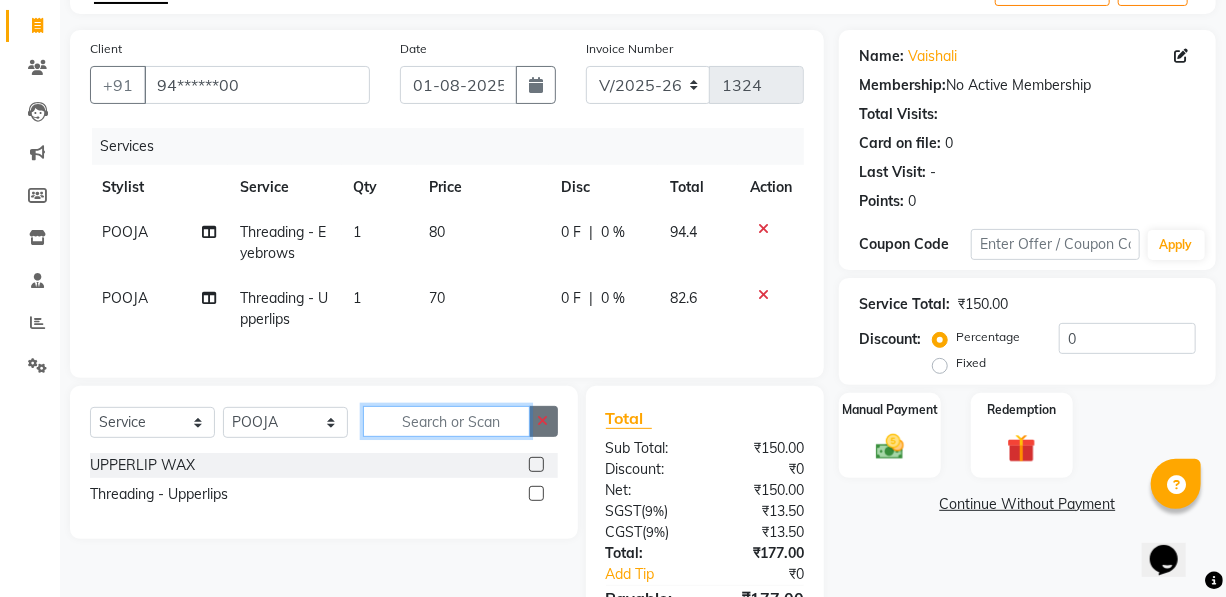 click 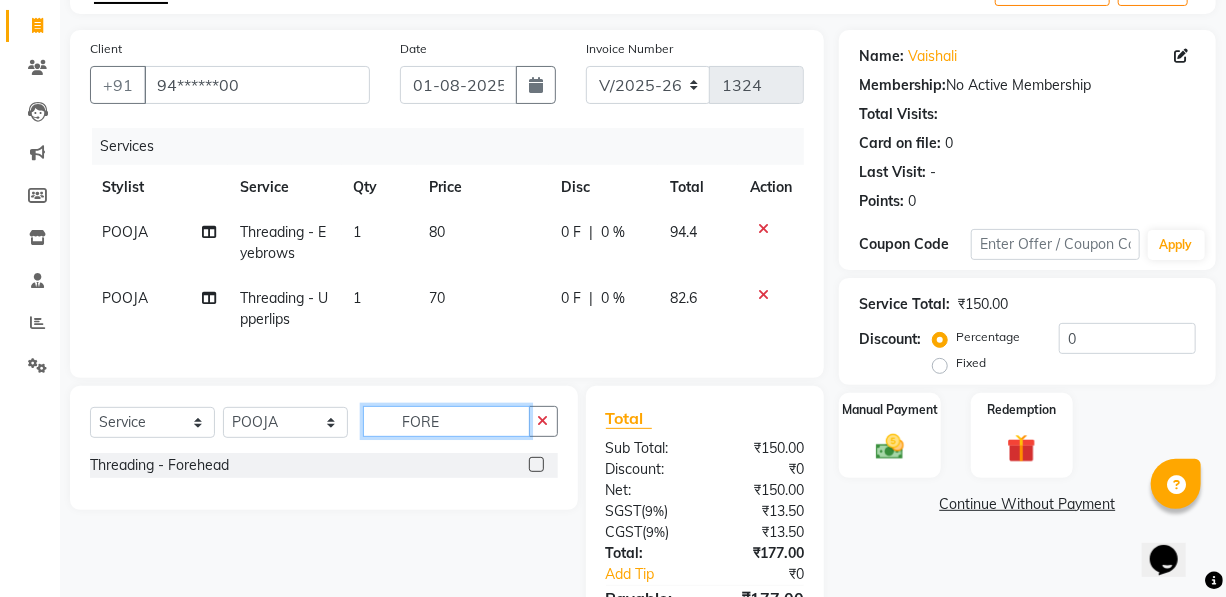 type on "FORE" 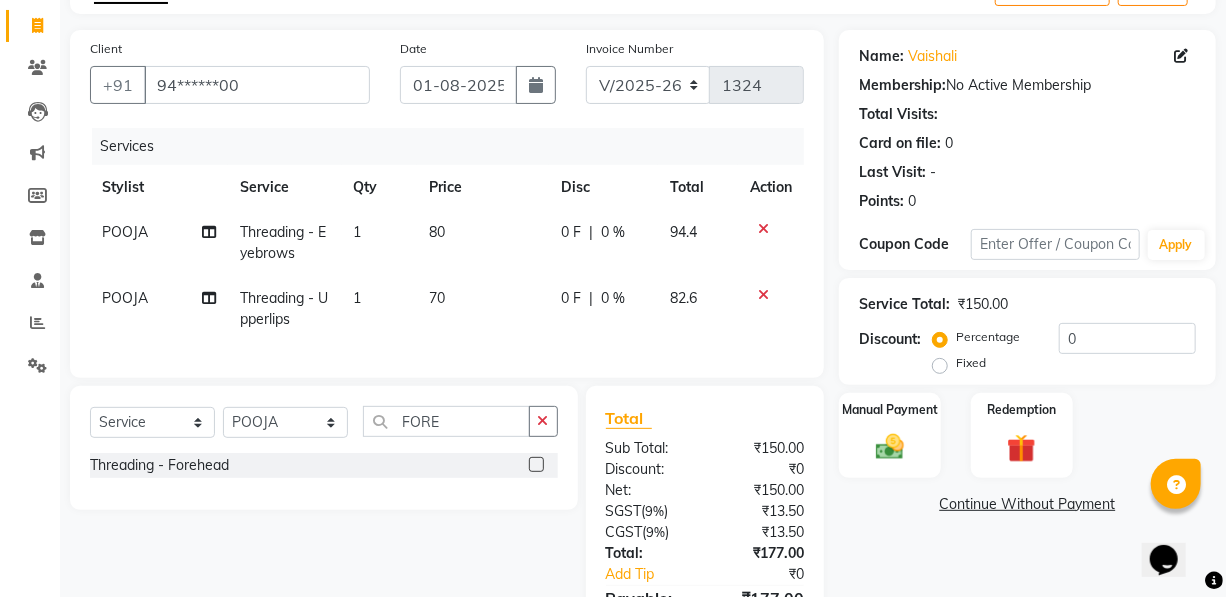 click 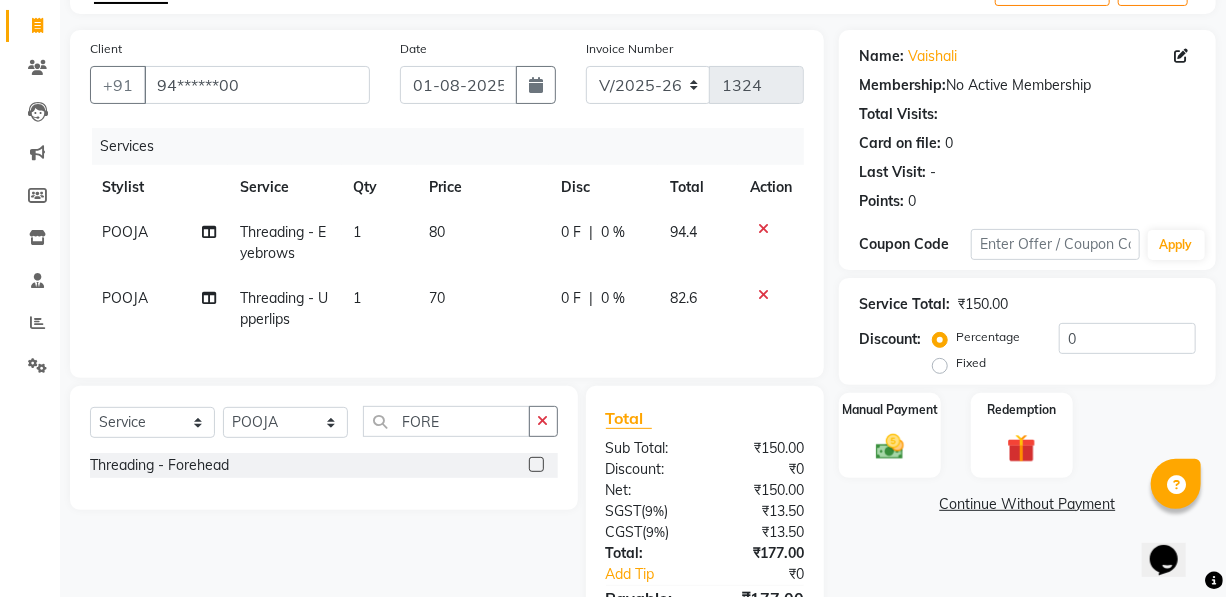 click at bounding box center (535, 465) 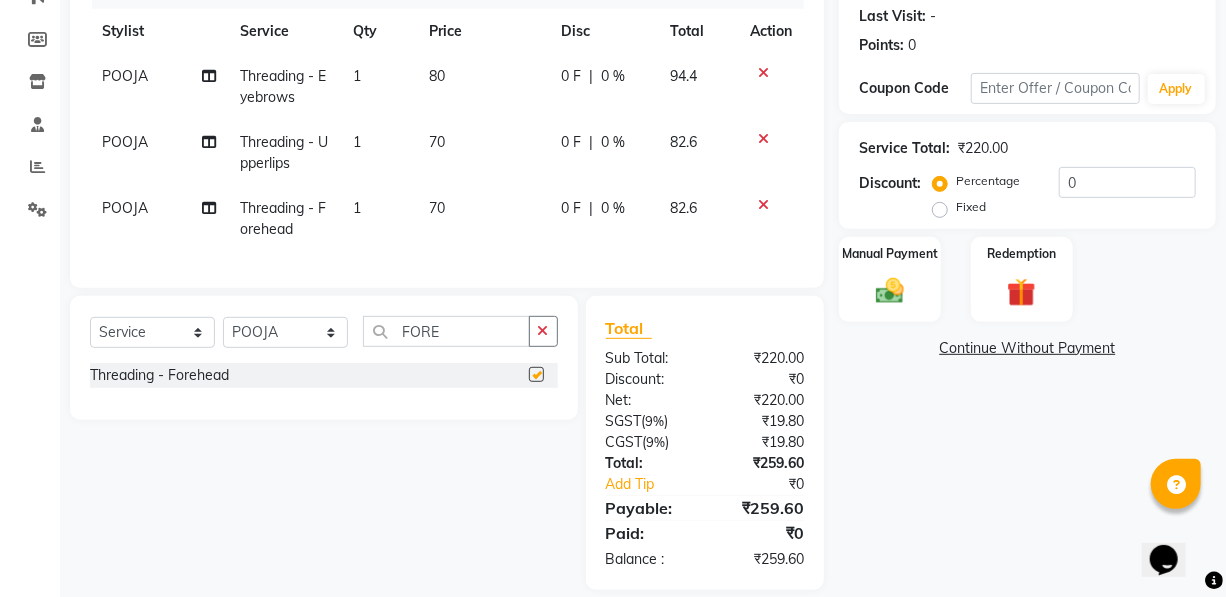 checkbox on "false" 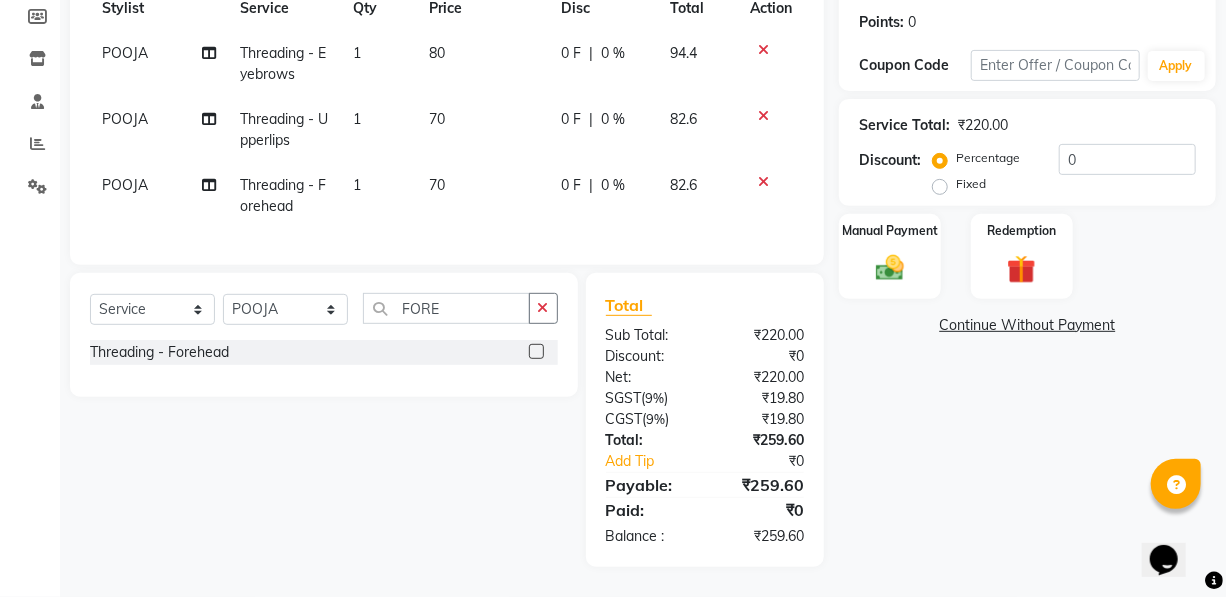 scroll, scrollTop: 315, scrollLeft: 0, axis: vertical 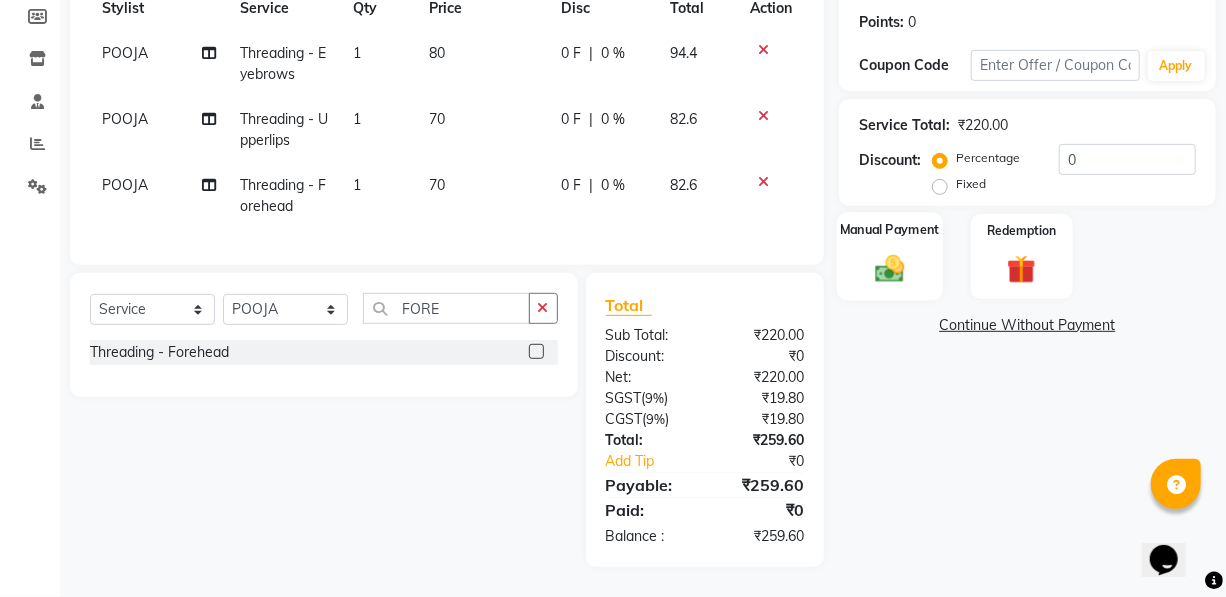 click 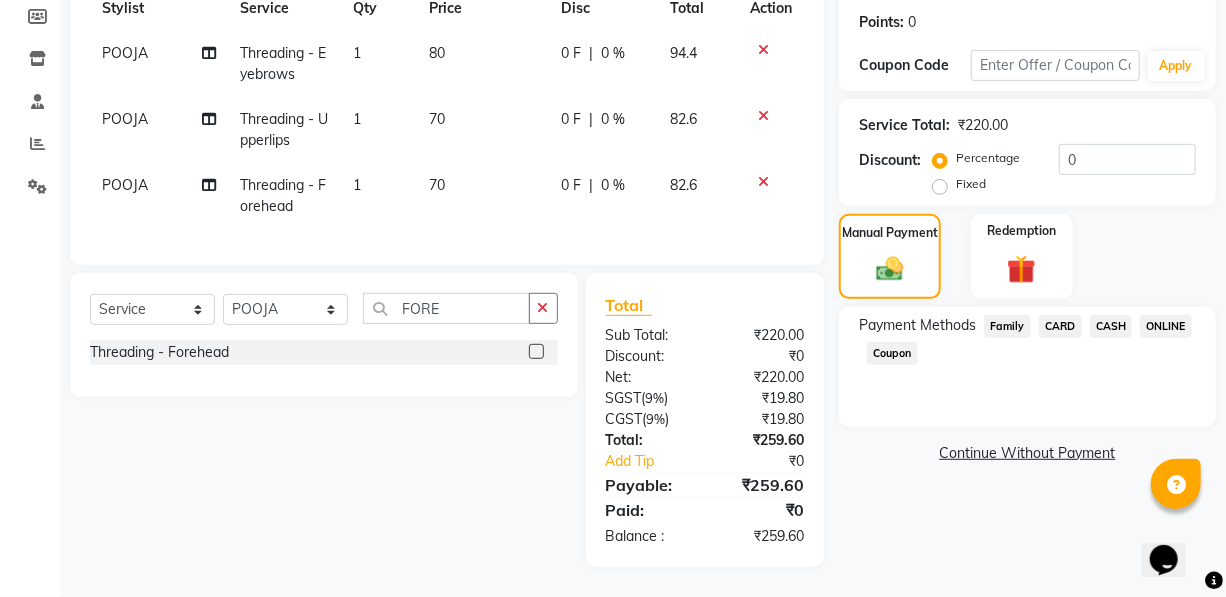click on "ONLINE" 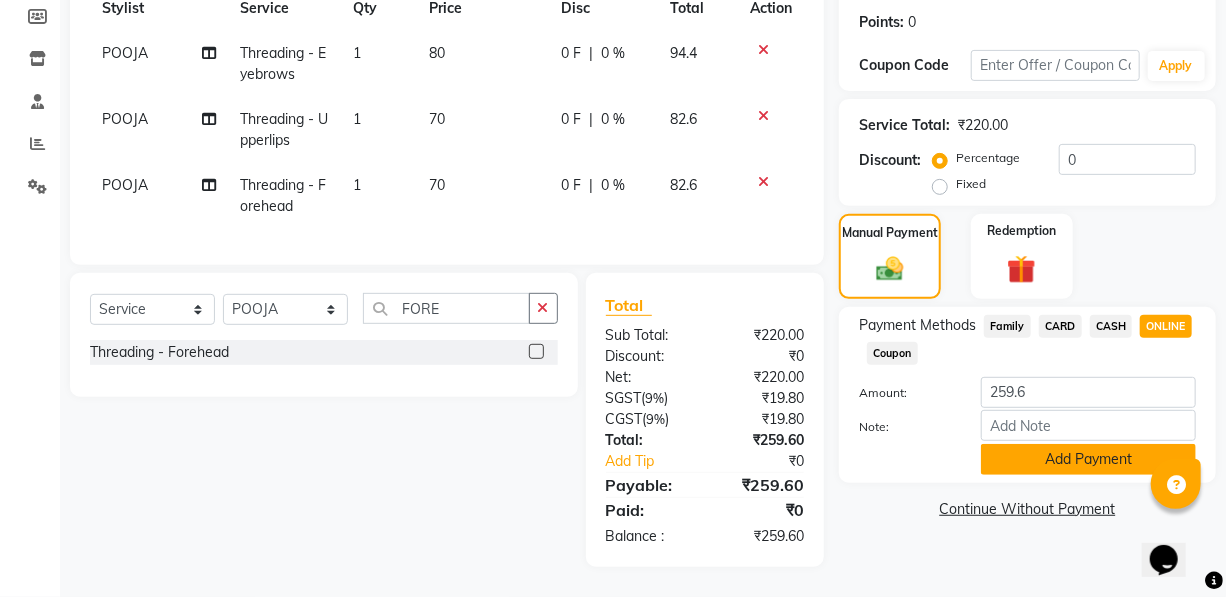 click on "Add Payment" 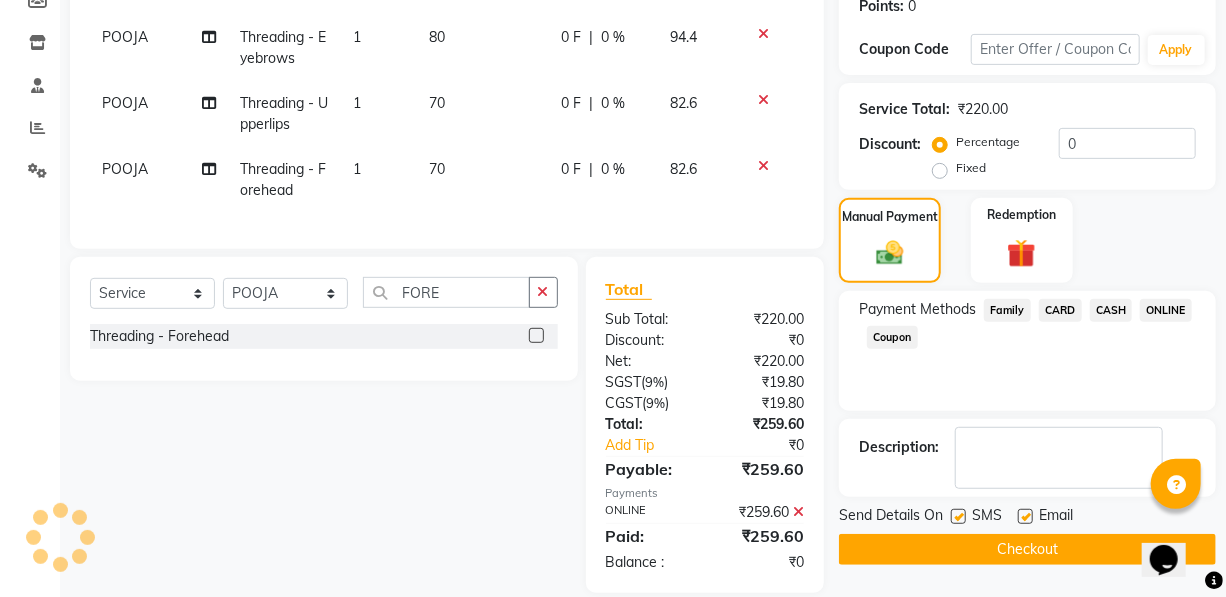 scroll, scrollTop: 357, scrollLeft: 0, axis: vertical 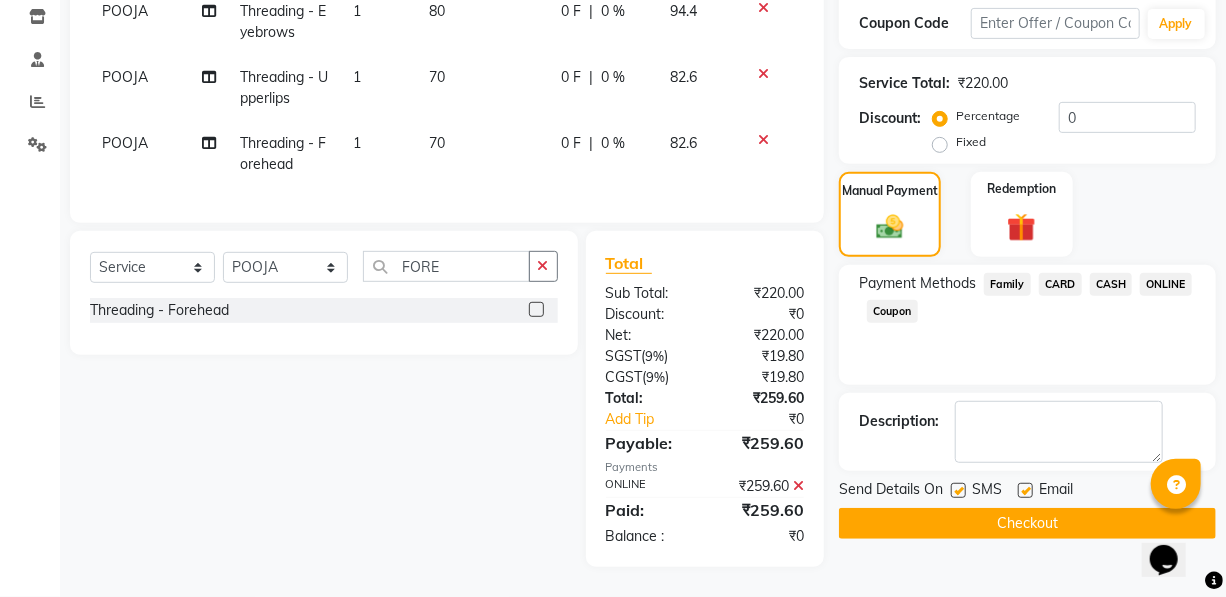 click on "Checkout" 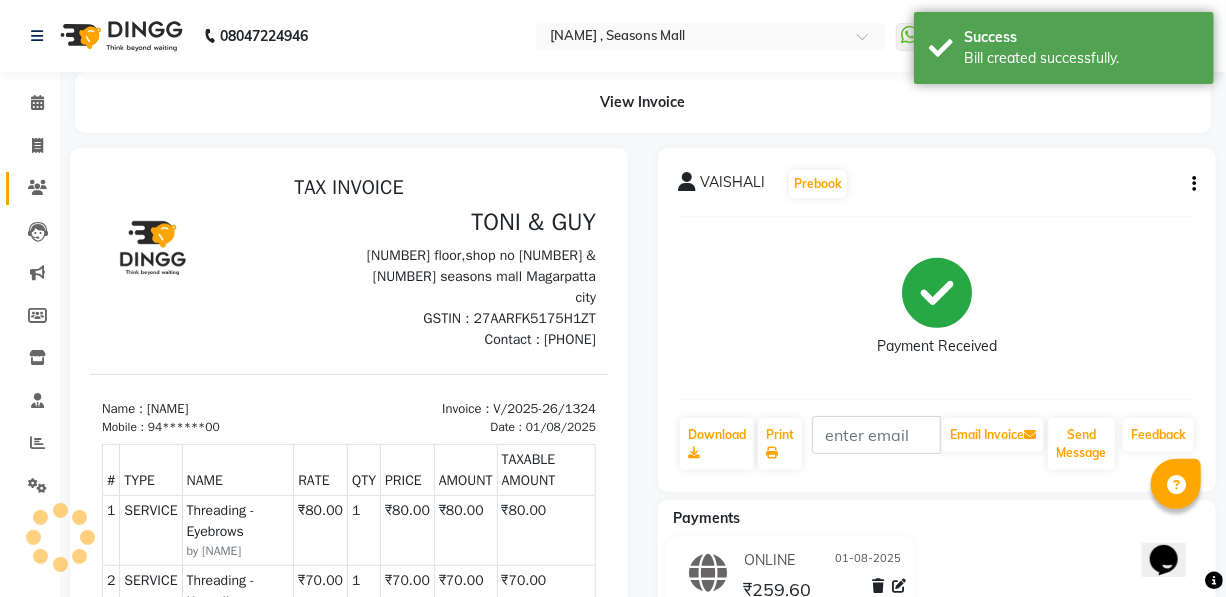 scroll, scrollTop: 0, scrollLeft: 0, axis: both 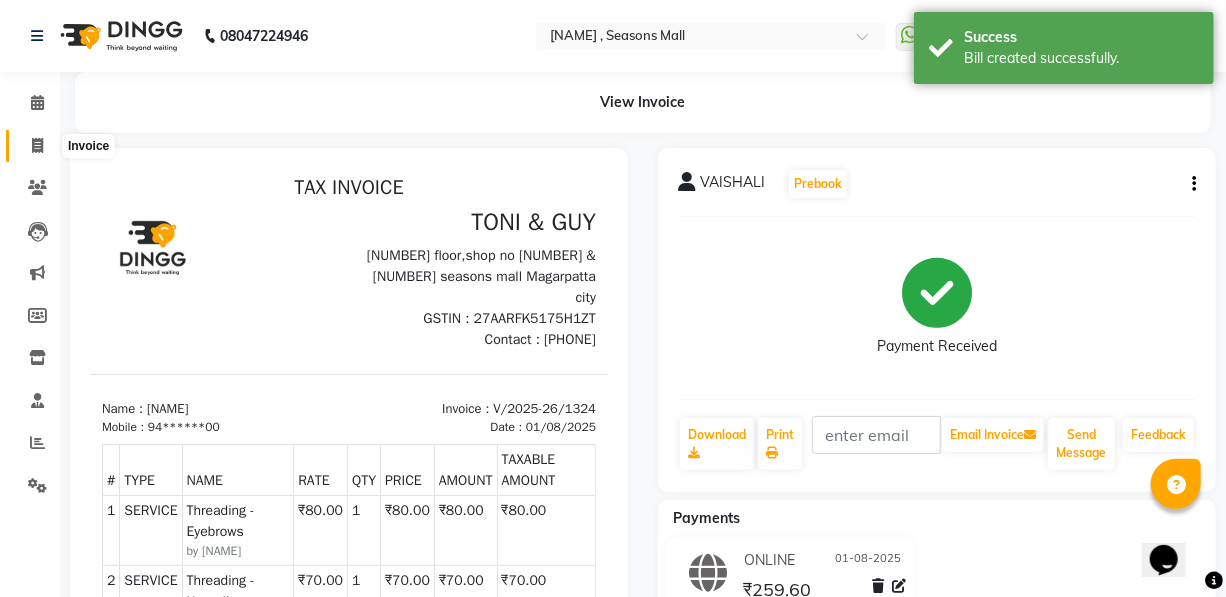click 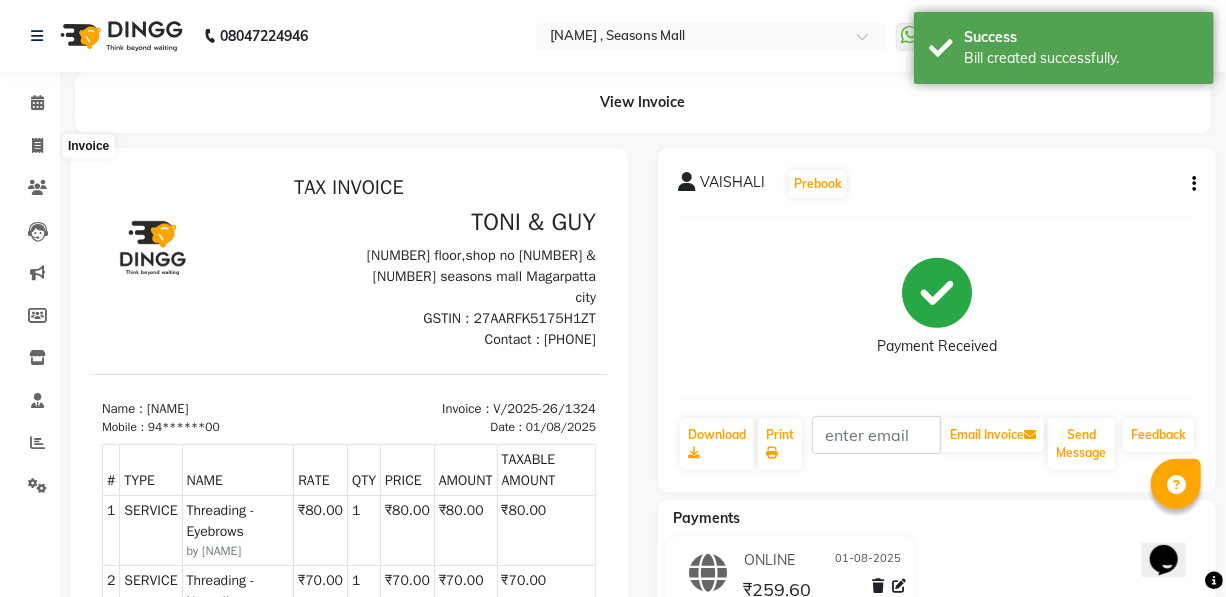 select on "service" 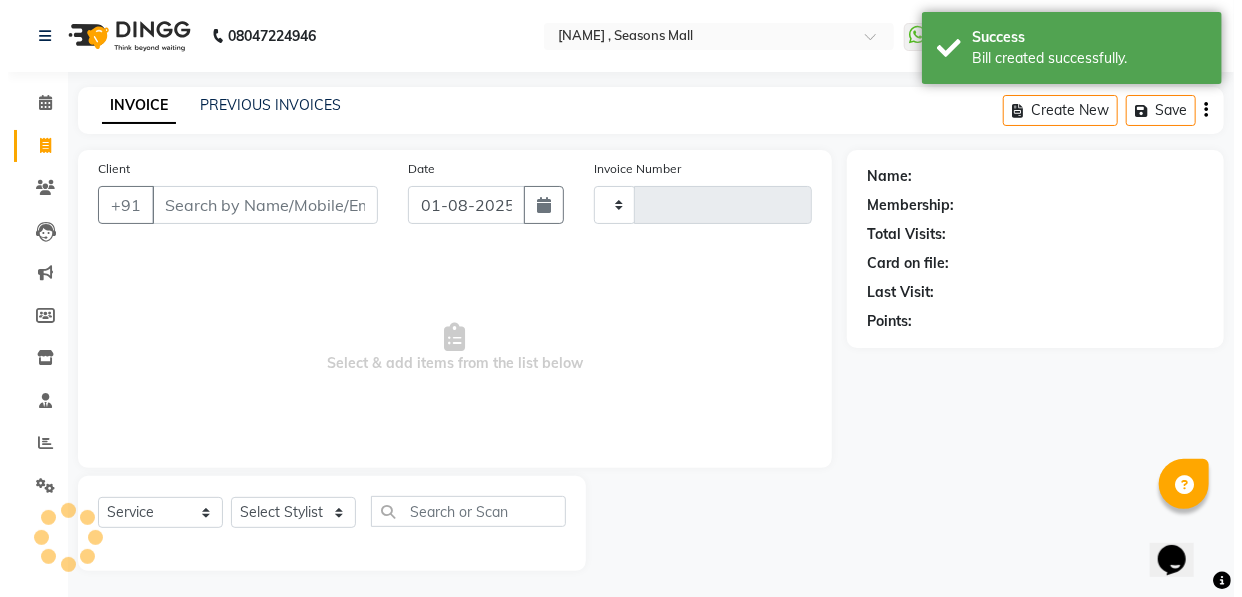 scroll, scrollTop: 4, scrollLeft: 0, axis: vertical 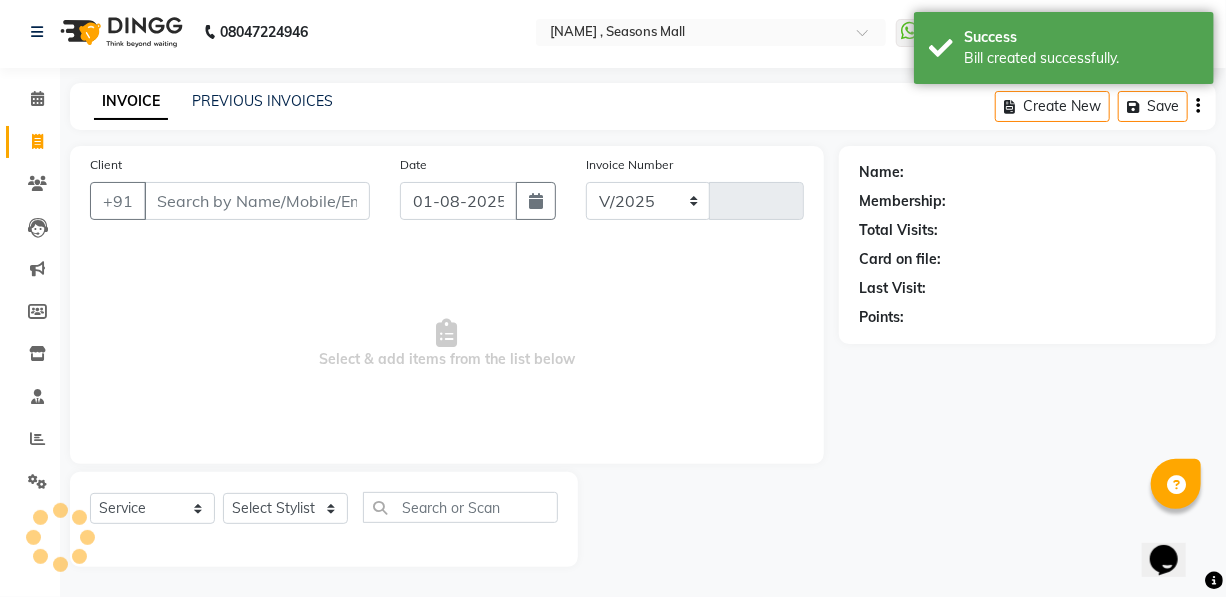select on "3906" 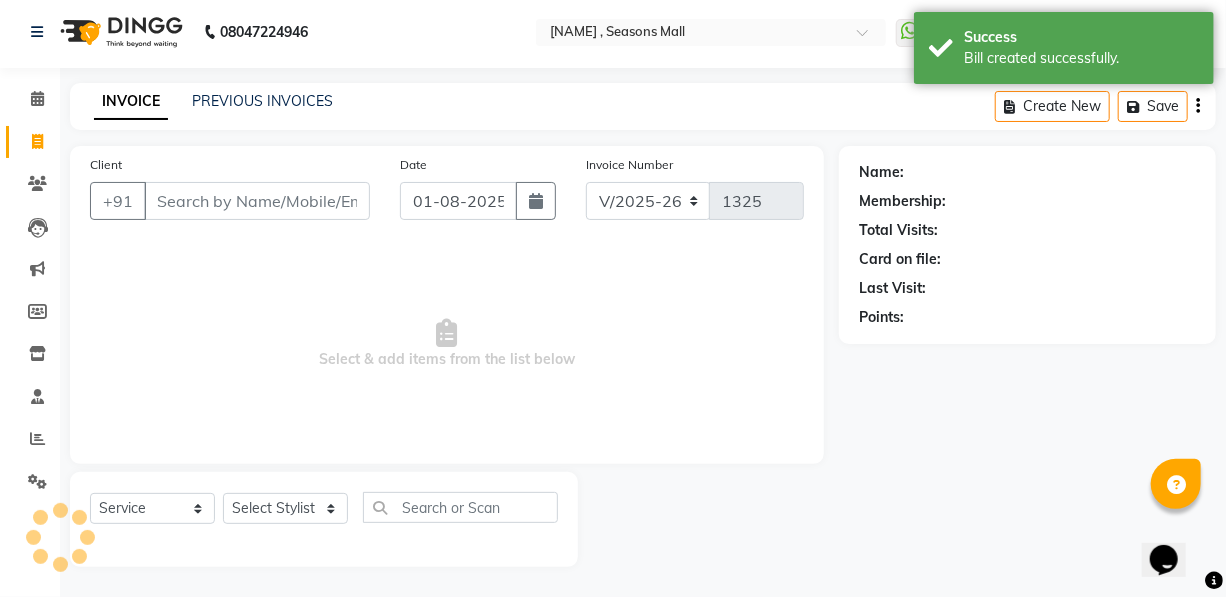 click on "Client" at bounding box center (257, 201) 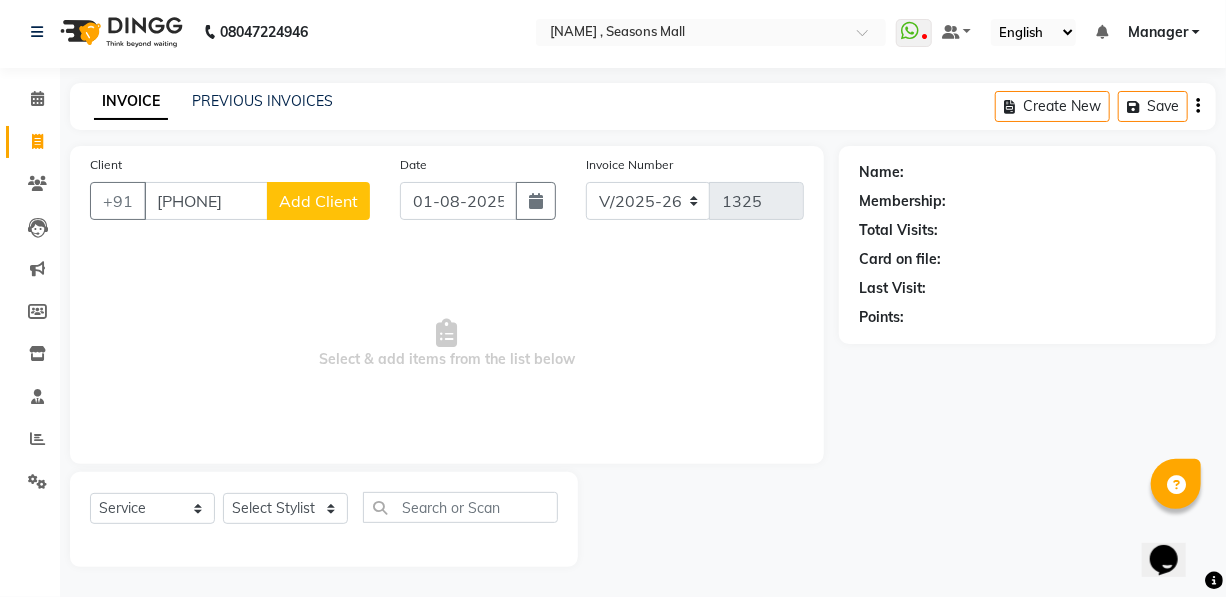 type on "[PHONE]" 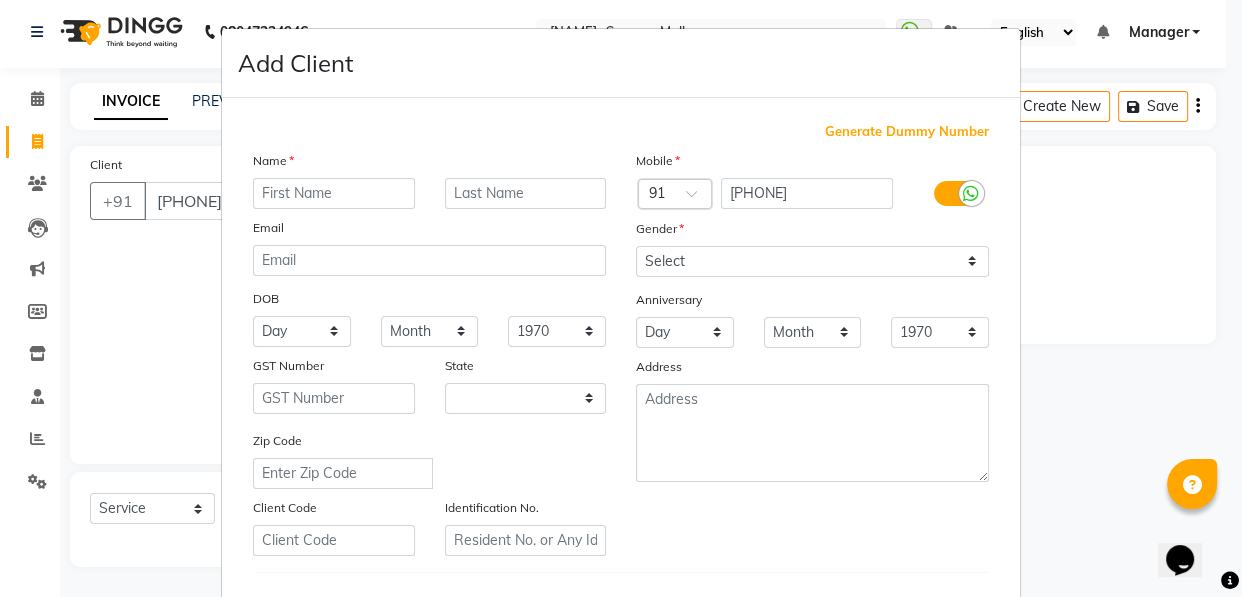 select on "22" 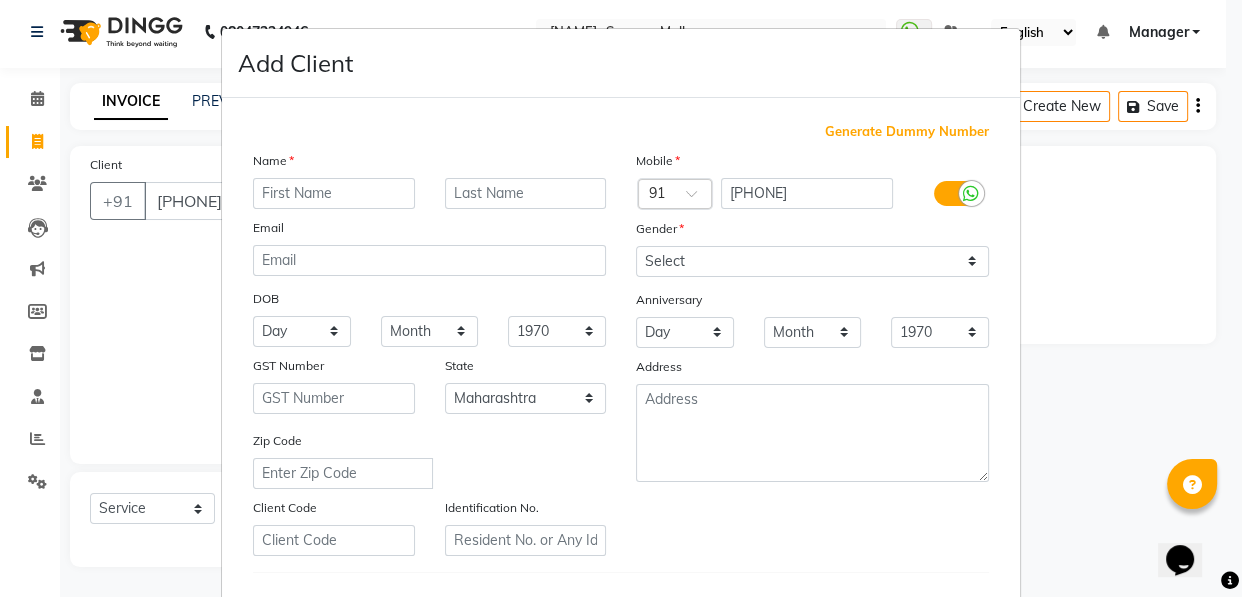 click at bounding box center [334, 193] 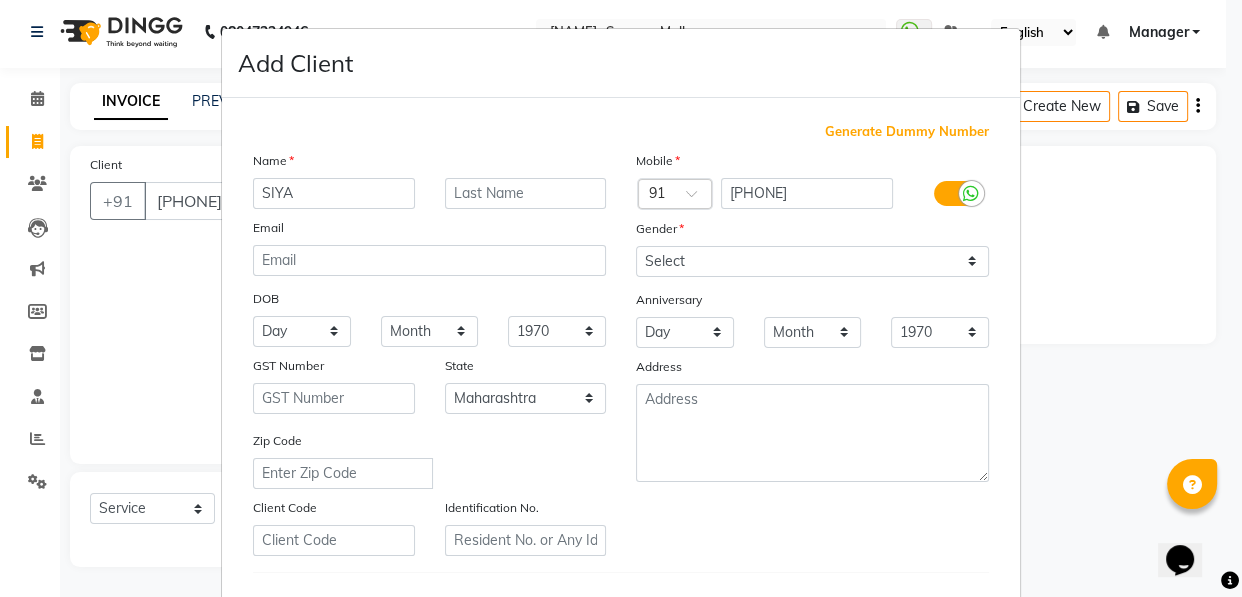 type on "SIYA" 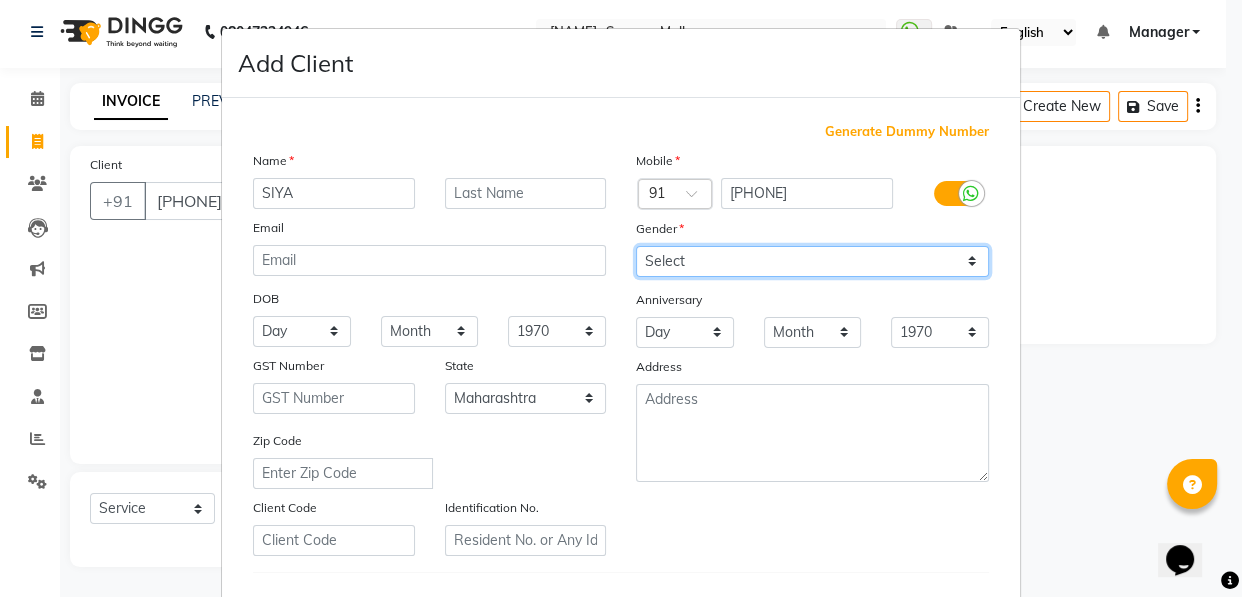 click on "Select Male Female Other Prefer Not To Say" at bounding box center (812, 261) 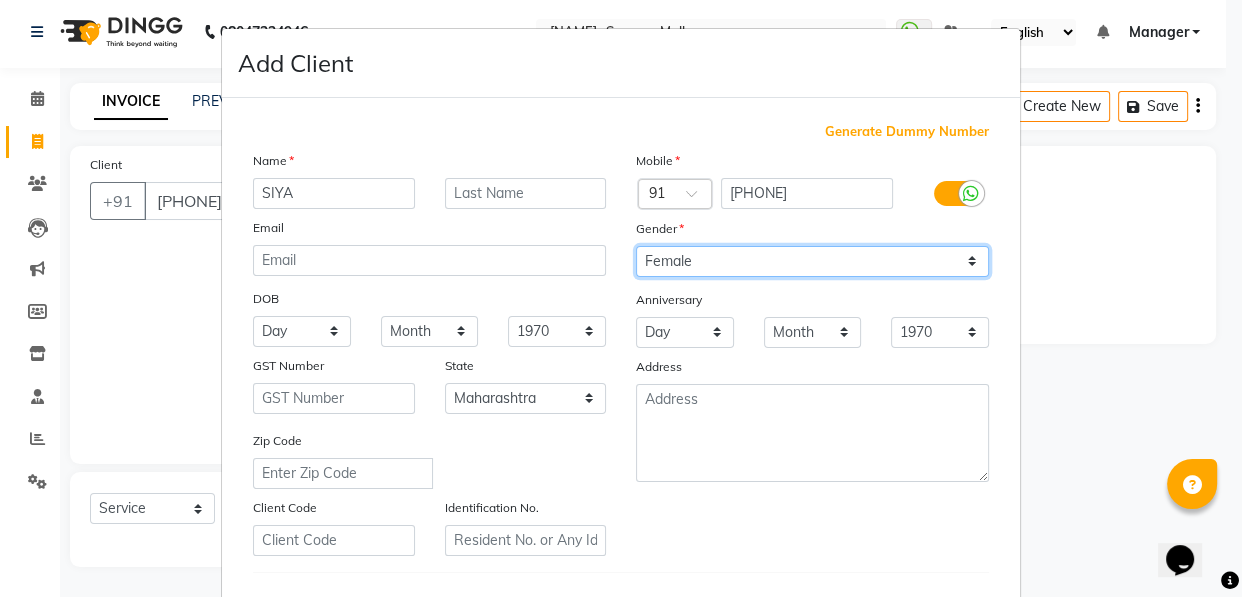 click on "Select Male Female Other Prefer Not To Say" at bounding box center [812, 261] 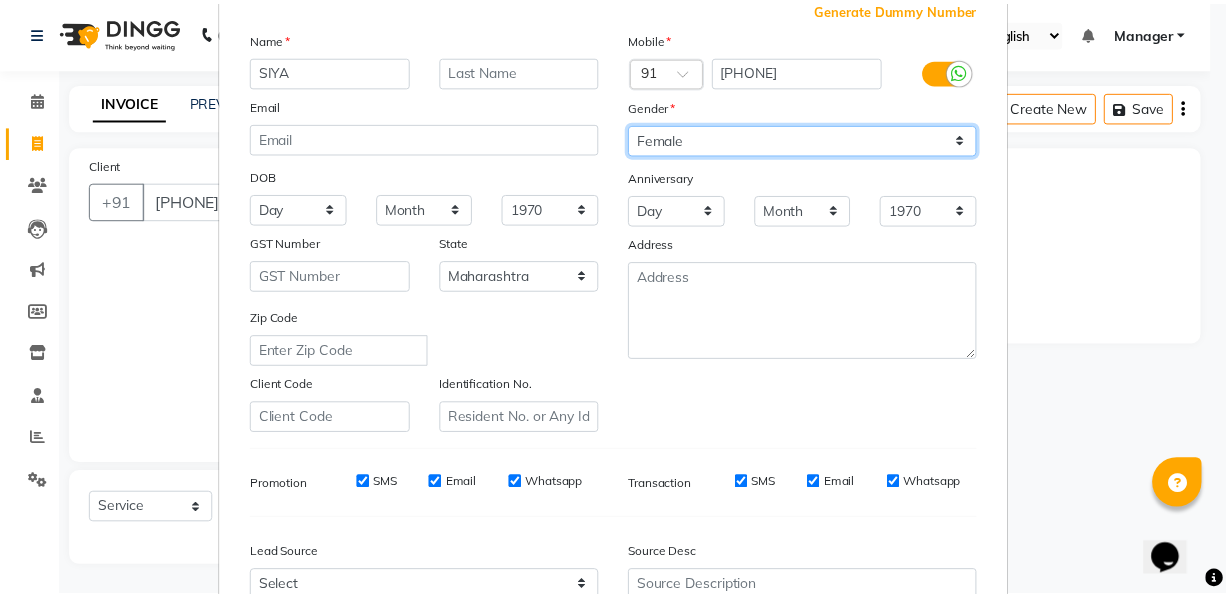 scroll, scrollTop: 331, scrollLeft: 0, axis: vertical 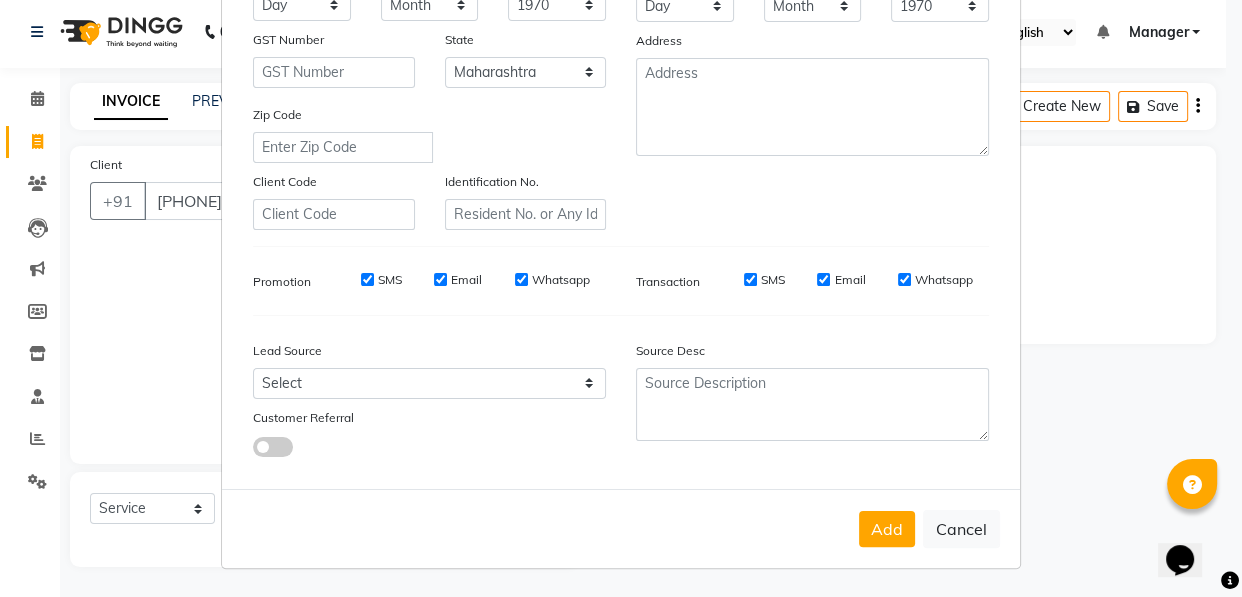 click on "Add   Cancel" at bounding box center (621, 528) 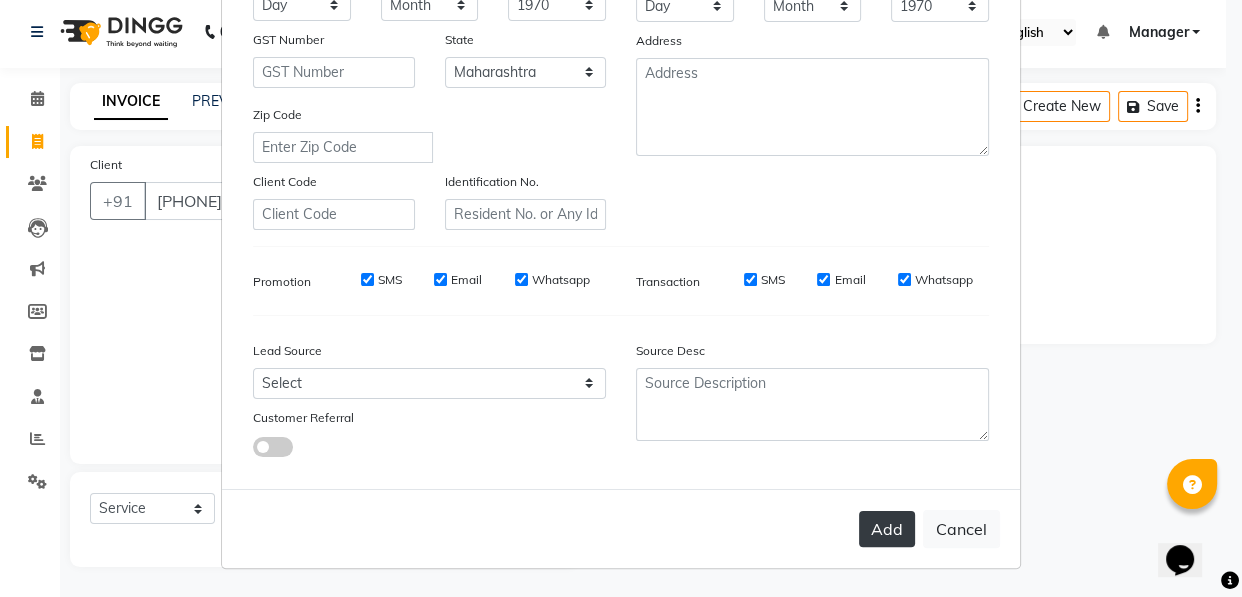 click on "Add" at bounding box center [887, 529] 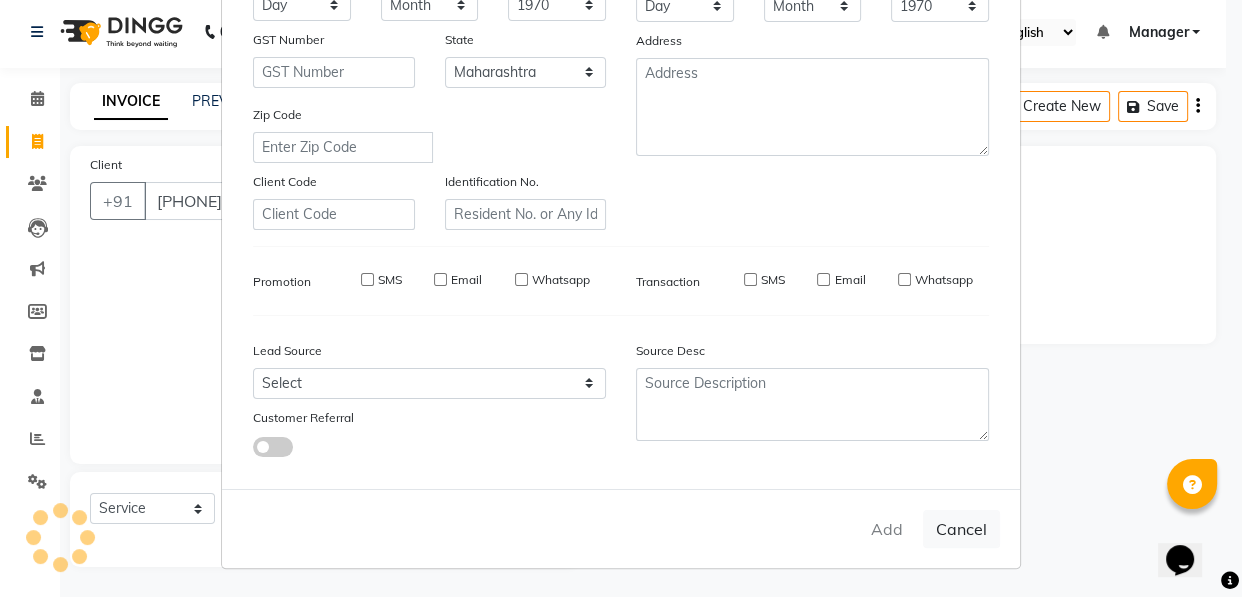 type on "96******49" 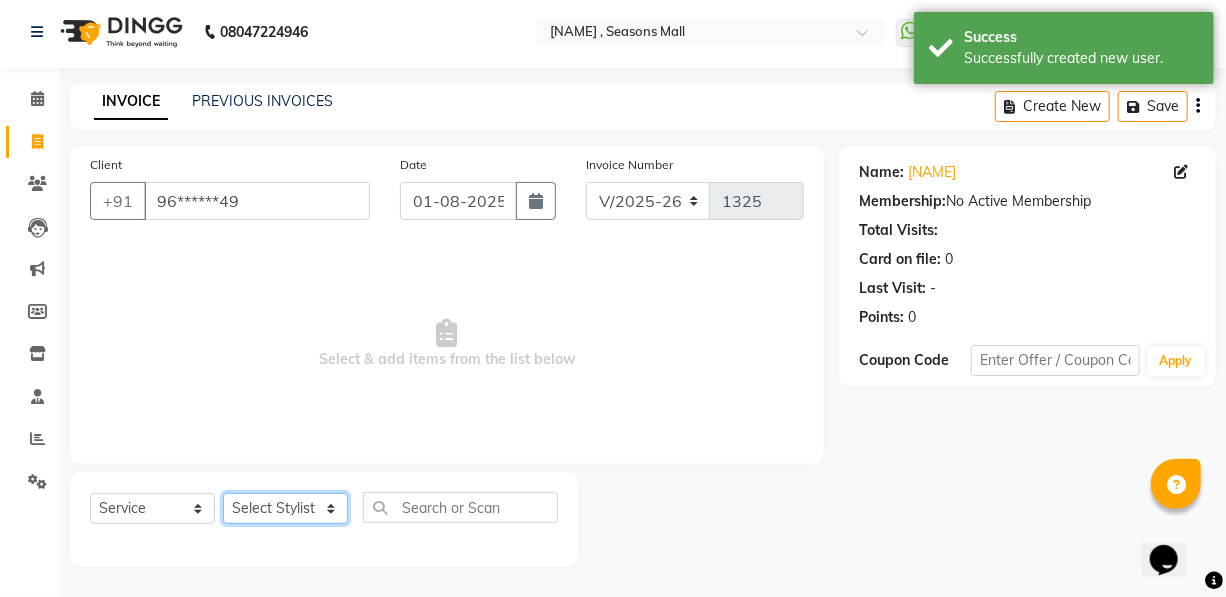 click on "Select Stylist [NAME] [NAME] [NAME] [NAME] [NAME] Manager [NAME] [NAME] [NAME] [NAME] [NAME]" 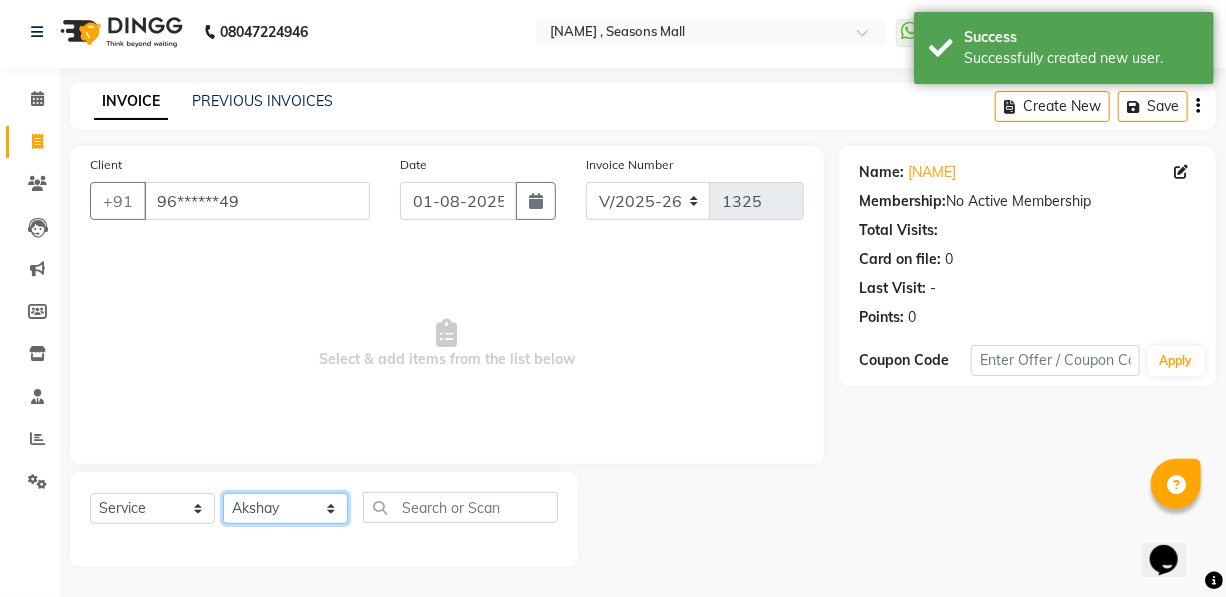 click on "Select Stylist [NAME] [NAME] [NAME] [NAME] [NAME] Manager [NAME] [NAME] [NAME] [NAME] [NAME]" 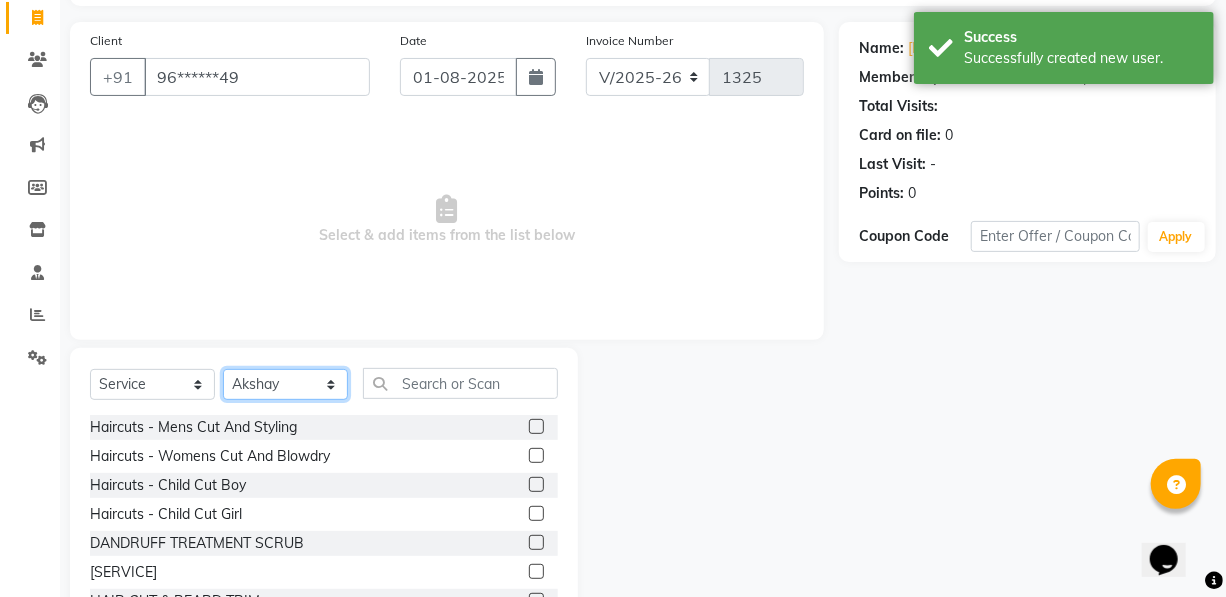 scroll, scrollTop: 204, scrollLeft: 0, axis: vertical 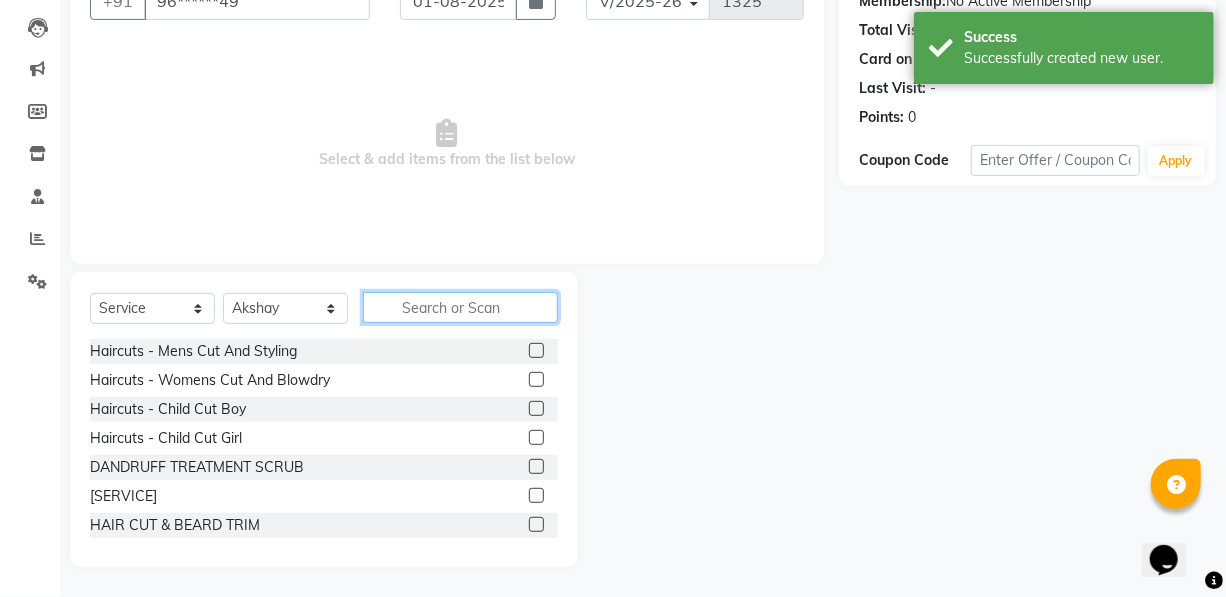click 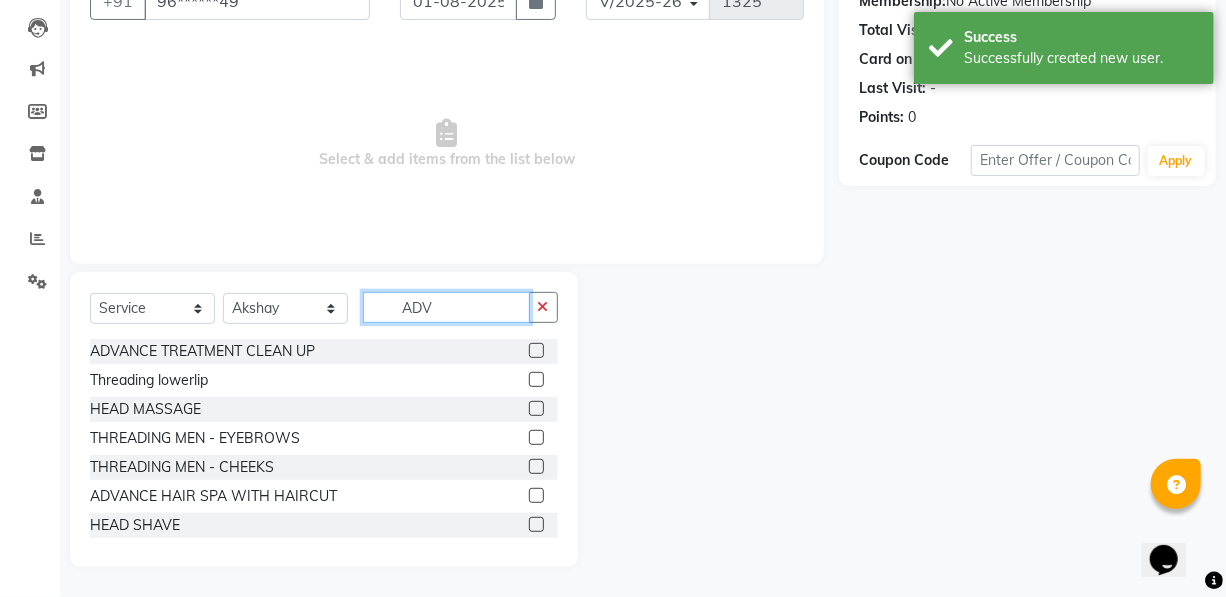 scroll, scrollTop: 90, scrollLeft: 0, axis: vertical 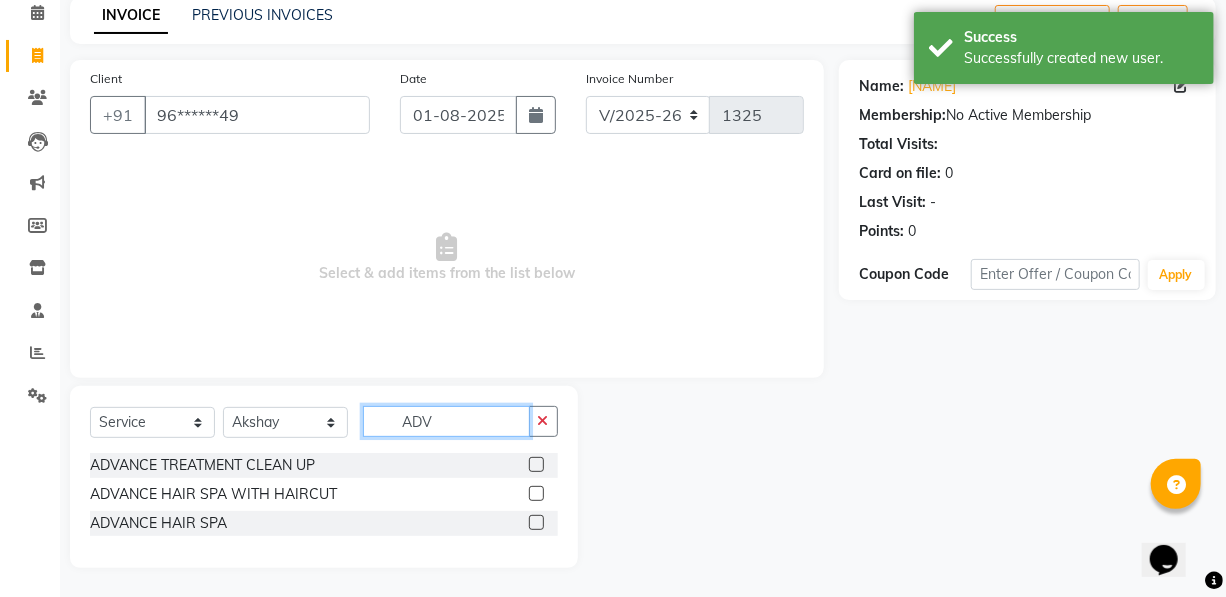 type on "ADV" 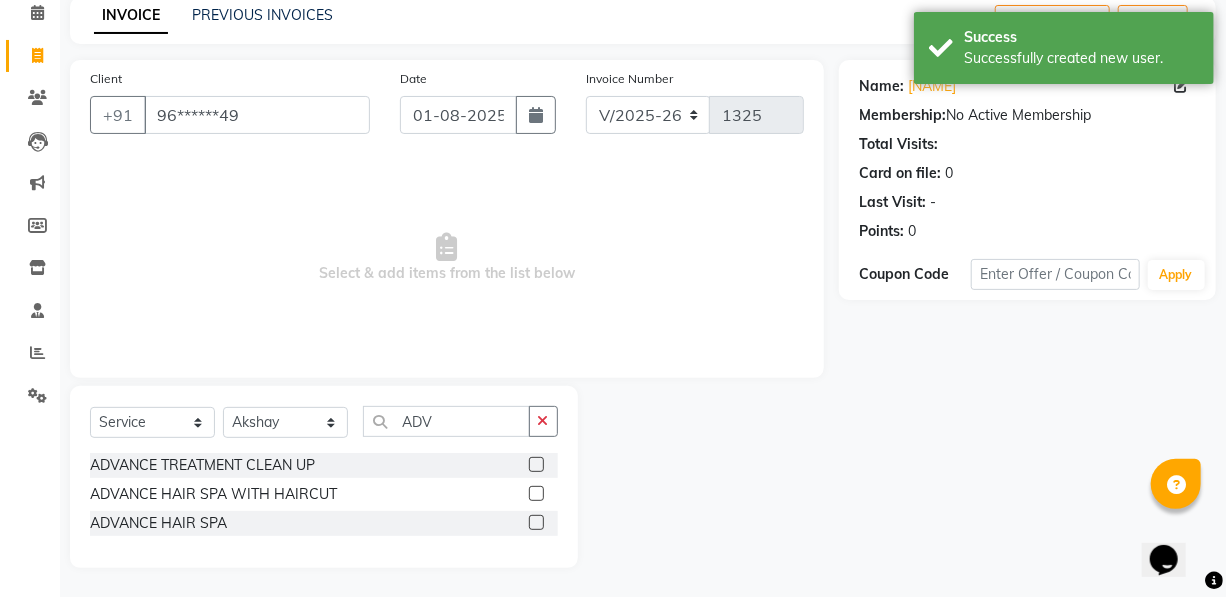 click 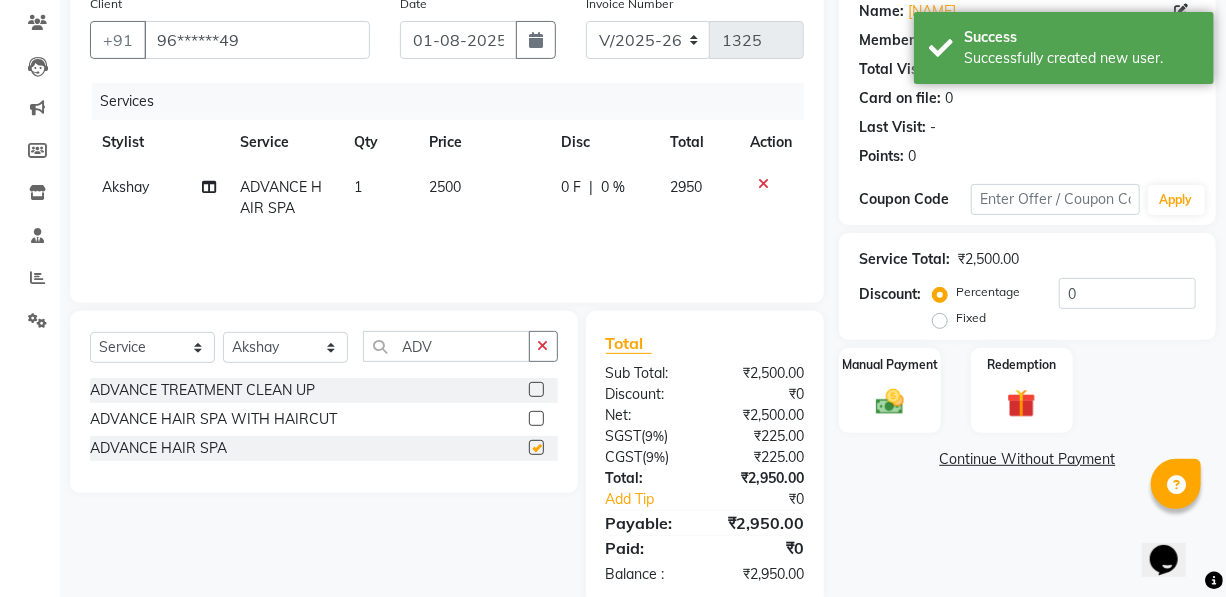 checkbox on "false" 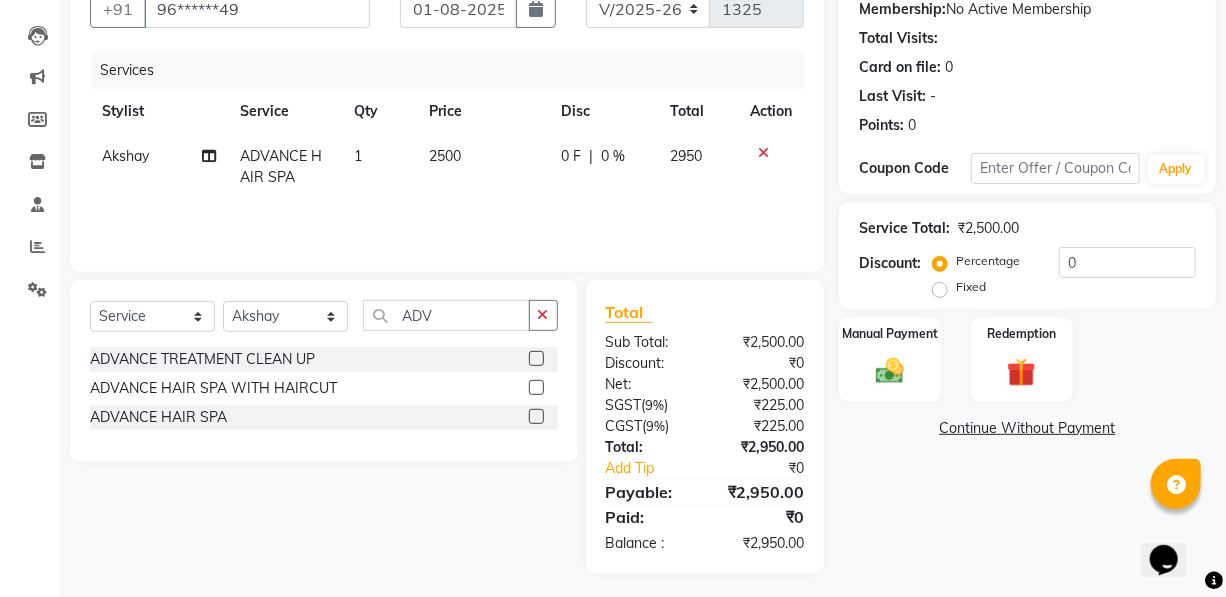 scroll, scrollTop: 203, scrollLeft: 0, axis: vertical 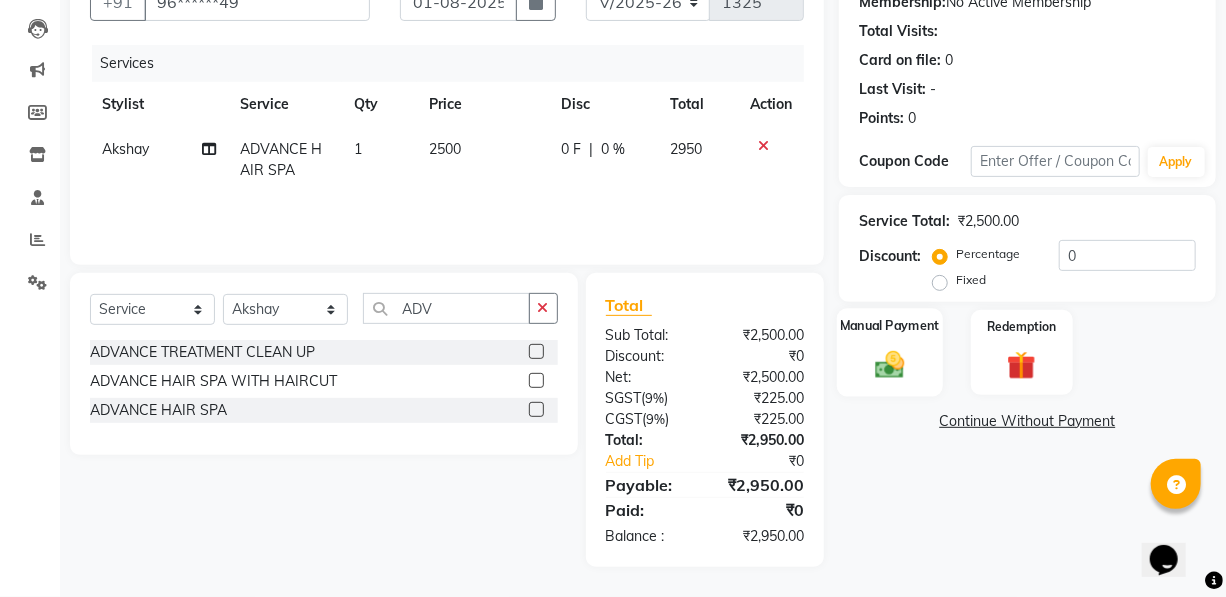 click 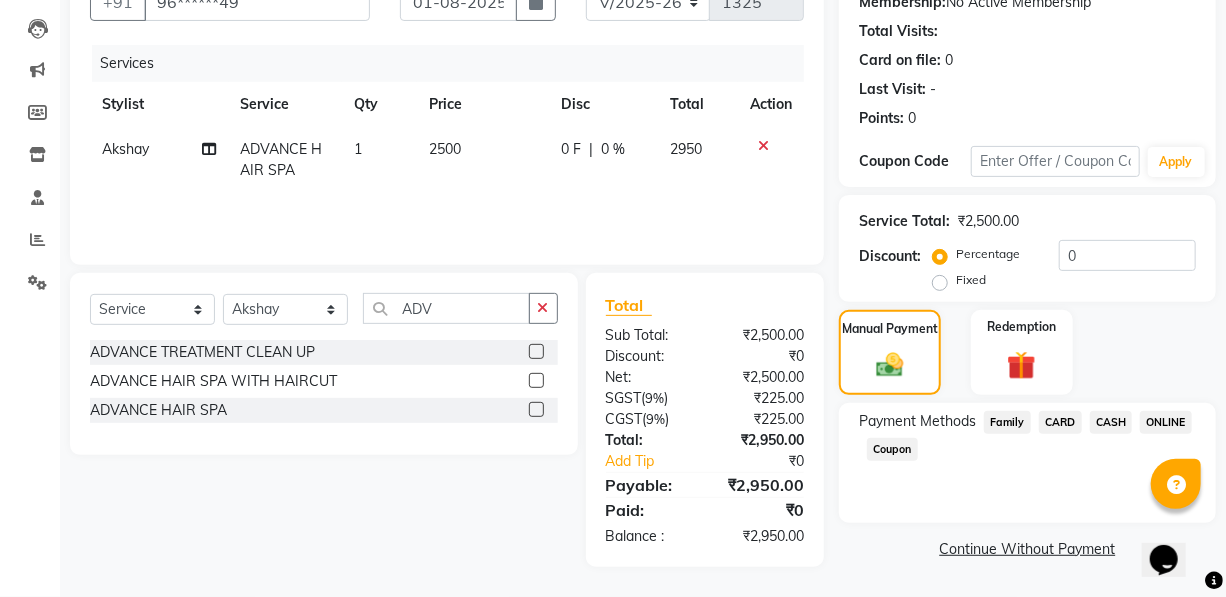 click on "CASH" 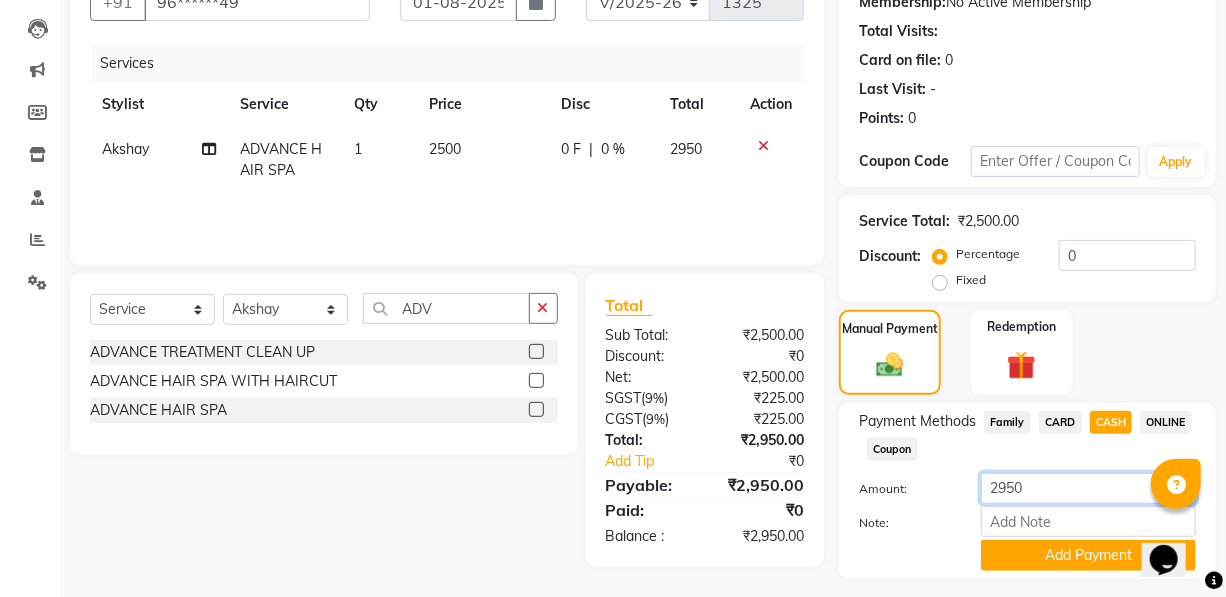 click on "2950" 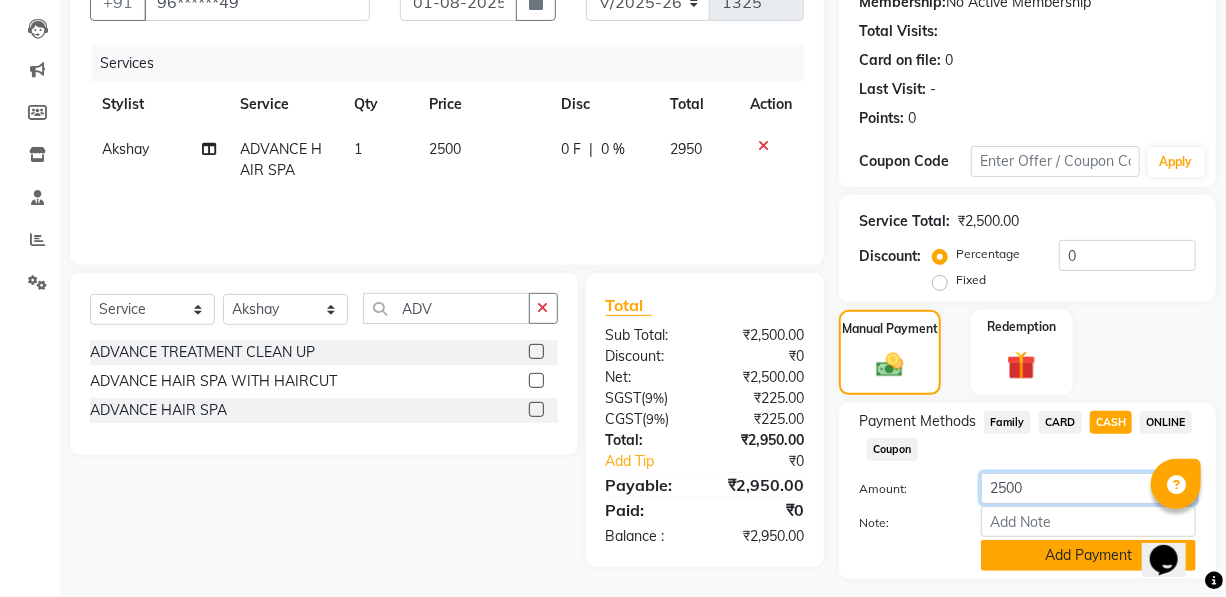 type on "2500" 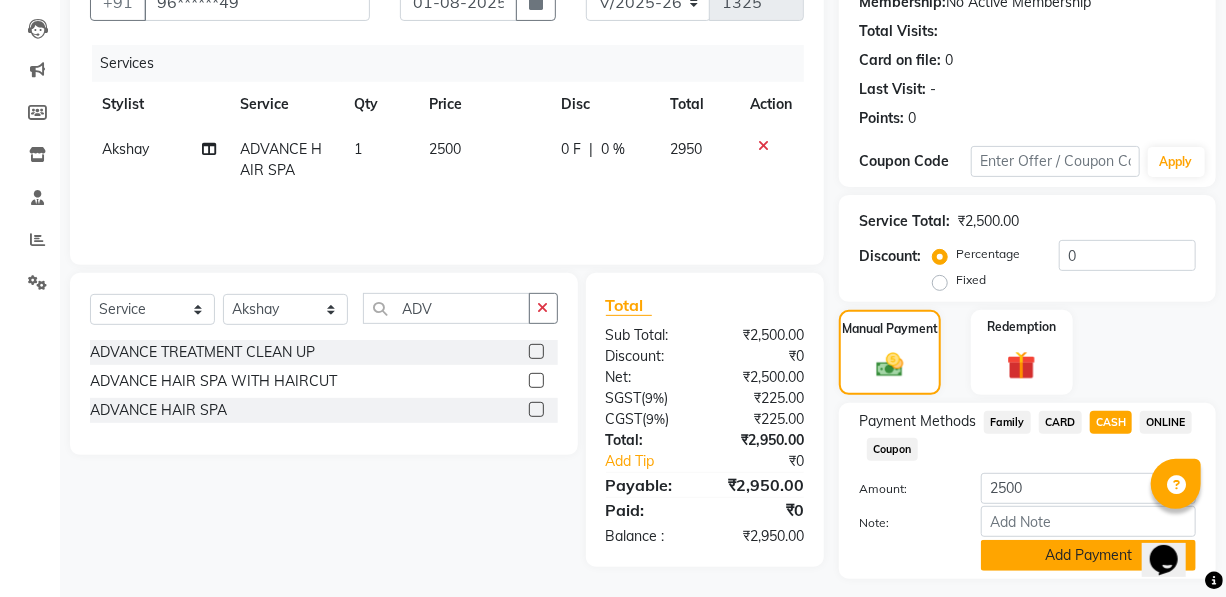 click on "Add Payment" 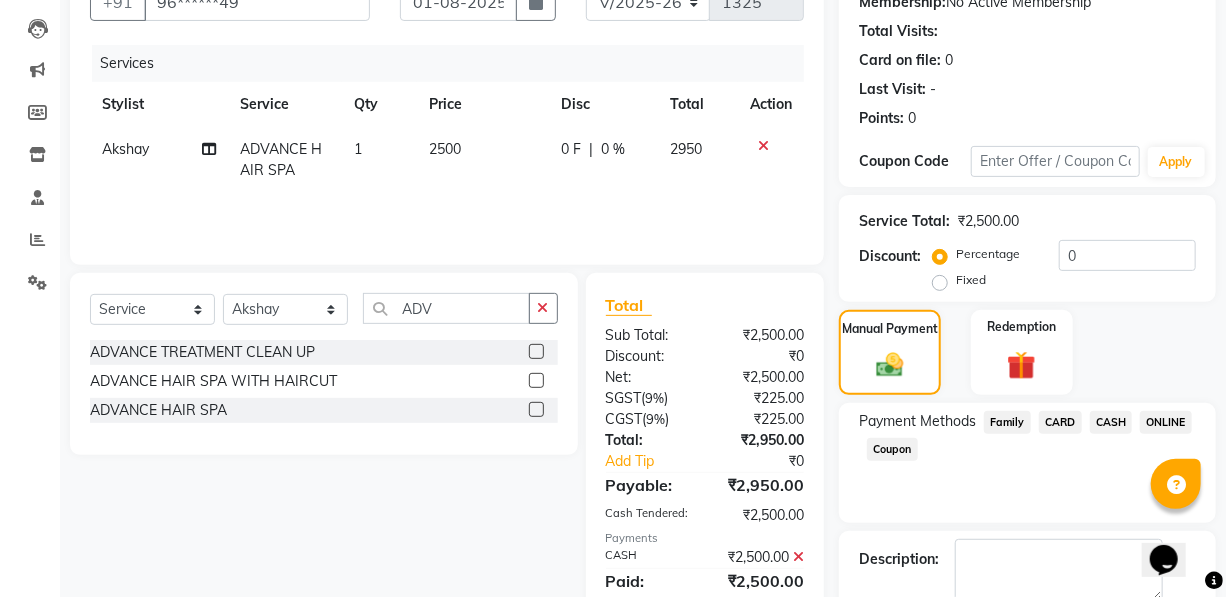 click on "ONLINE" 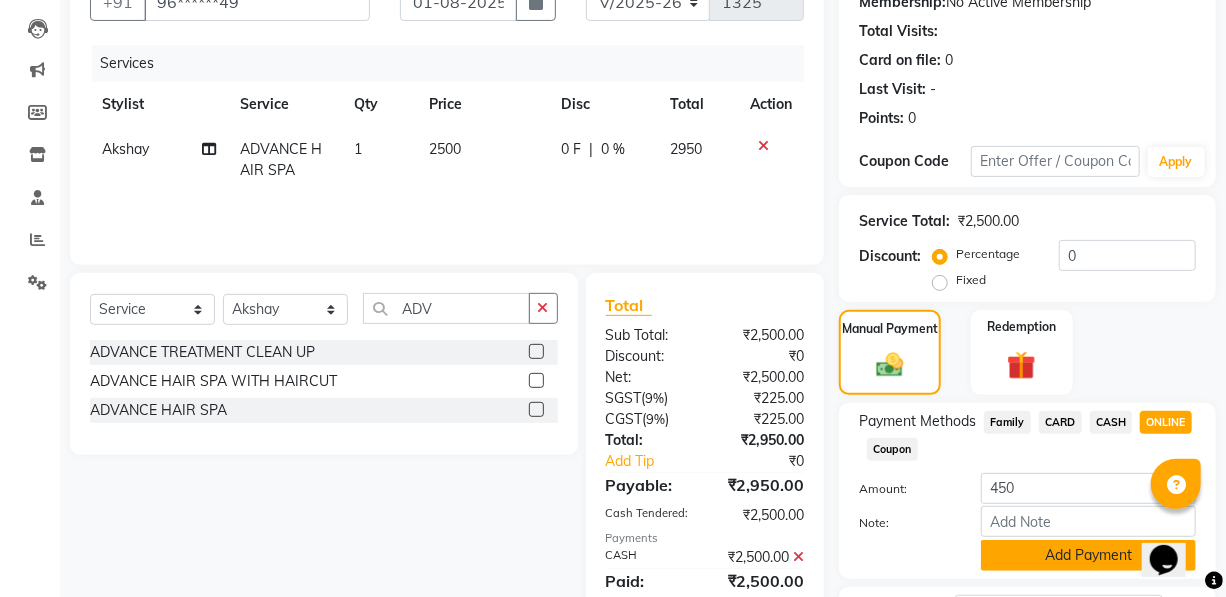 click on "Add Payment" 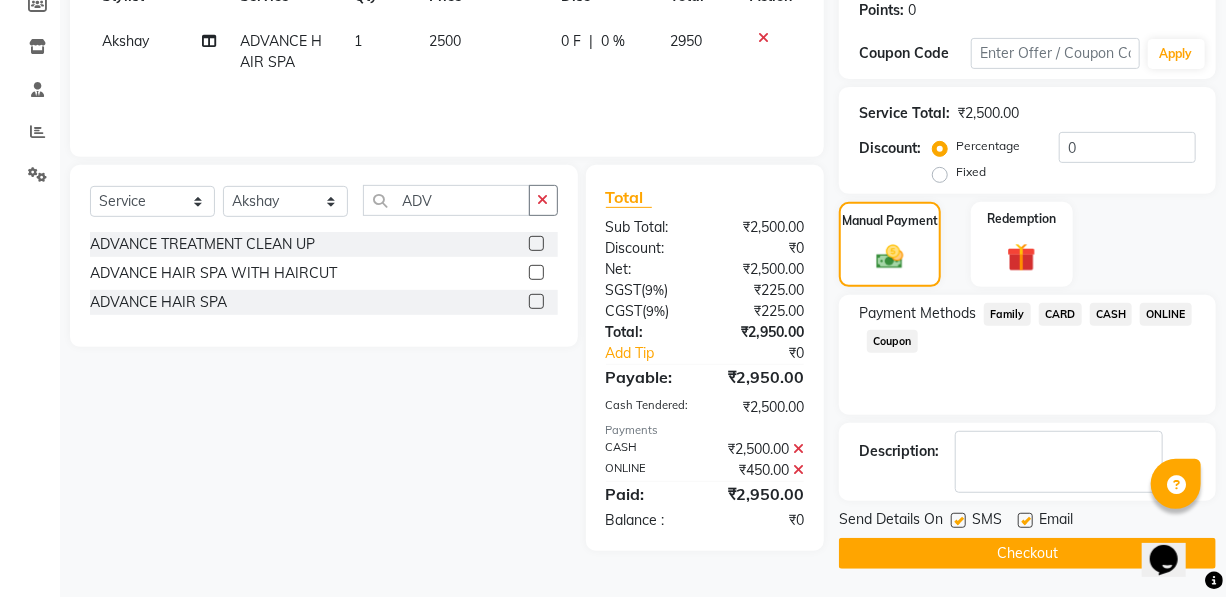 click on "Checkout" 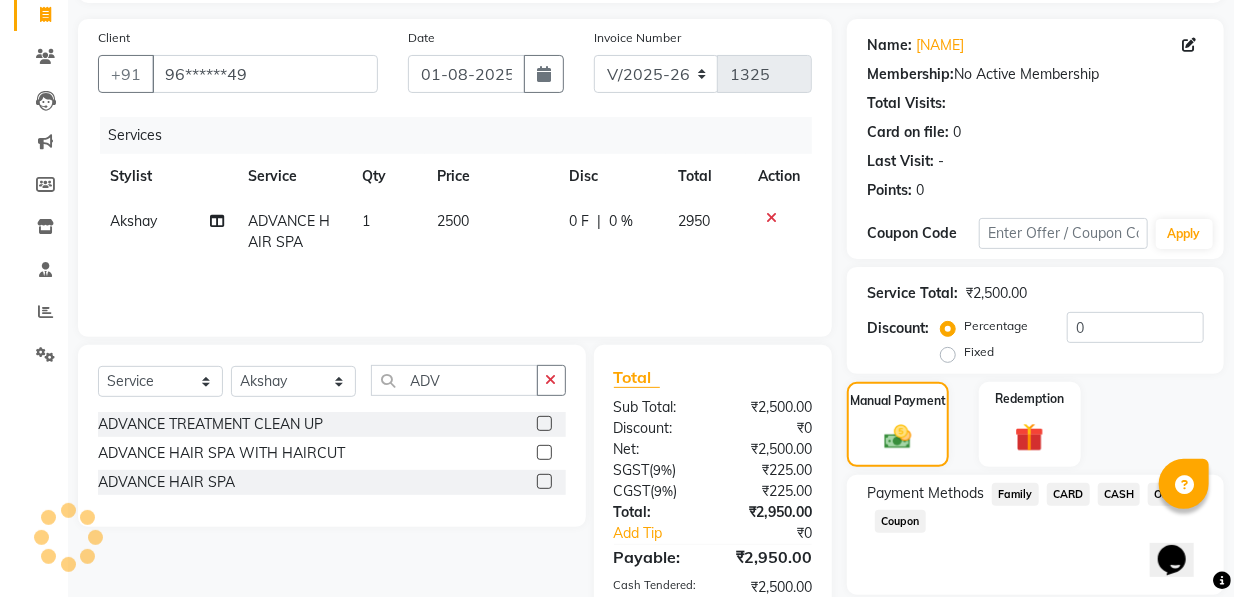 scroll, scrollTop: 0, scrollLeft: 0, axis: both 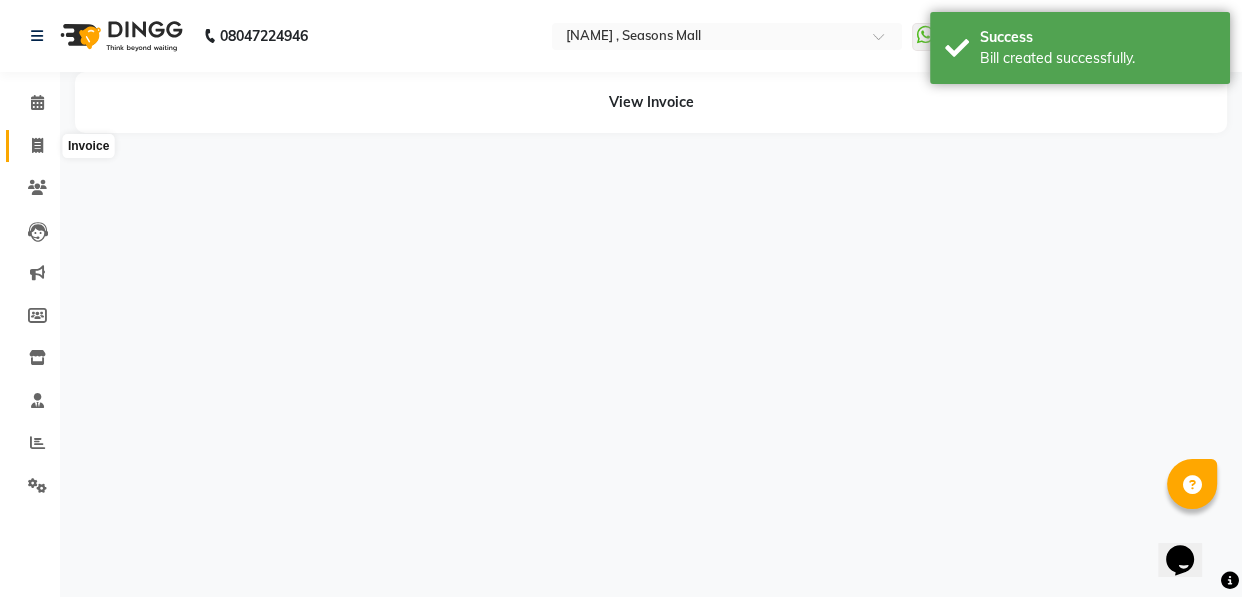 click 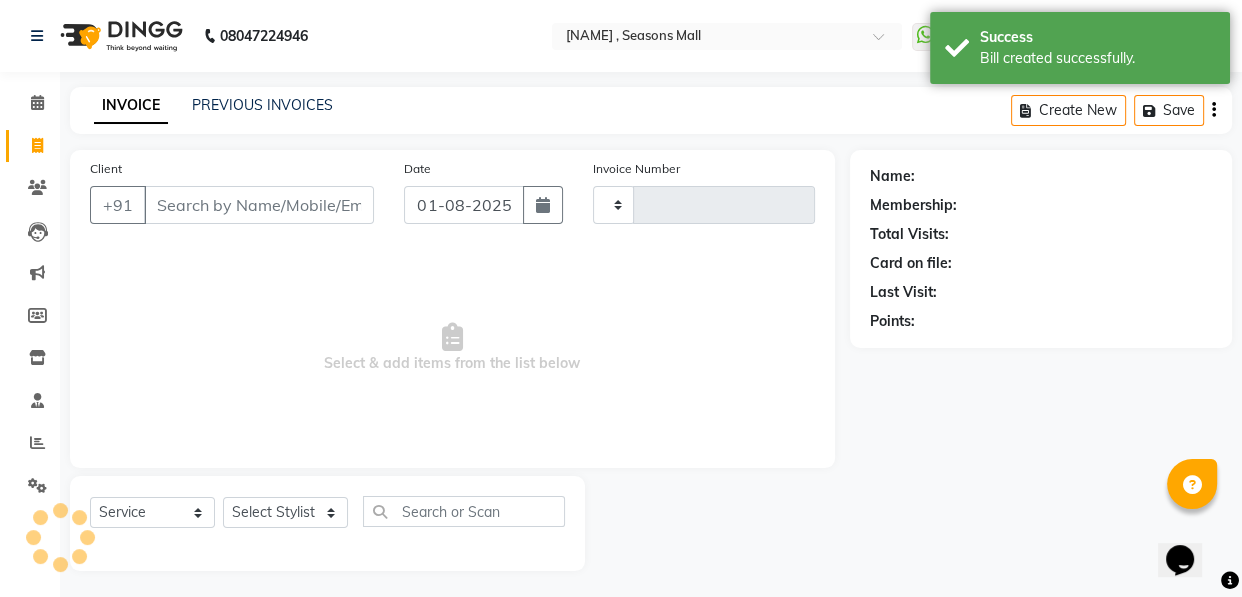 scroll, scrollTop: 4, scrollLeft: 0, axis: vertical 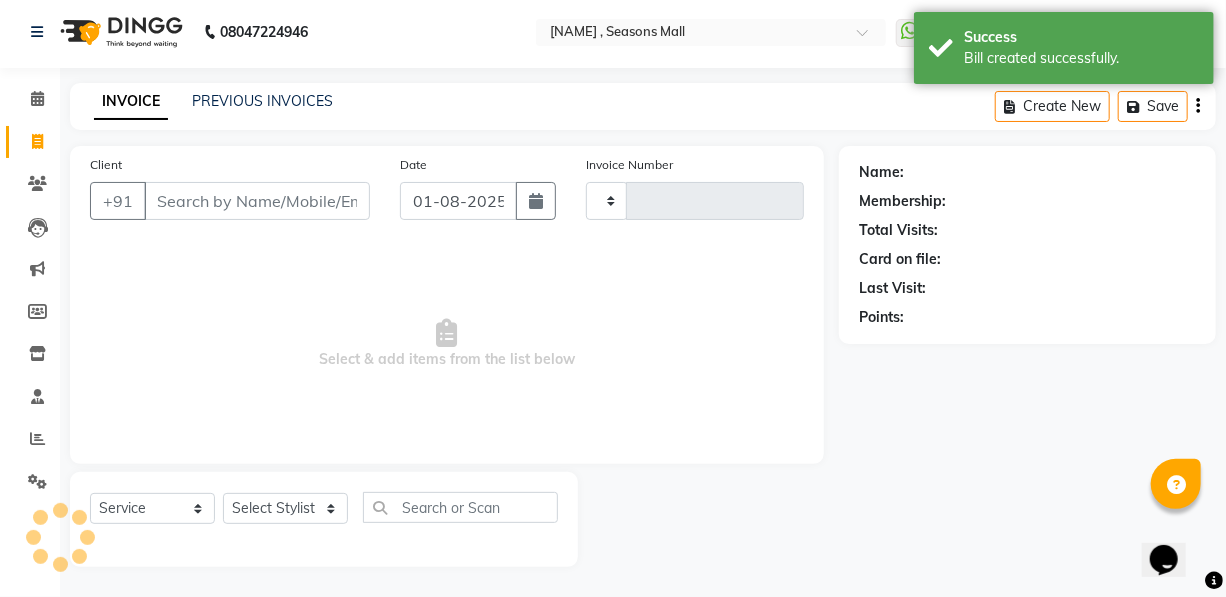 click on "Client" at bounding box center [257, 201] 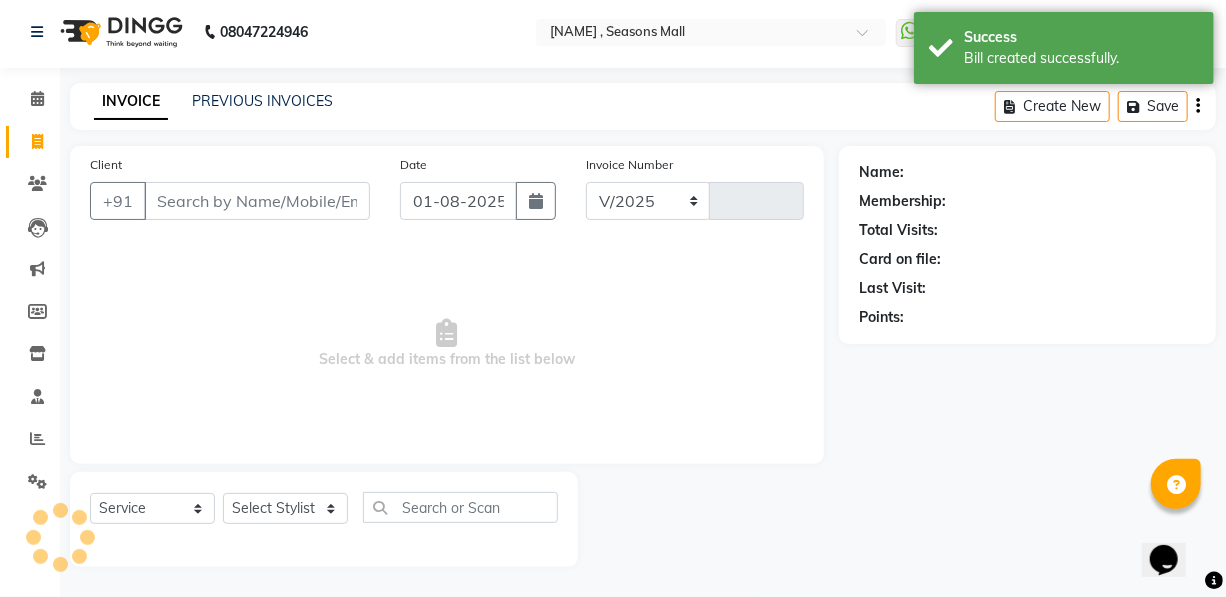 select on "3906" 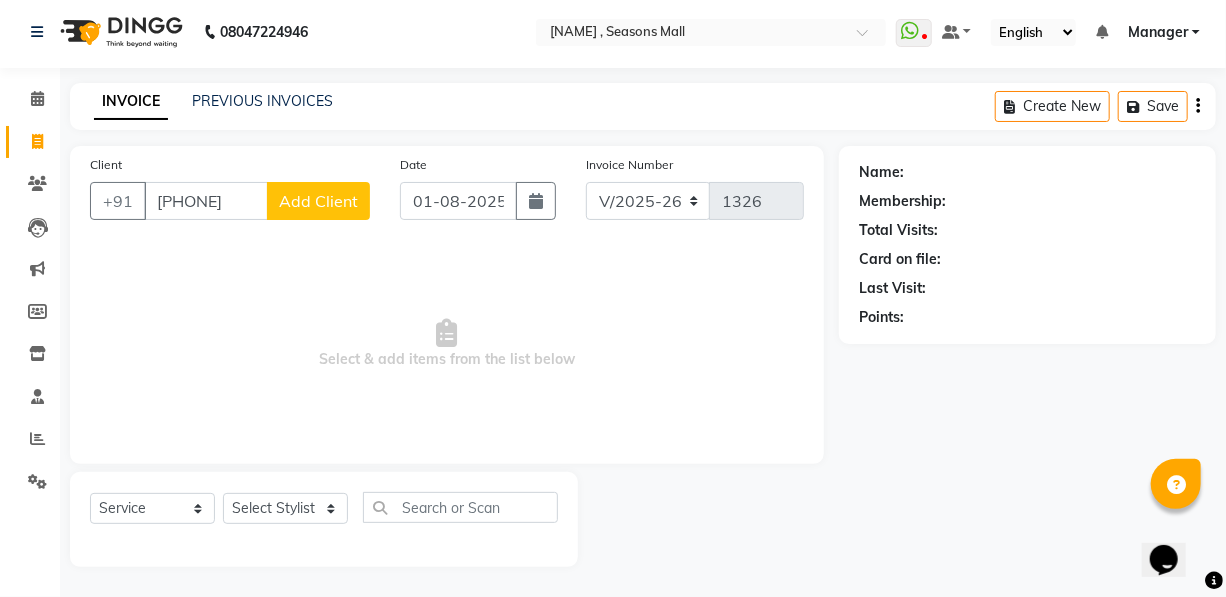 type on "[PHONE]" 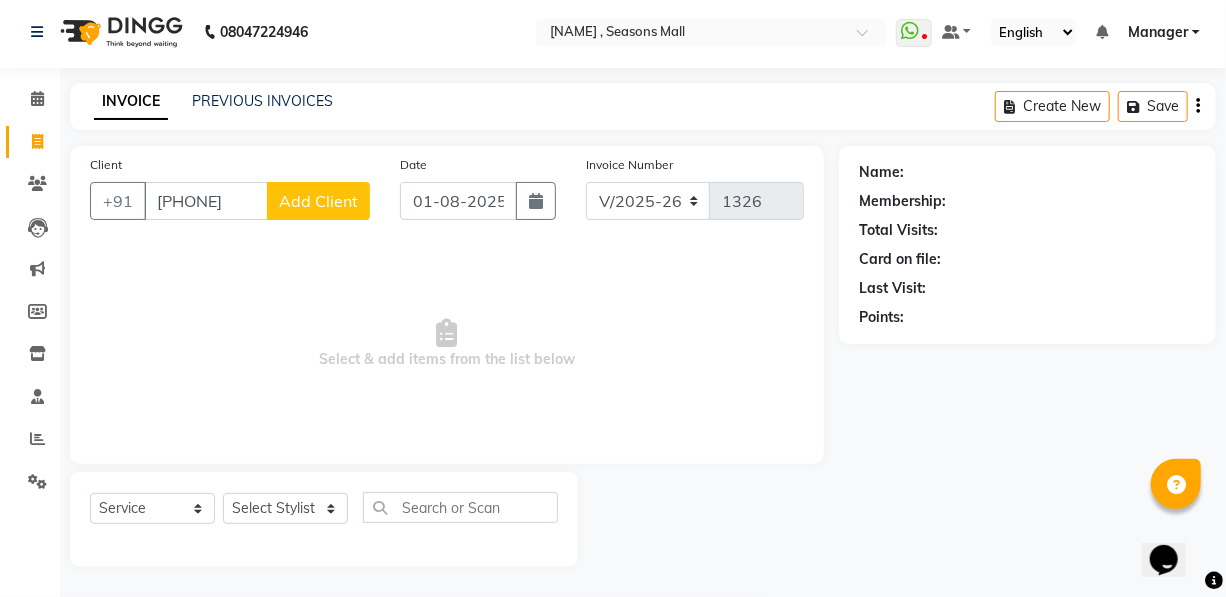 select on "22" 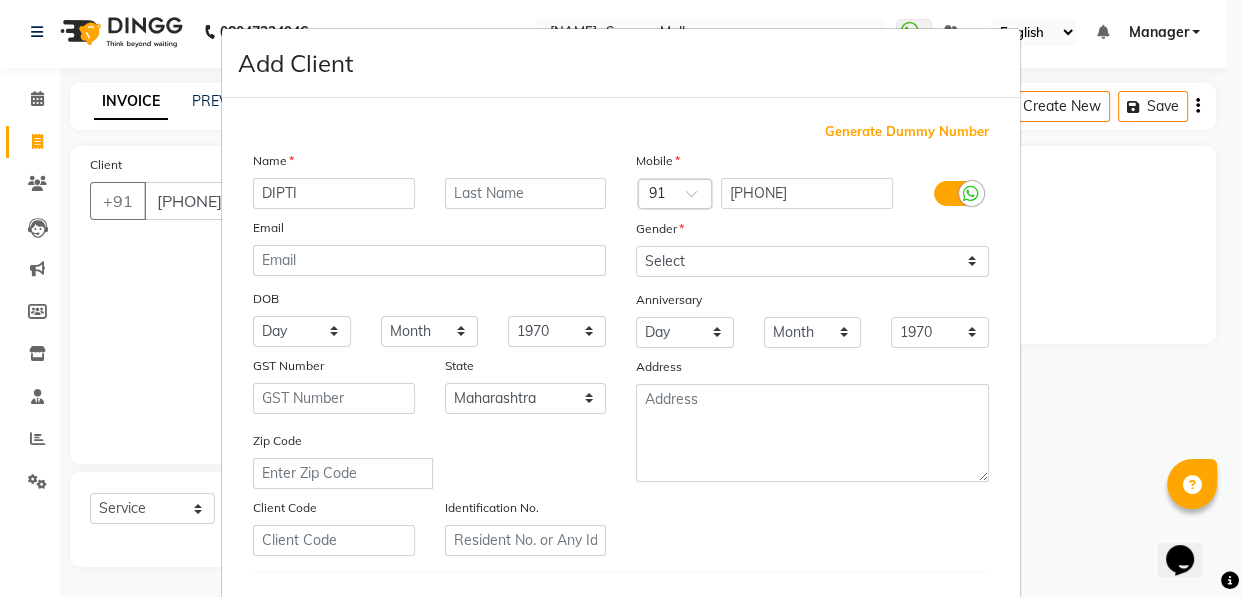 type on "DIPTI" 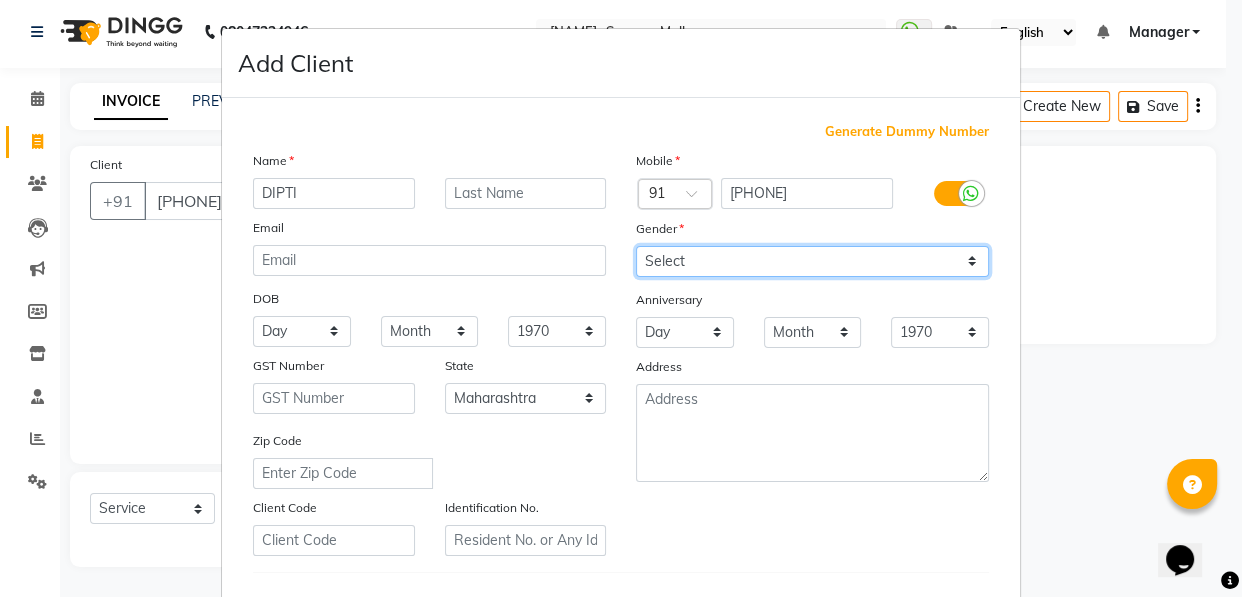 click on "Select Male Female Other Prefer Not To Say" at bounding box center (812, 261) 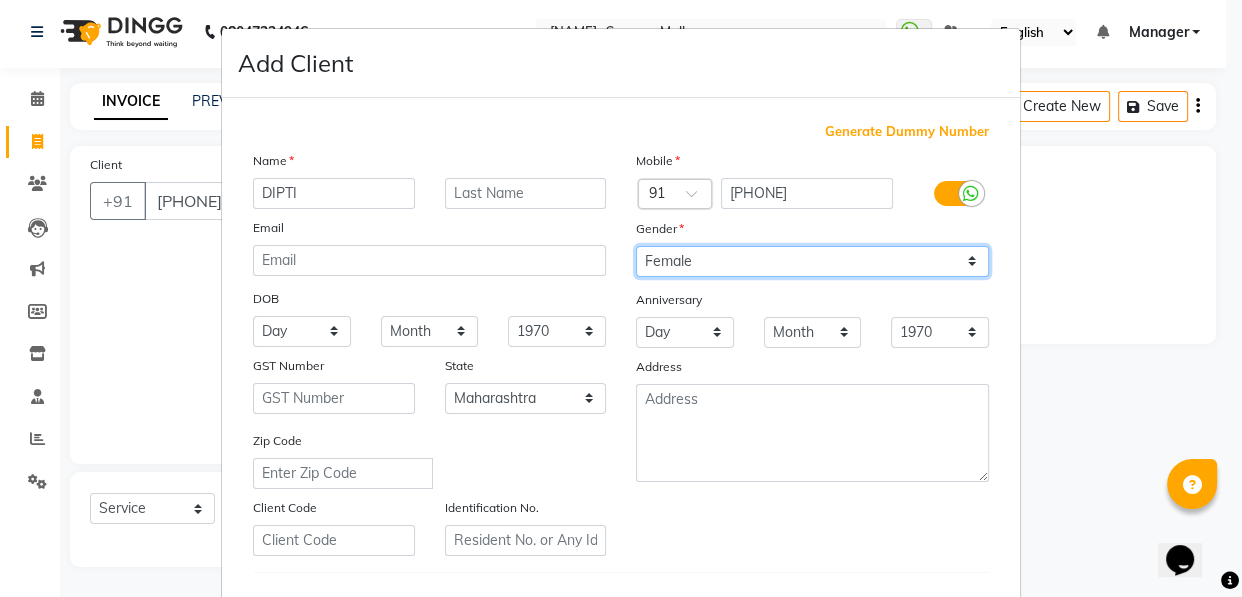 click on "Select Male Female Other Prefer Not To Say" at bounding box center (812, 261) 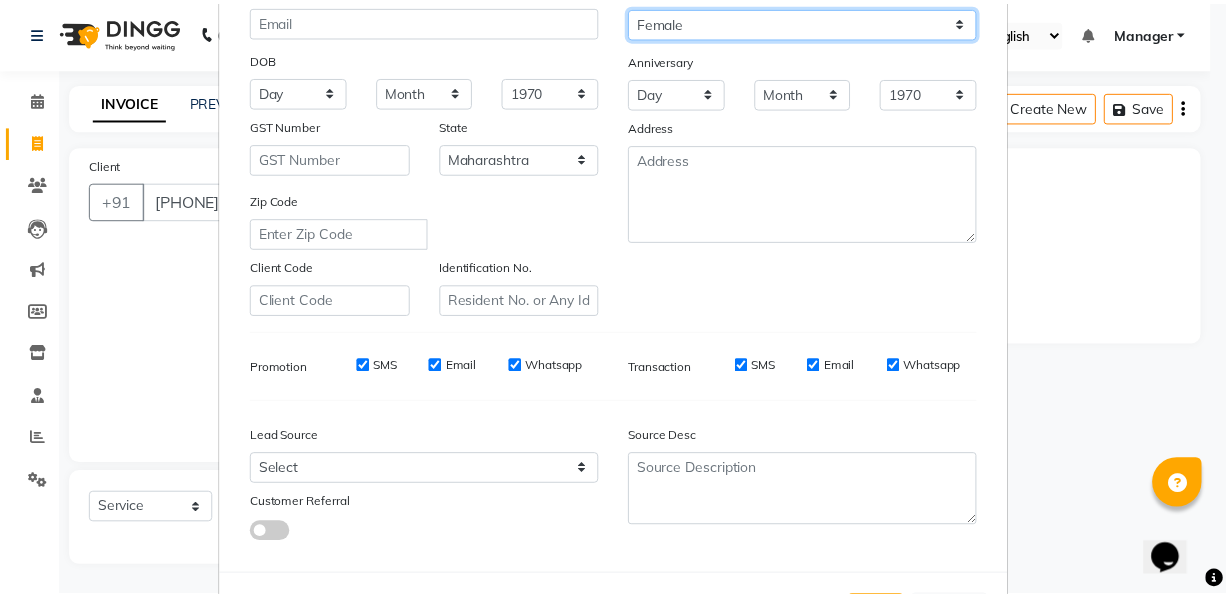 scroll, scrollTop: 331, scrollLeft: 0, axis: vertical 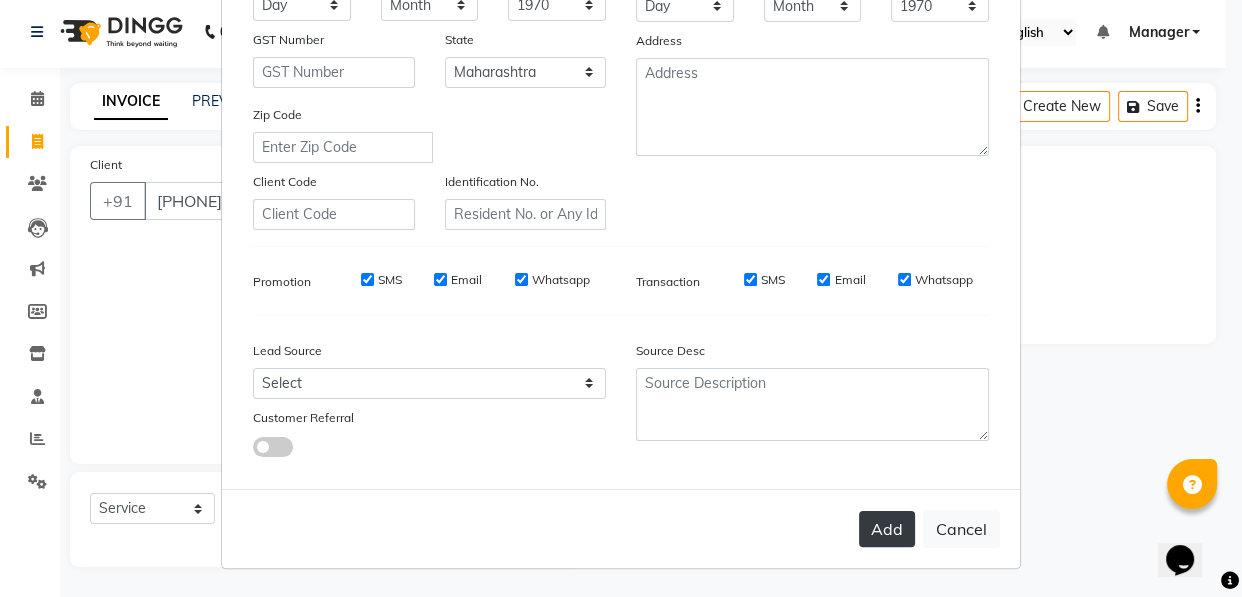 click on "Add" at bounding box center (887, 529) 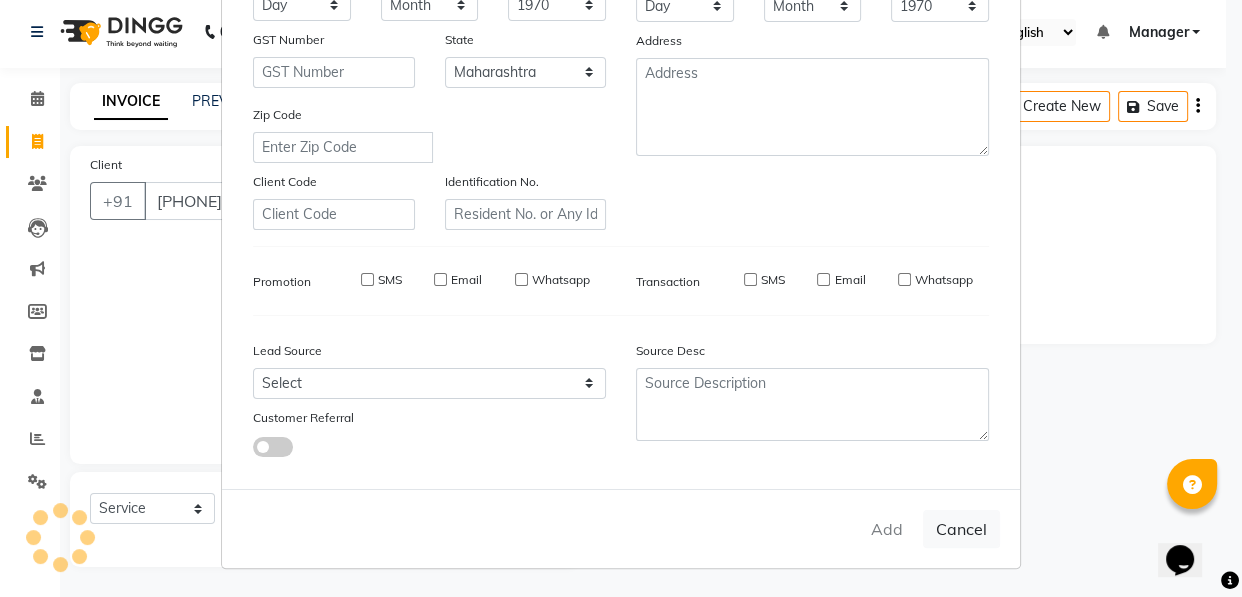 type on "88******88" 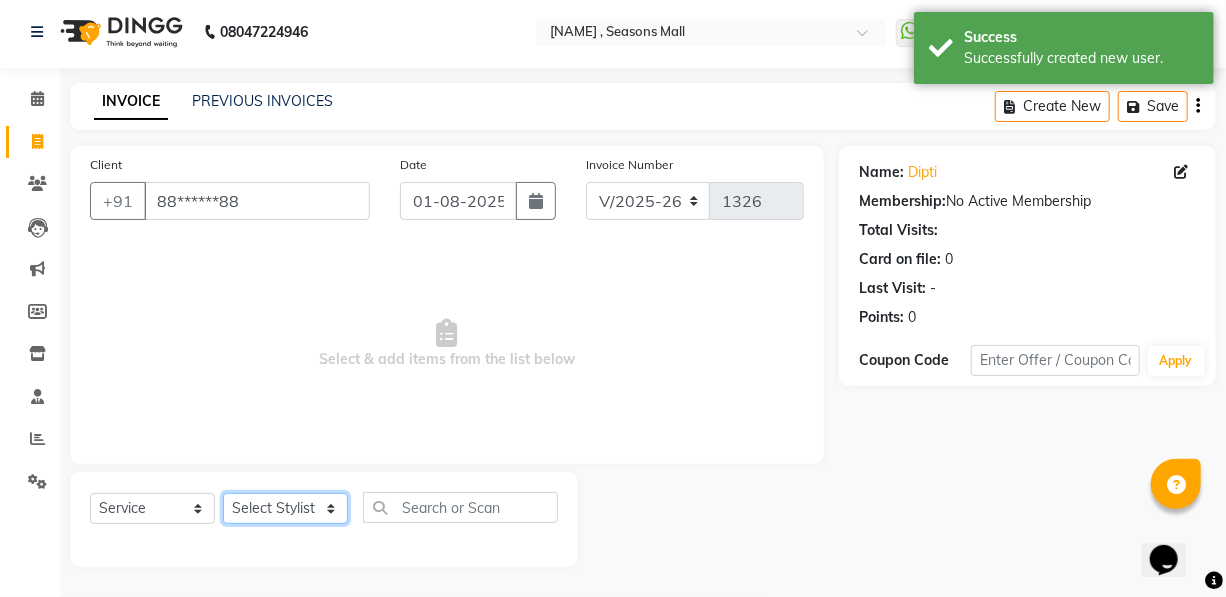 click on "Select Stylist [NAME] [NAME] [NAME] [NAME] [NAME] Manager [NAME] [NAME] [NAME] [NAME] [NAME]" 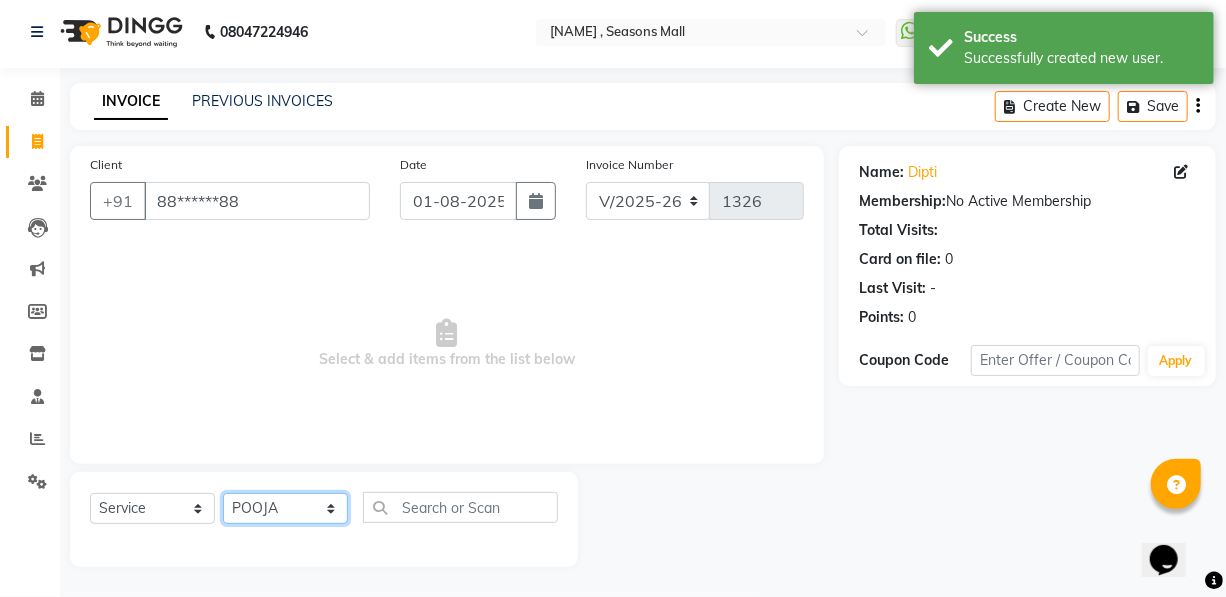 click on "Select Stylist [NAME] [NAME] [NAME] [NAME] [NAME] Manager [NAME] [NAME] [NAME] [NAME] [NAME]" 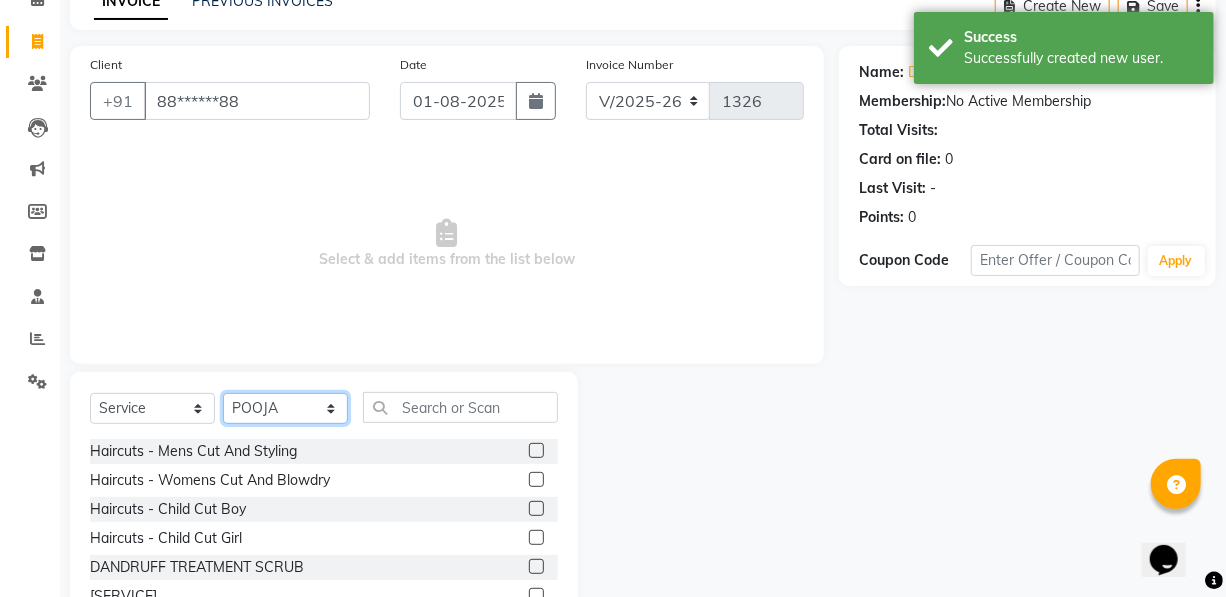 scroll, scrollTop: 204, scrollLeft: 0, axis: vertical 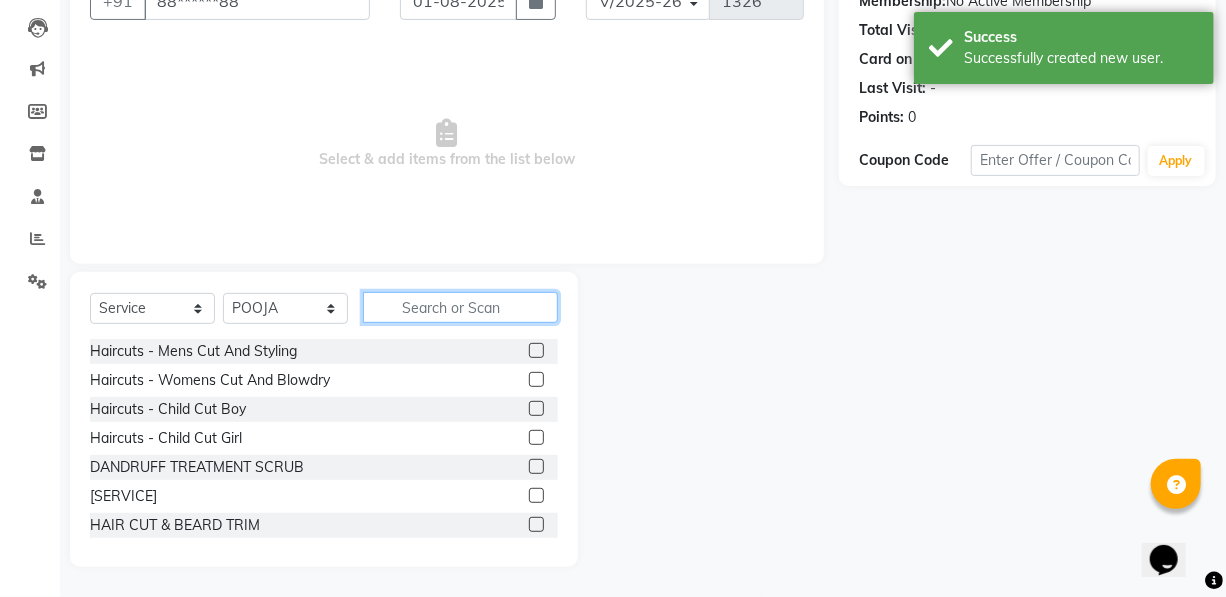 click 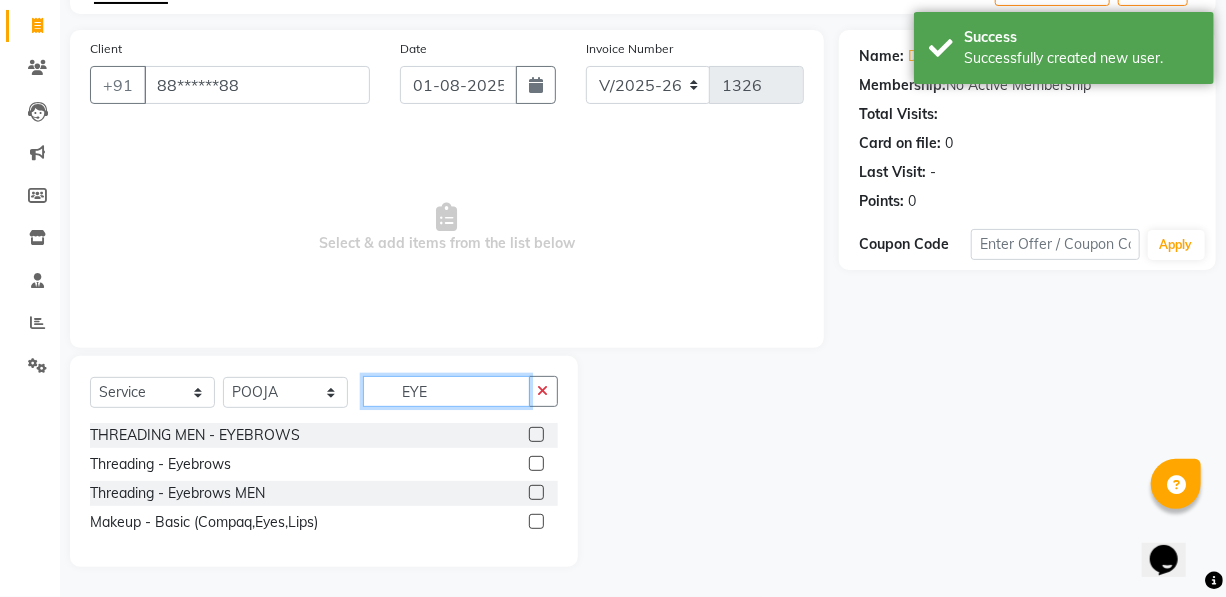scroll, scrollTop: 120, scrollLeft: 0, axis: vertical 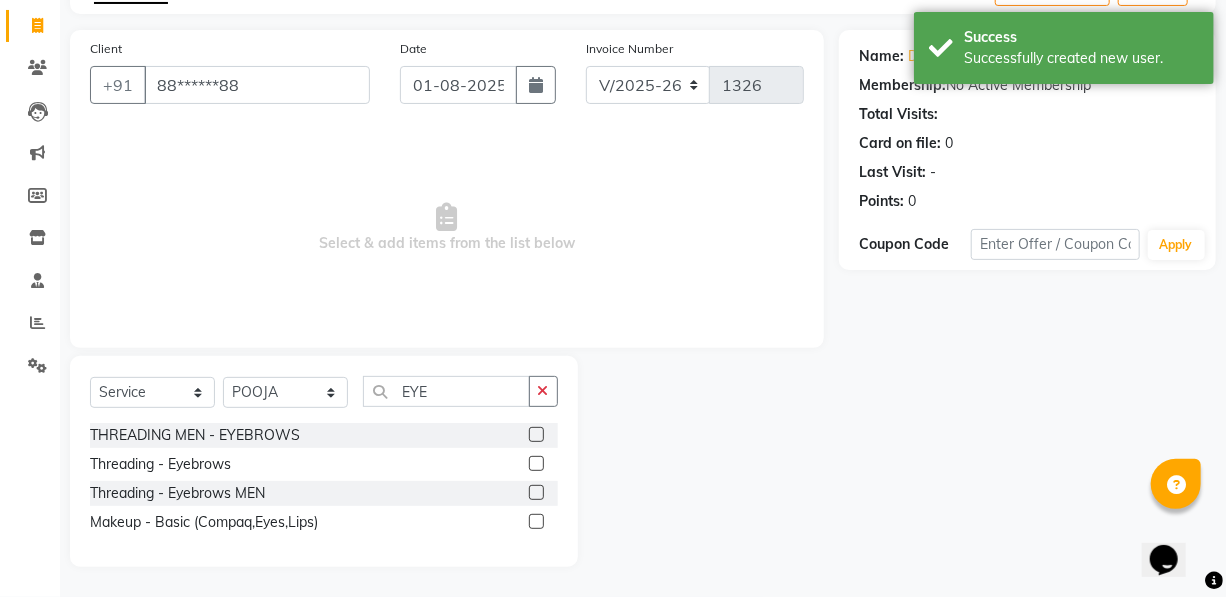 click 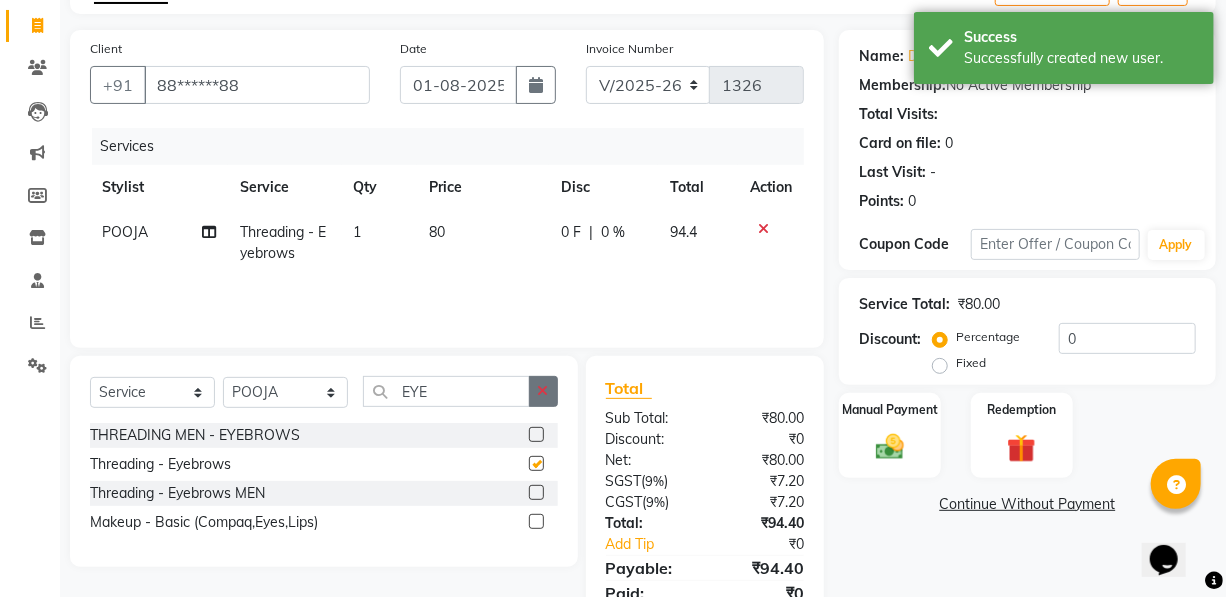 checkbox on "false" 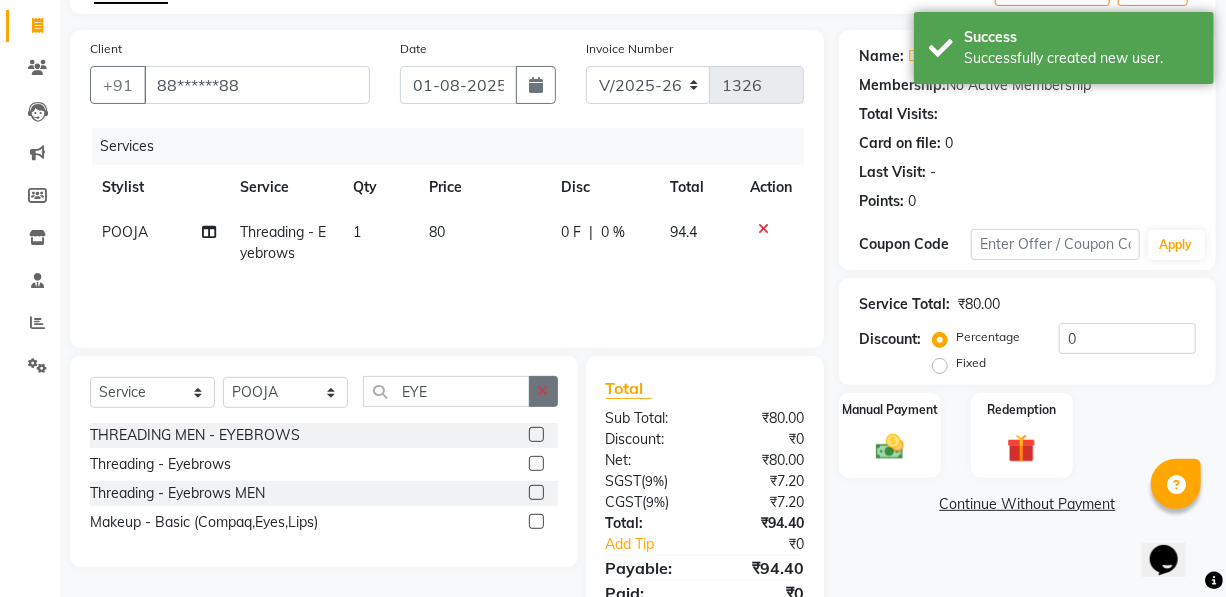 click 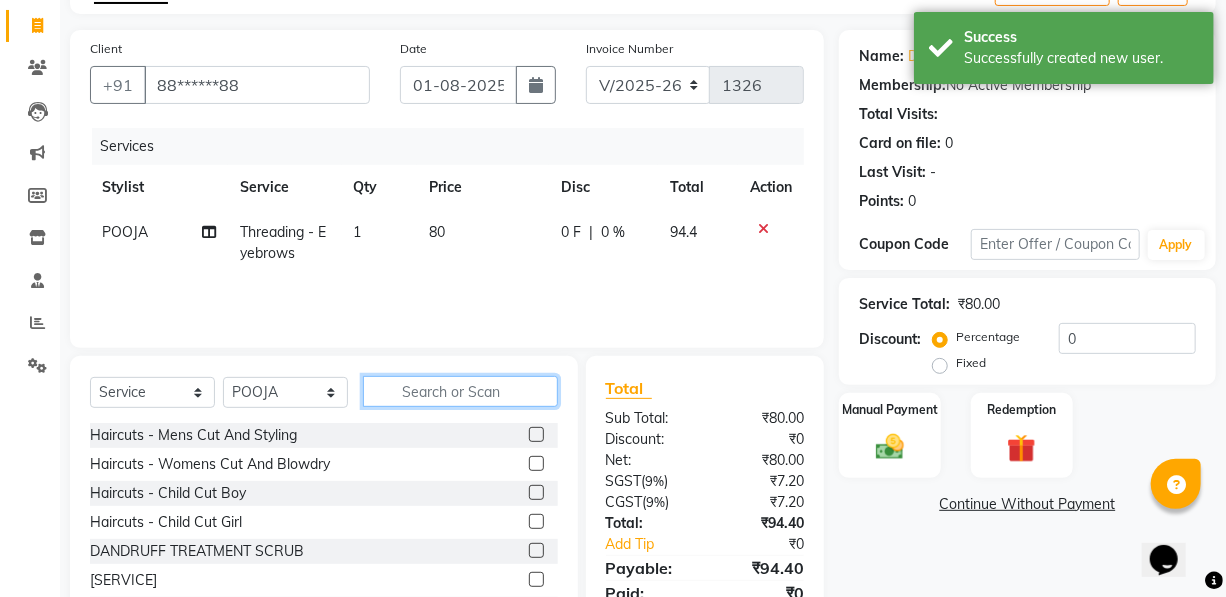 click 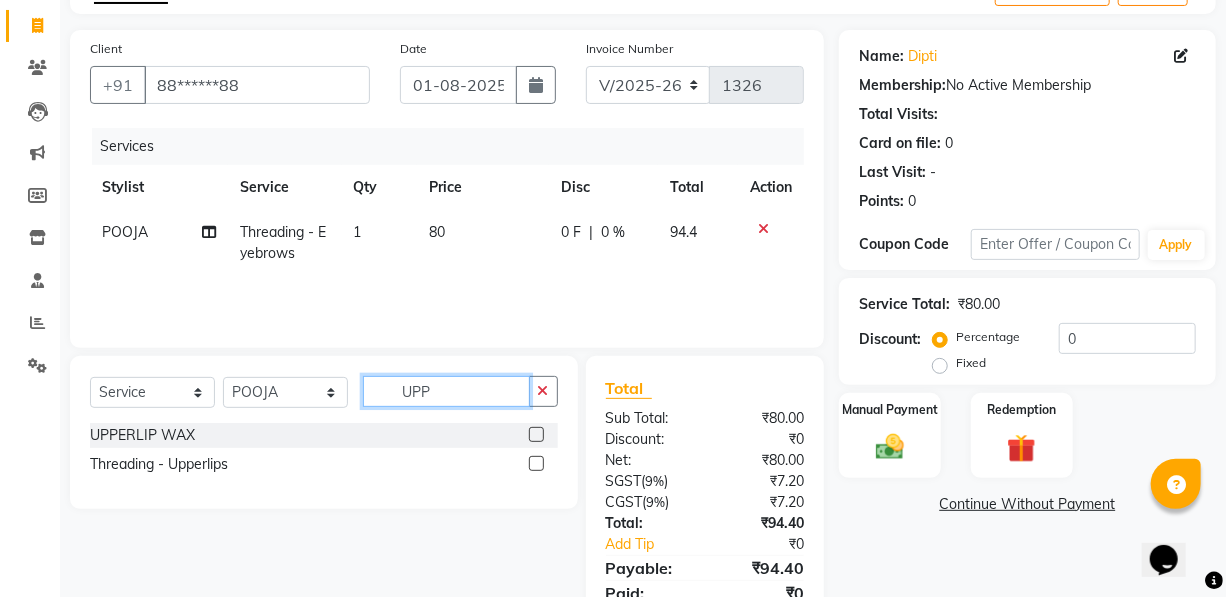 type on "UPP" 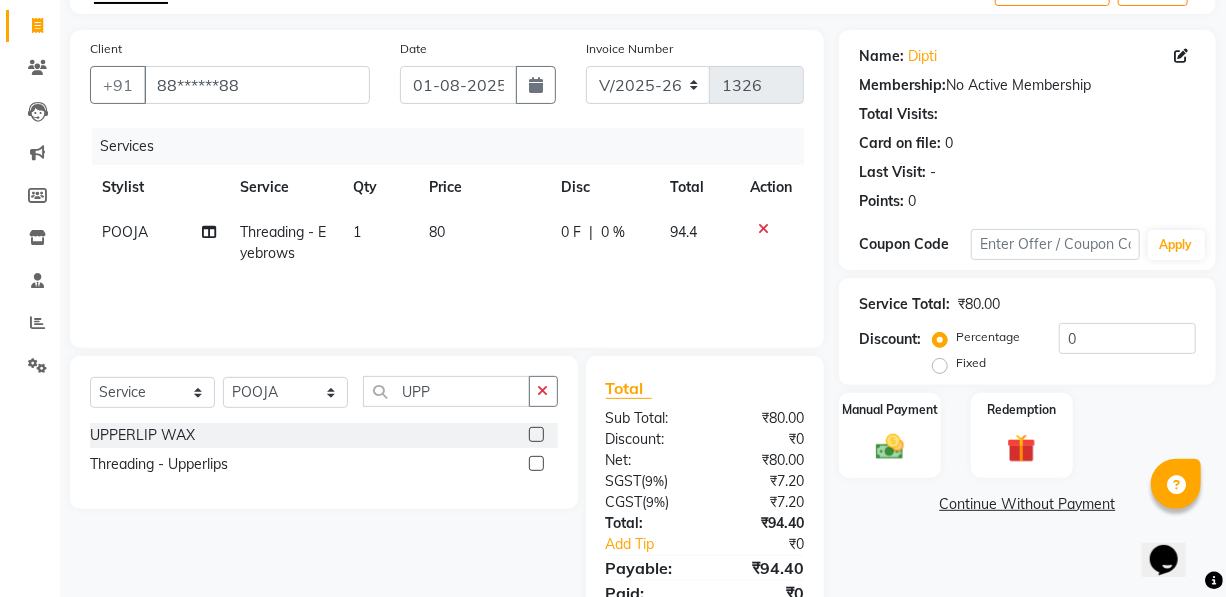 click 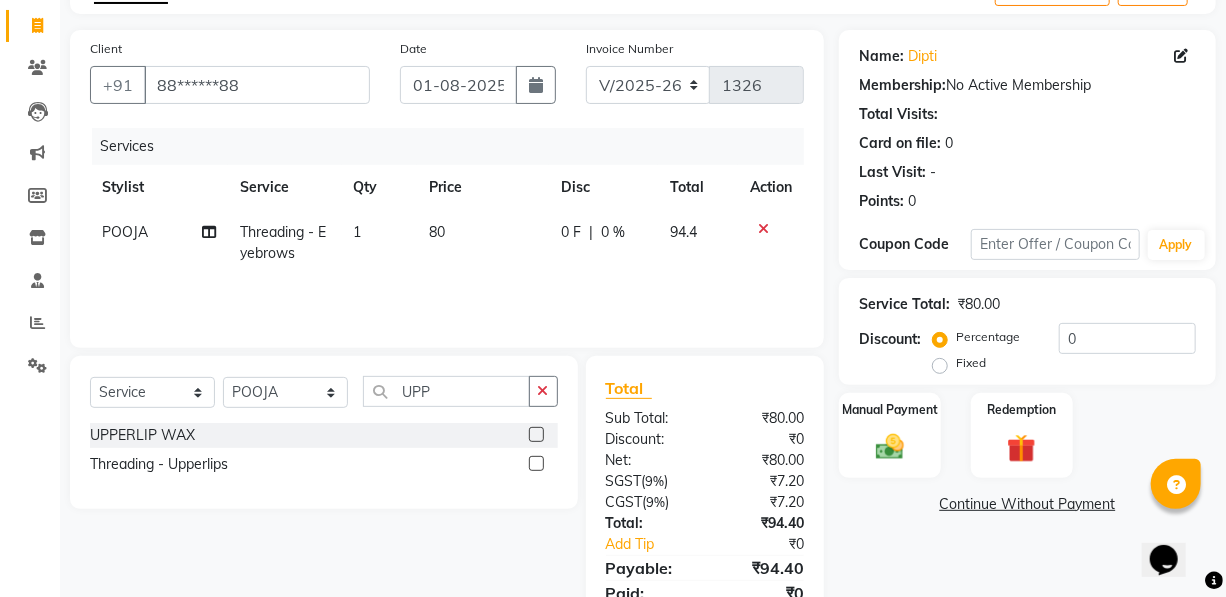click at bounding box center [535, 464] 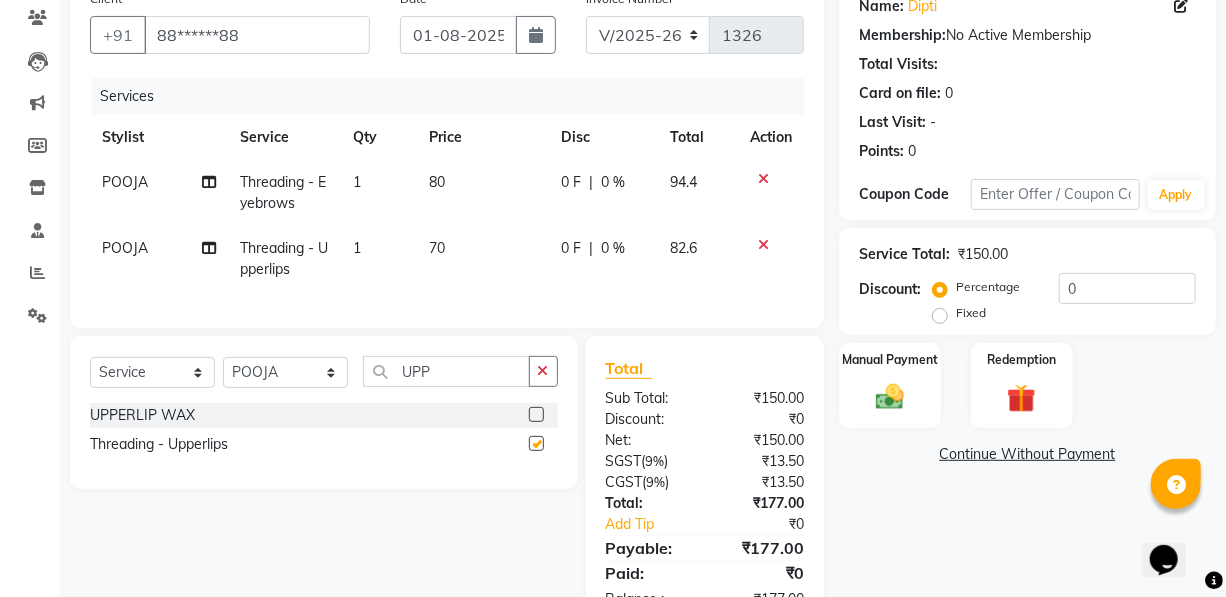 checkbox on "false" 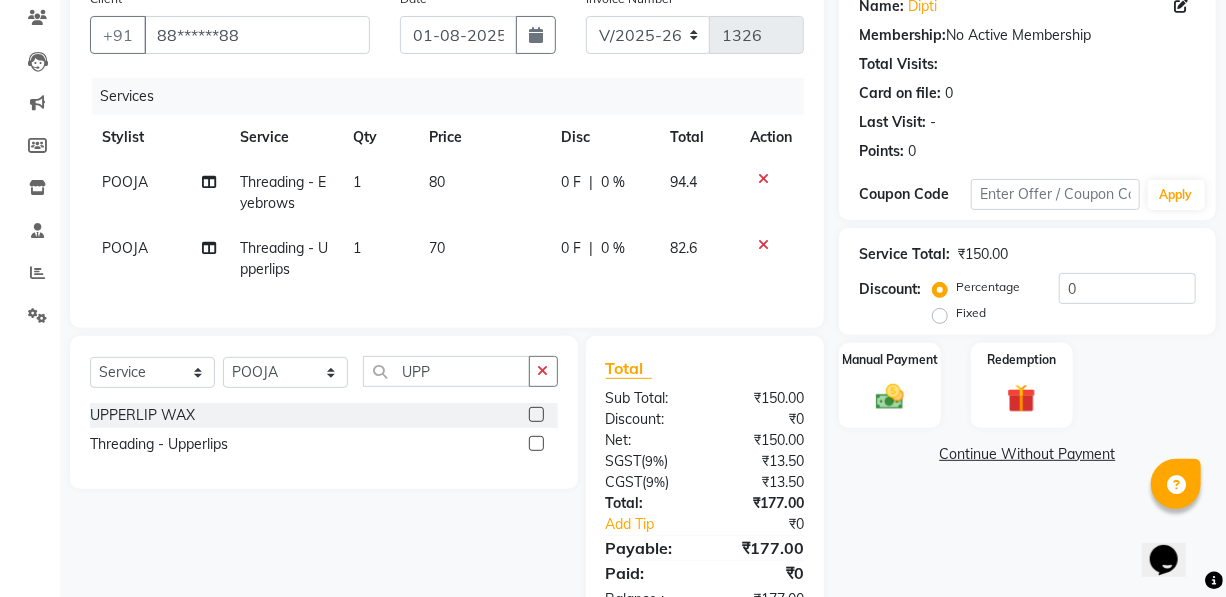 scroll, scrollTop: 249, scrollLeft: 0, axis: vertical 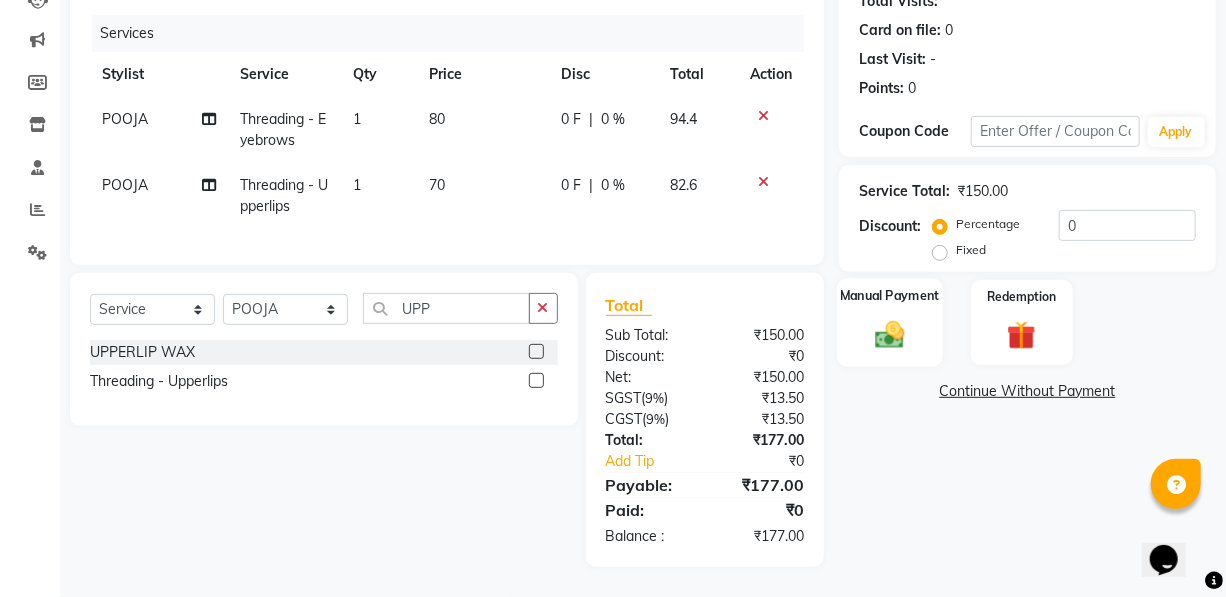 drag, startPoint x: 895, startPoint y: 324, endPoint x: 886, endPoint y: 319, distance: 10.29563 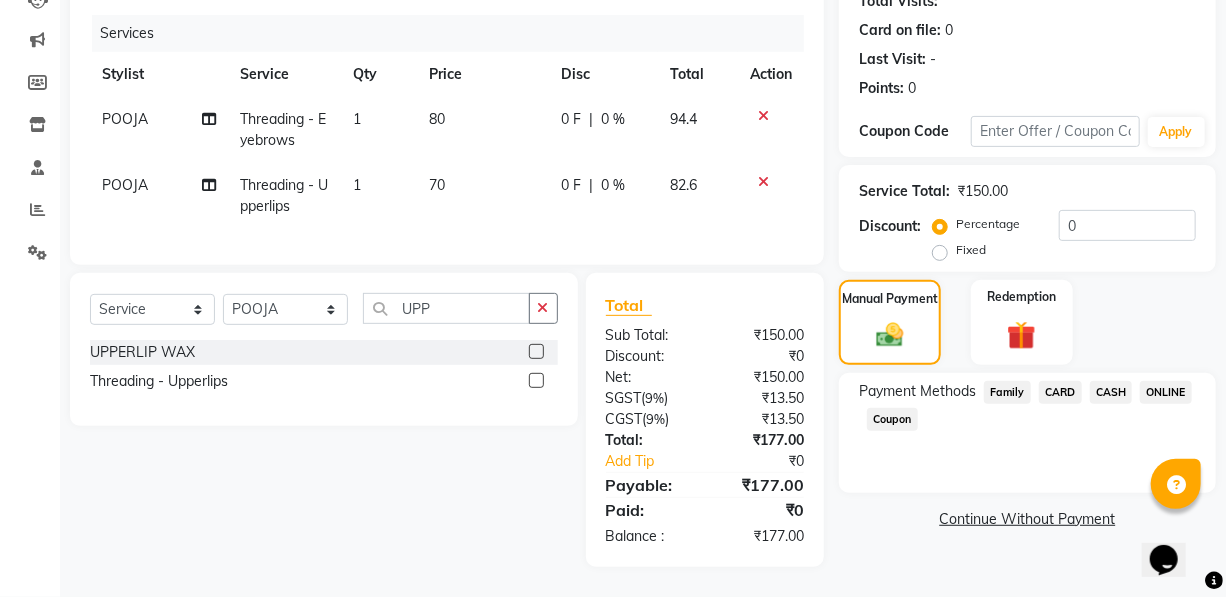 click on "ONLINE" 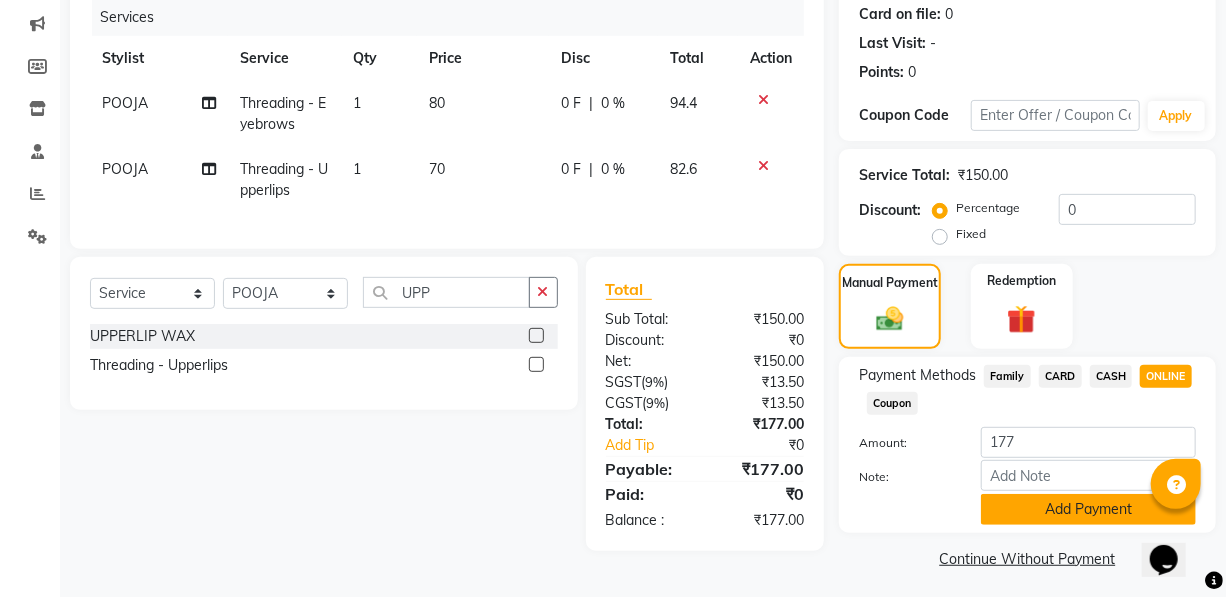 click on "Add Payment" 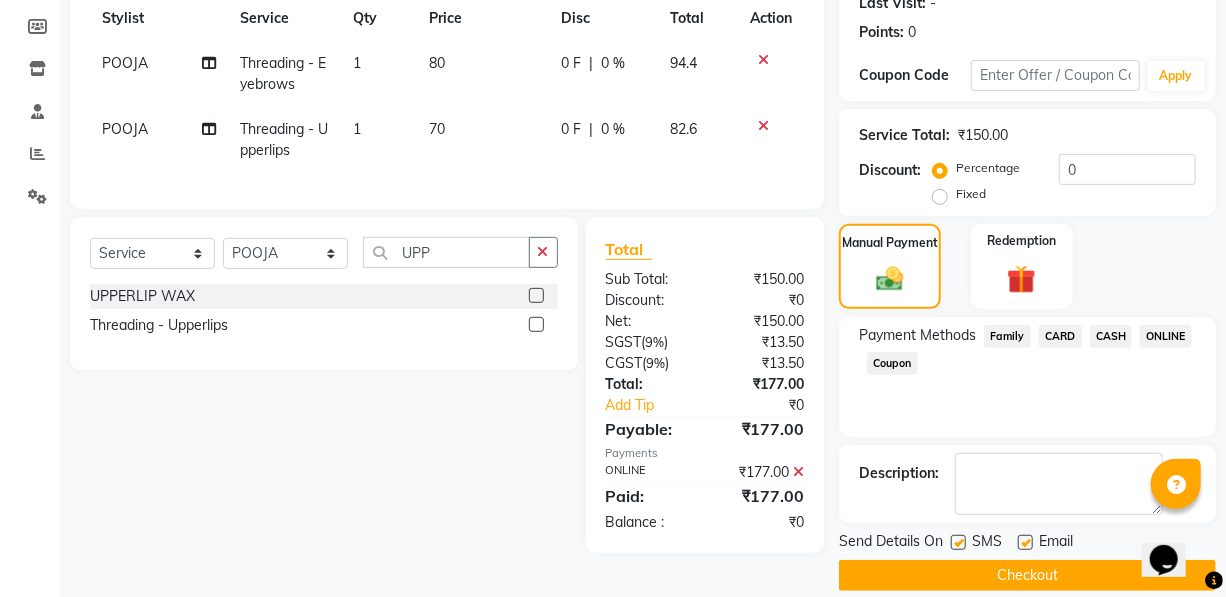 scroll, scrollTop: 311, scrollLeft: 0, axis: vertical 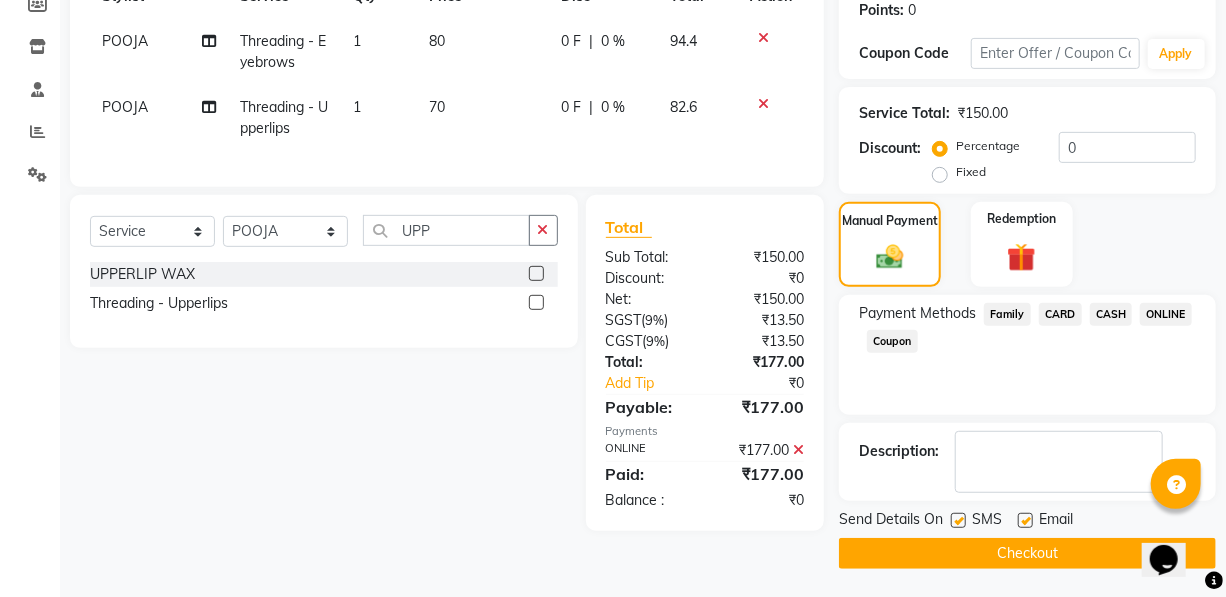 click on "Checkout" 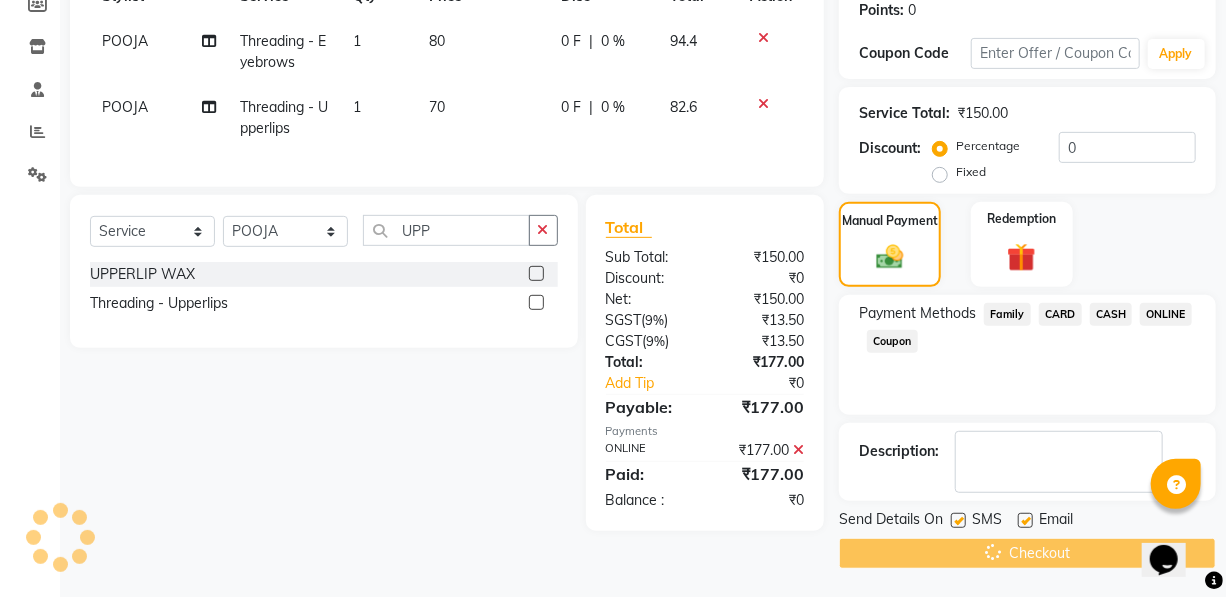 scroll, scrollTop: 0, scrollLeft: 0, axis: both 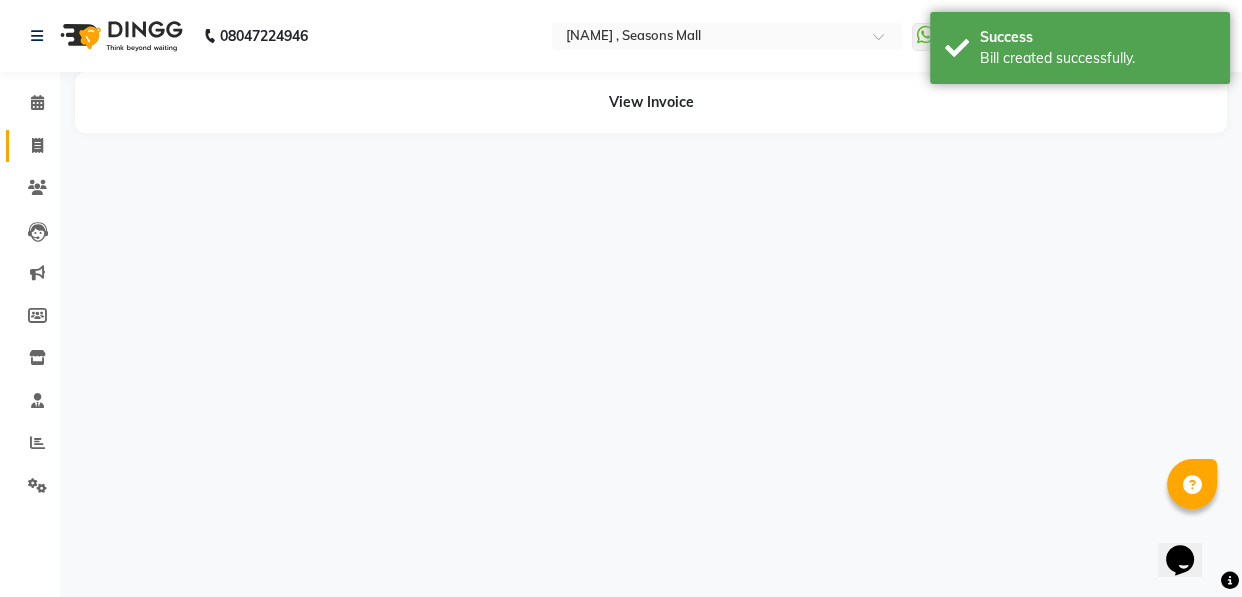 click on "Invoice" 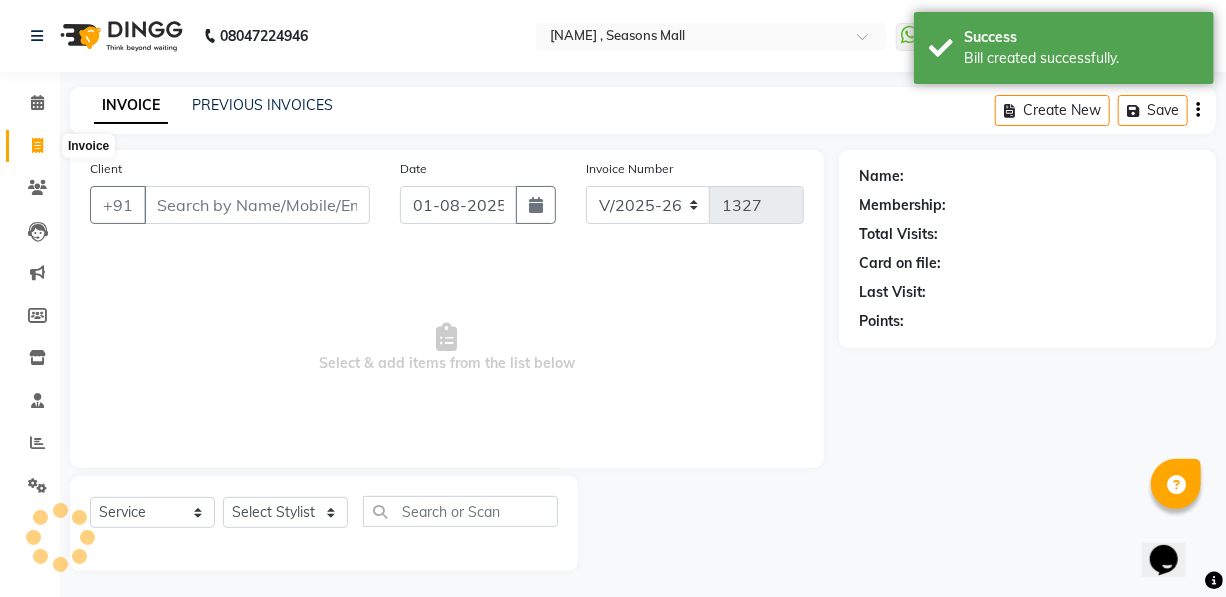 click 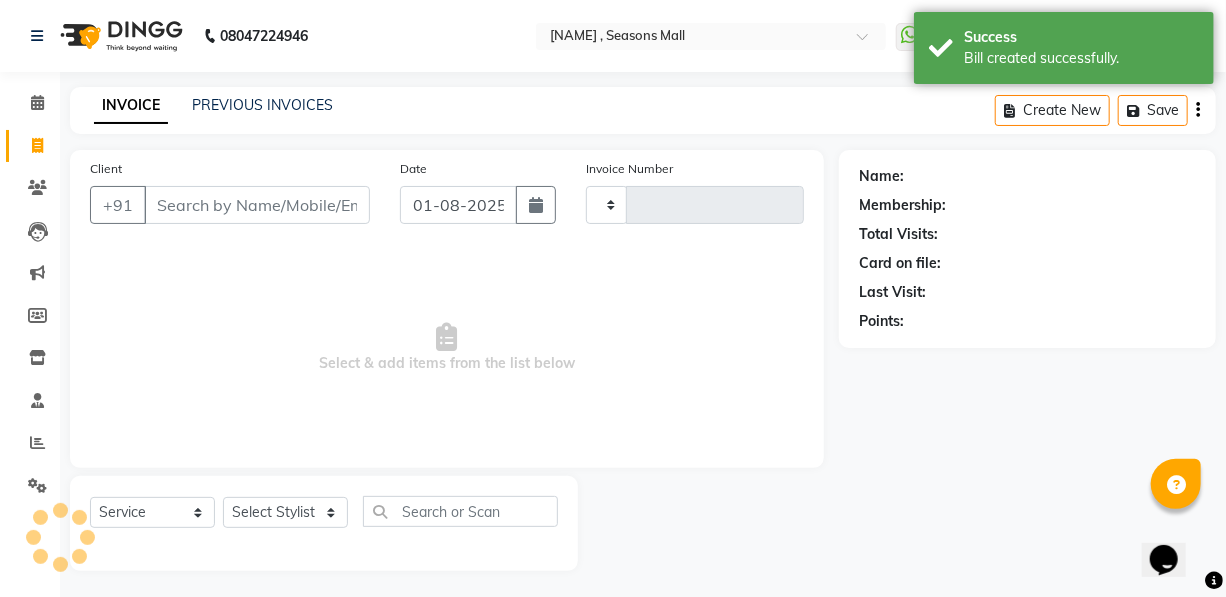 type on "1327" 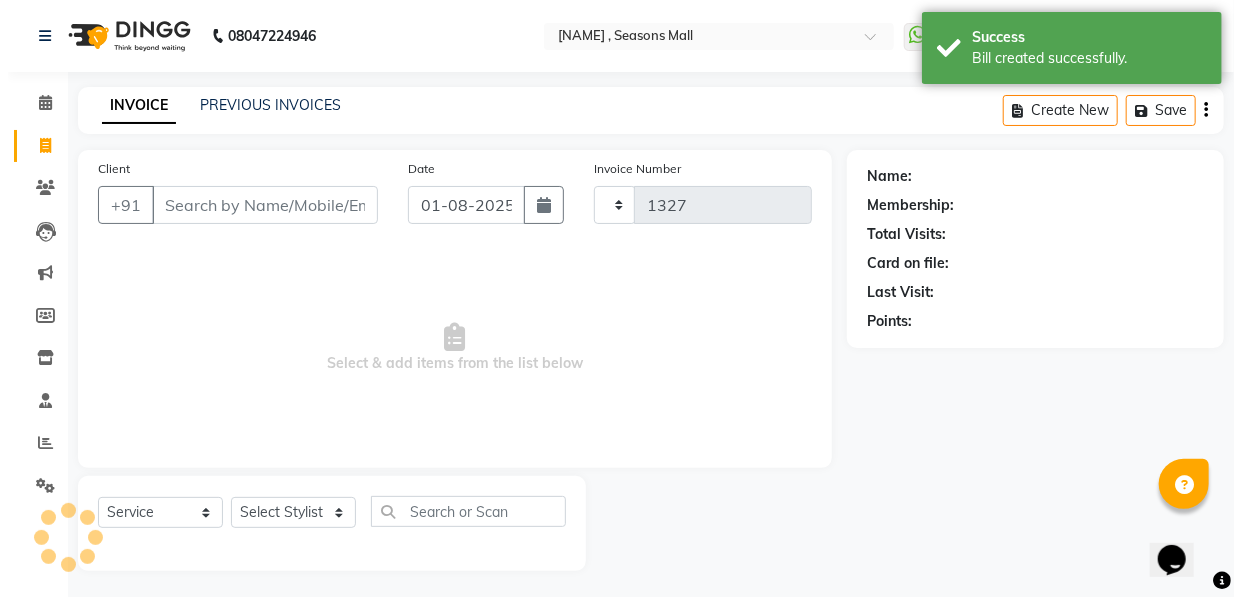scroll, scrollTop: 4, scrollLeft: 0, axis: vertical 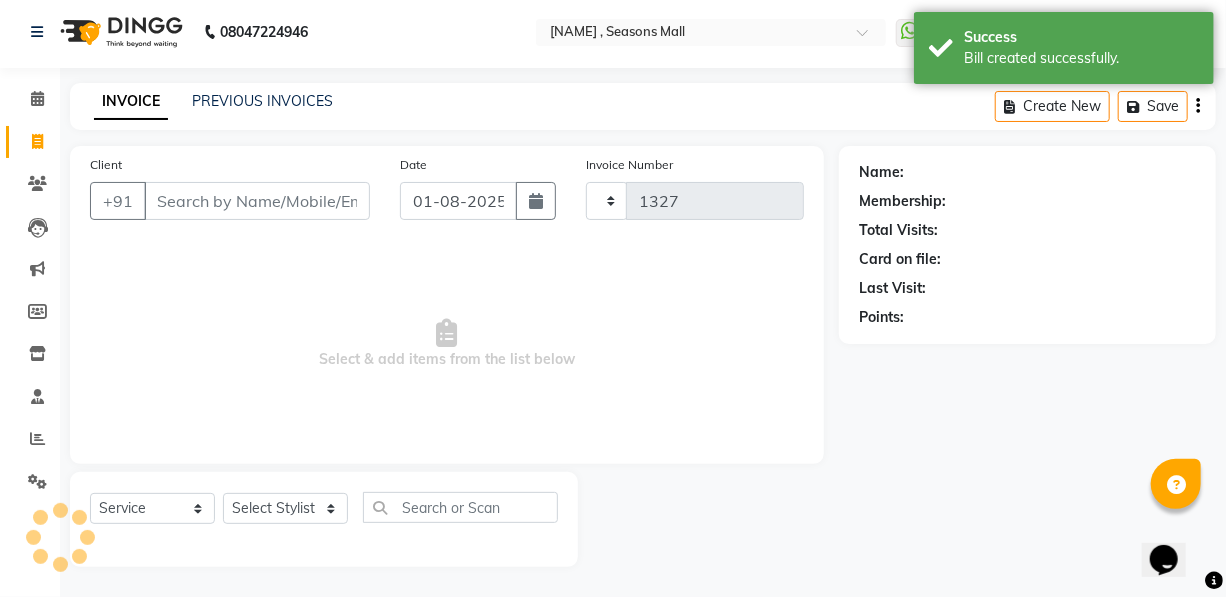 select on "3906" 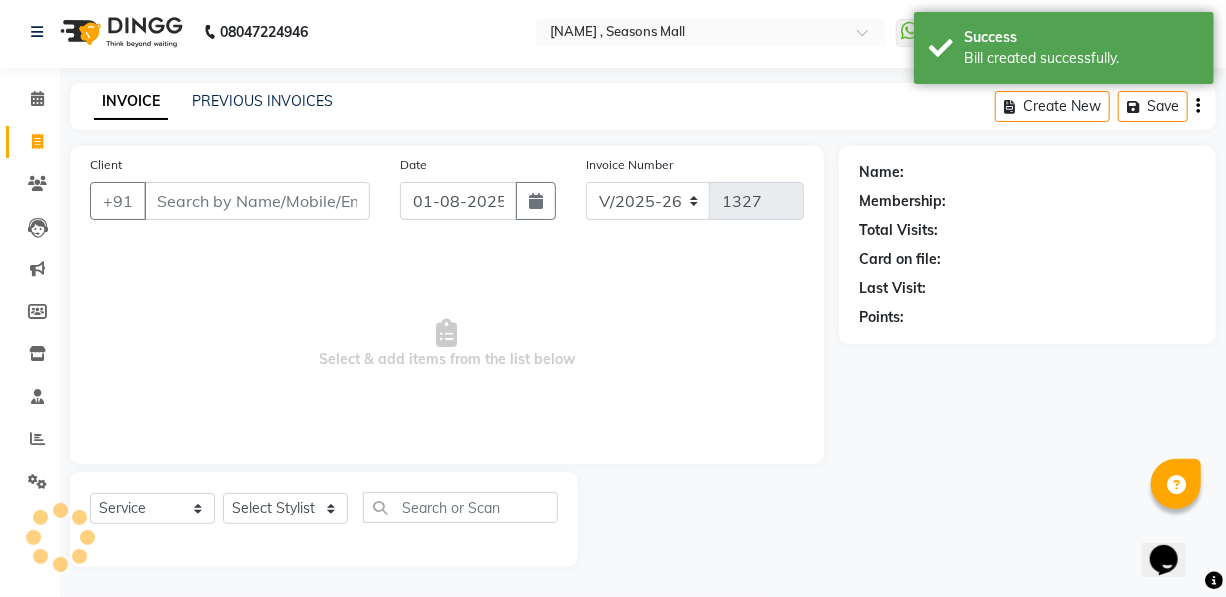 click on "Client" at bounding box center (257, 201) 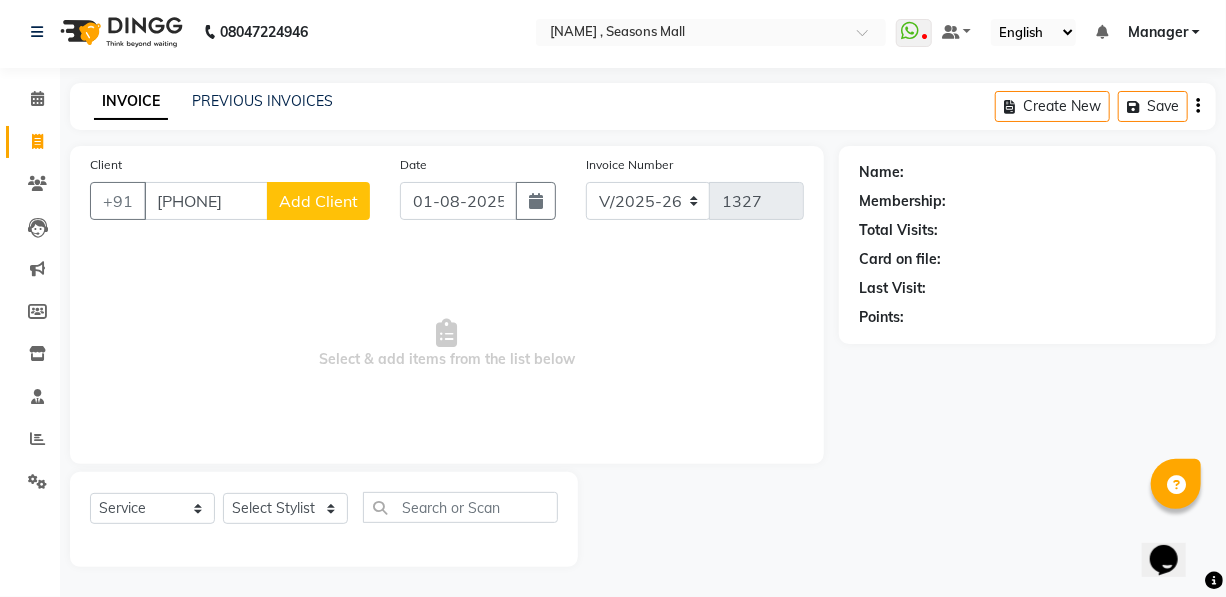 type on "[PHONE]" 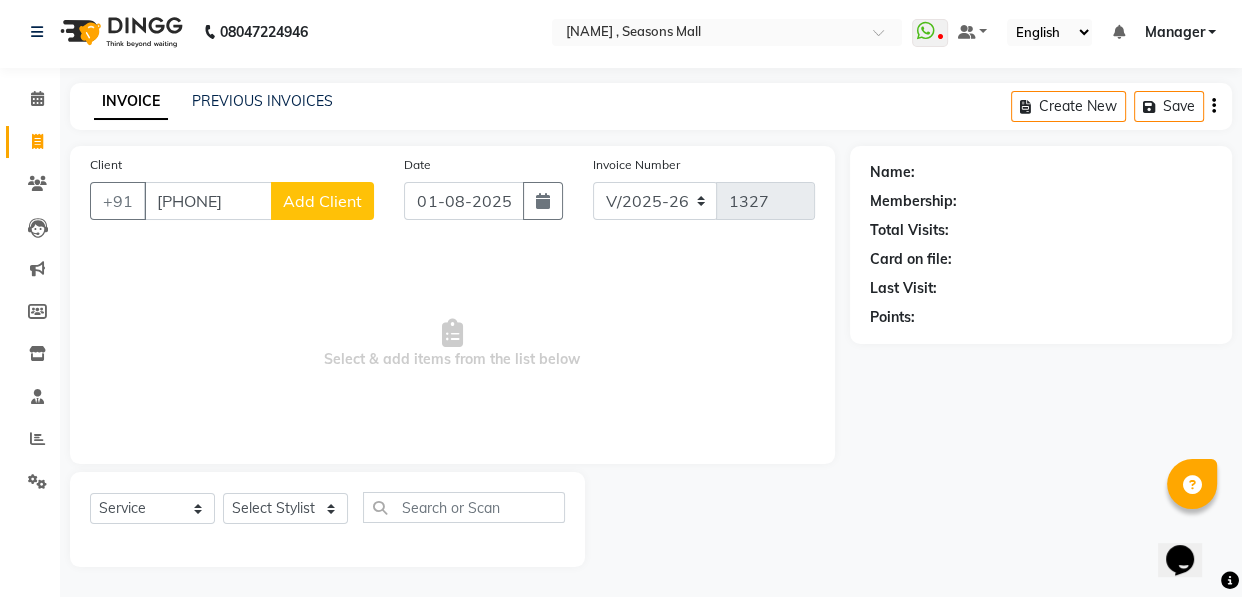 select on "22" 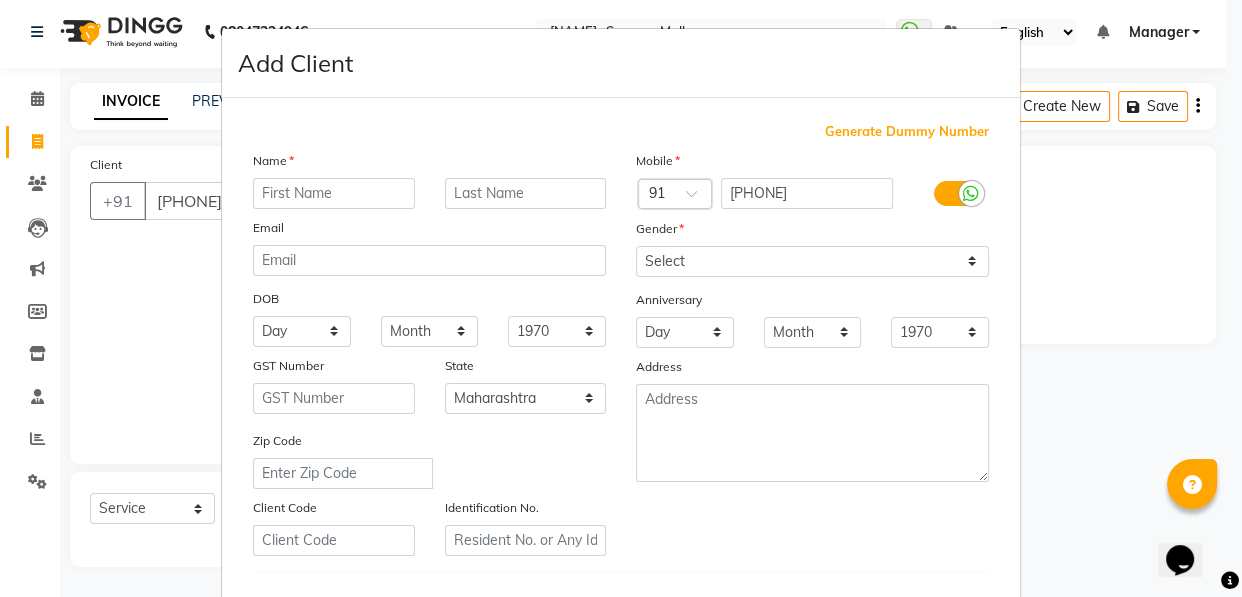 click at bounding box center (334, 193) 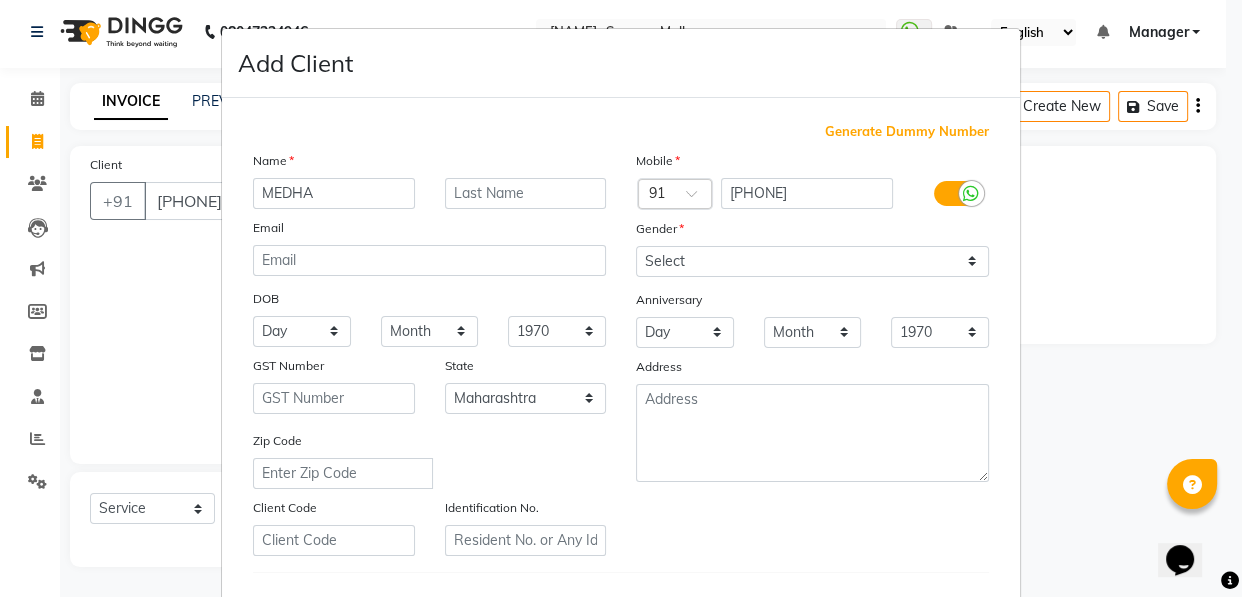 type on "MEDHA" 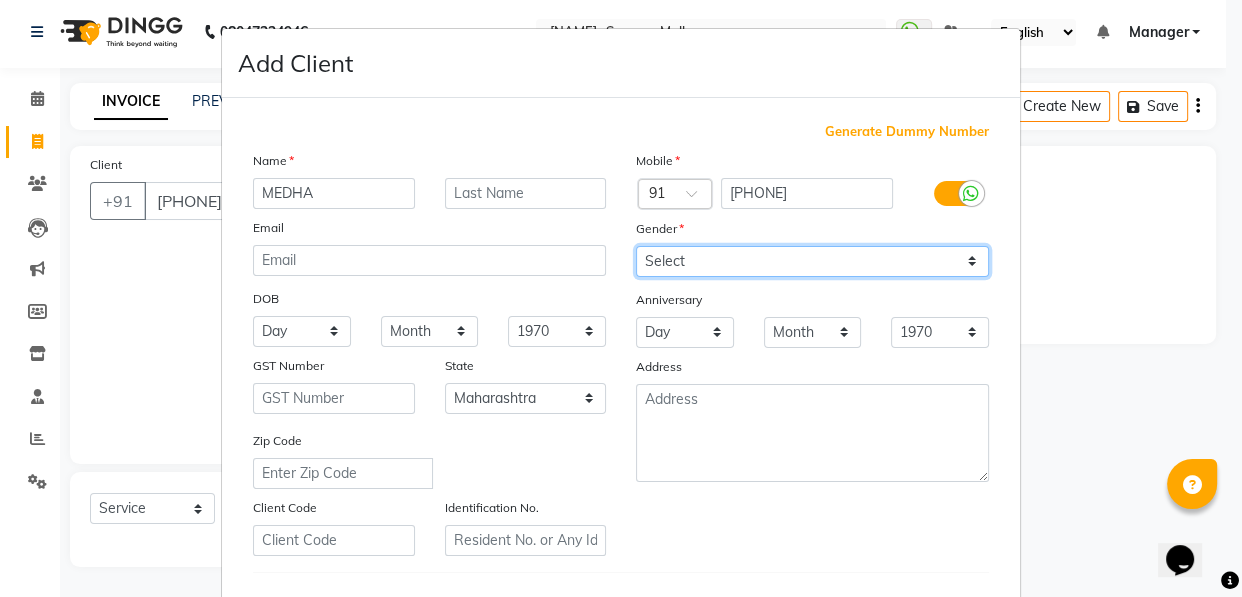 click on "Select Male Female Other Prefer Not To Say" at bounding box center [812, 261] 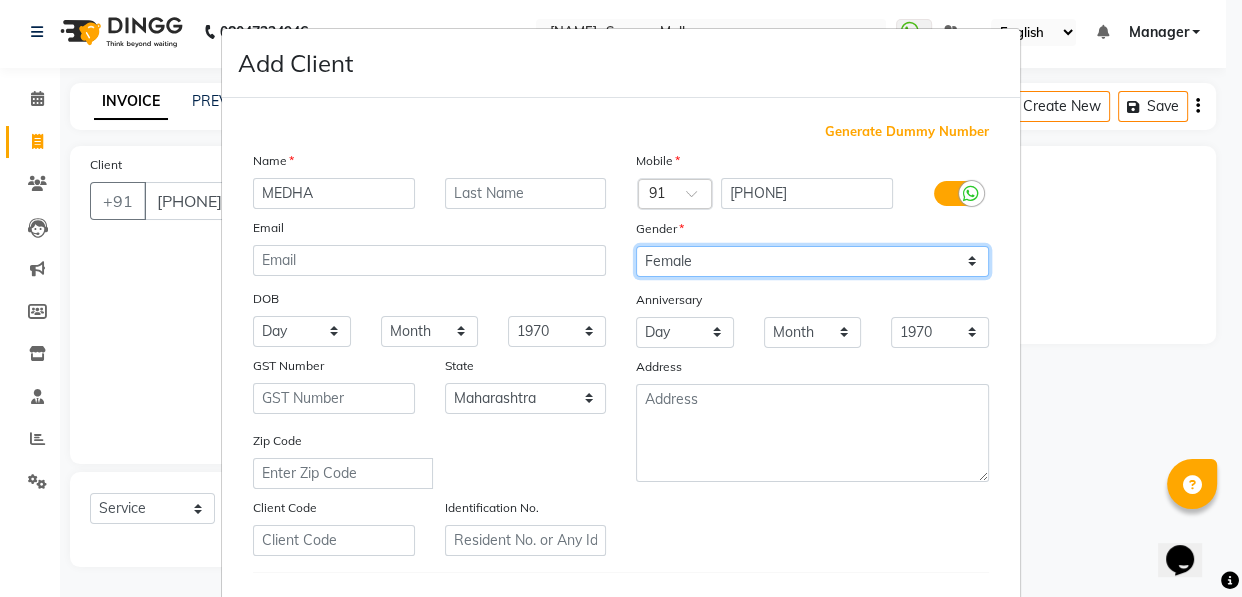 click on "Select Male Female Other Prefer Not To Say" at bounding box center (812, 261) 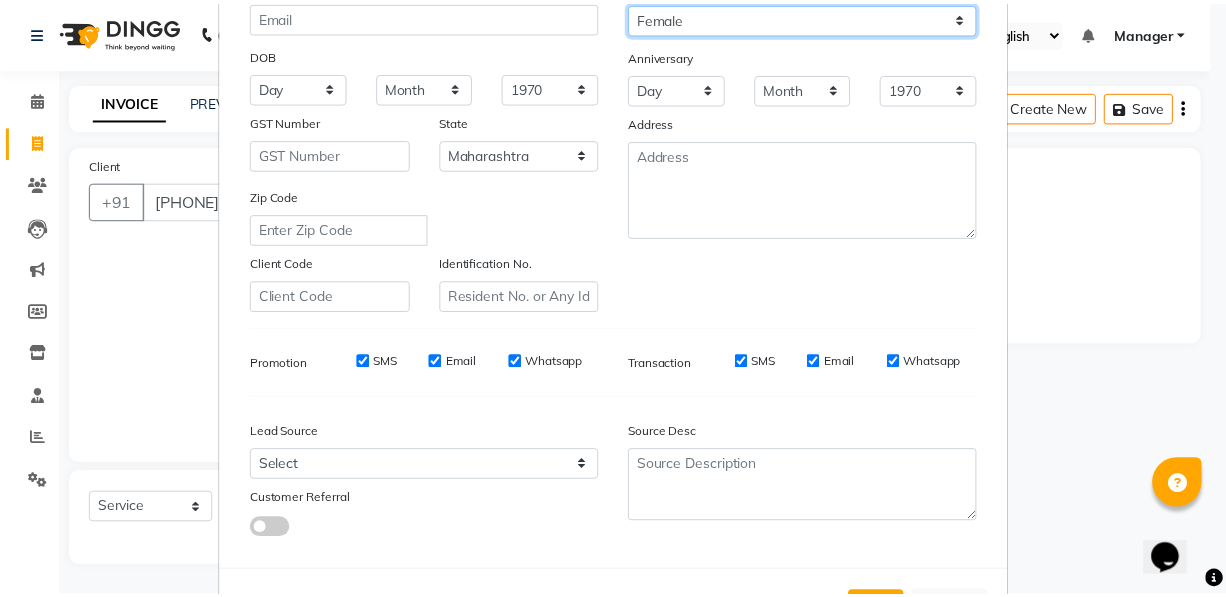 scroll, scrollTop: 331, scrollLeft: 0, axis: vertical 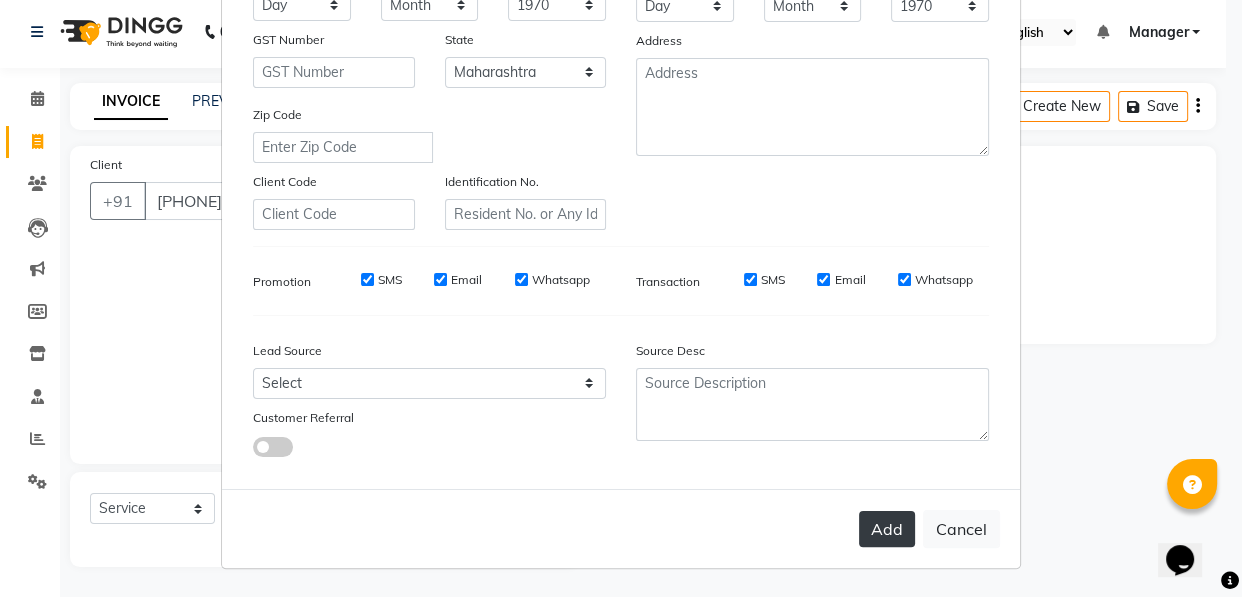click on "Add" at bounding box center (887, 529) 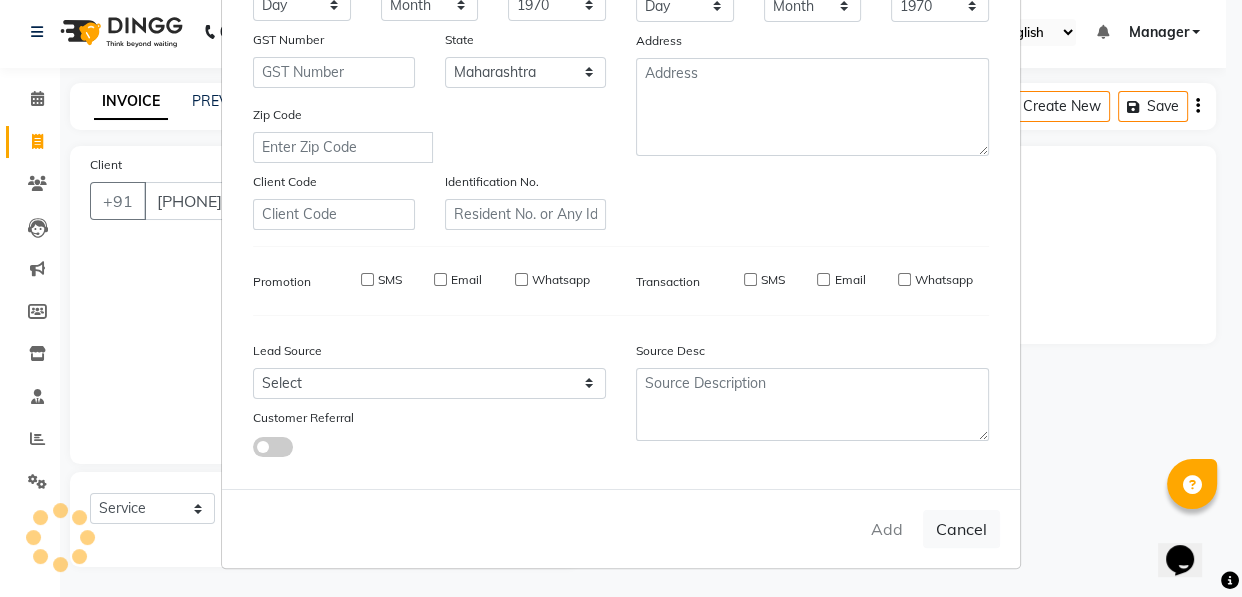 type on "79******29" 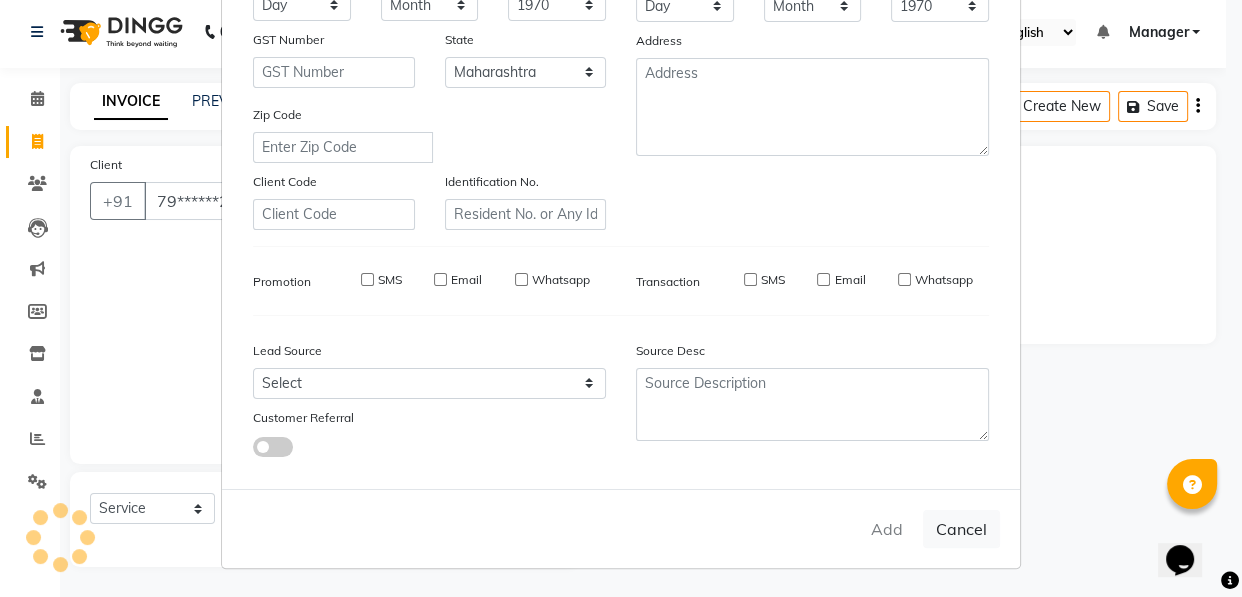 select 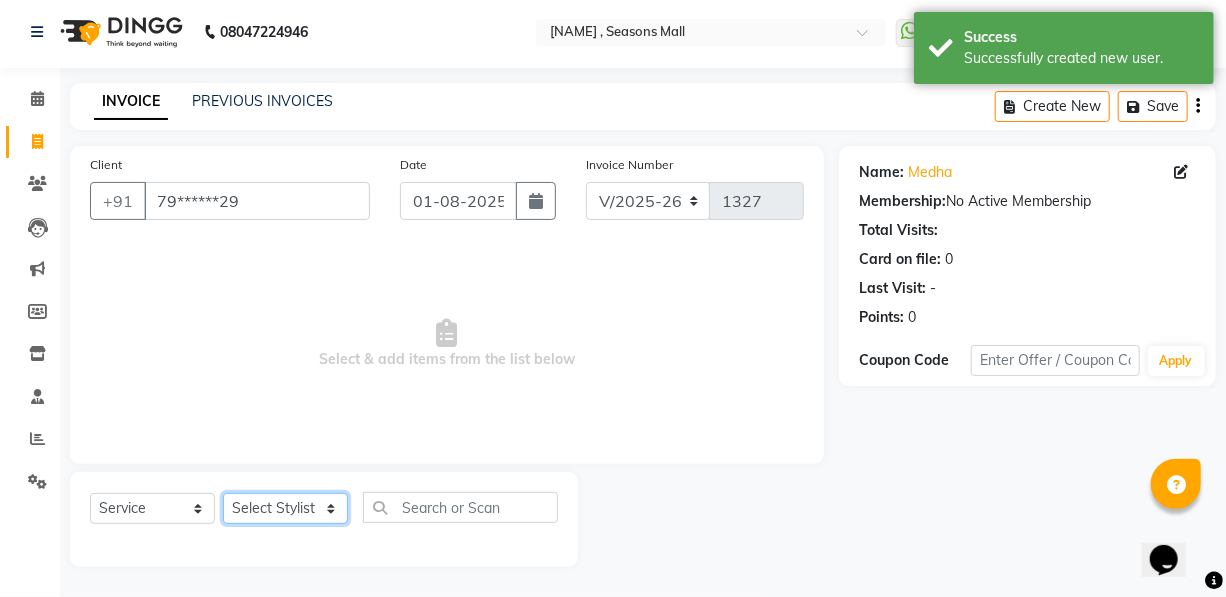 click on "Select Stylist [NAME] [NAME] [NAME] [NAME] [NAME] Manager [NAME] [NAME] [NAME] [NAME] [NAME]" 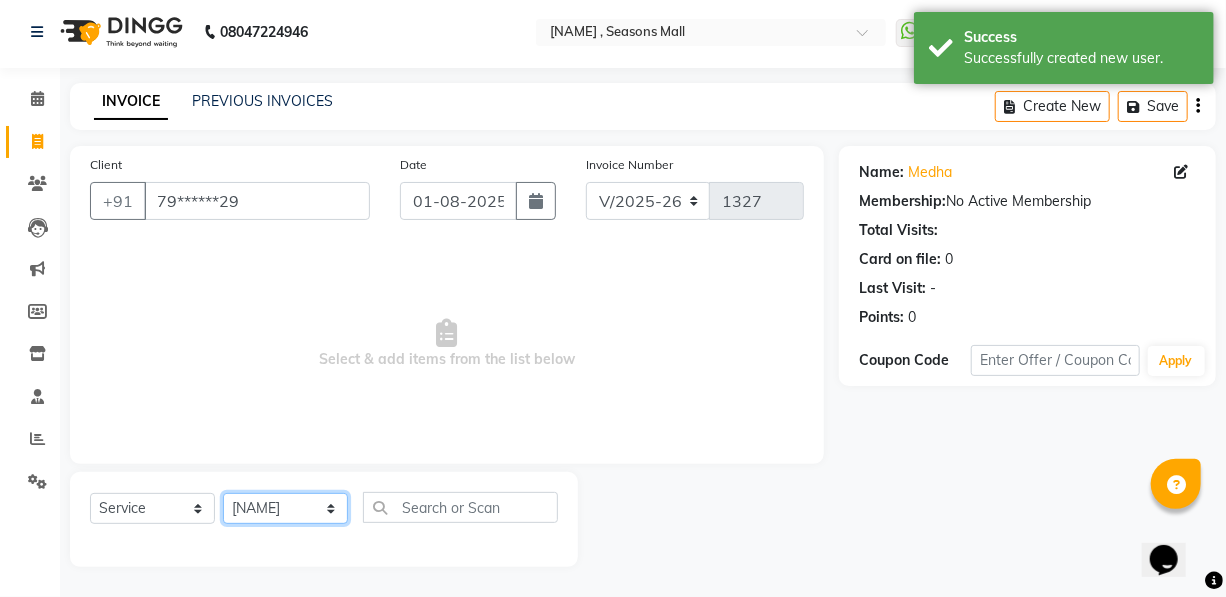 click on "Select Stylist [NAME] [NAME] [NAME] [NAME] [NAME] Manager [NAME] [NAME] [NAME] [NAME] [NAME]" 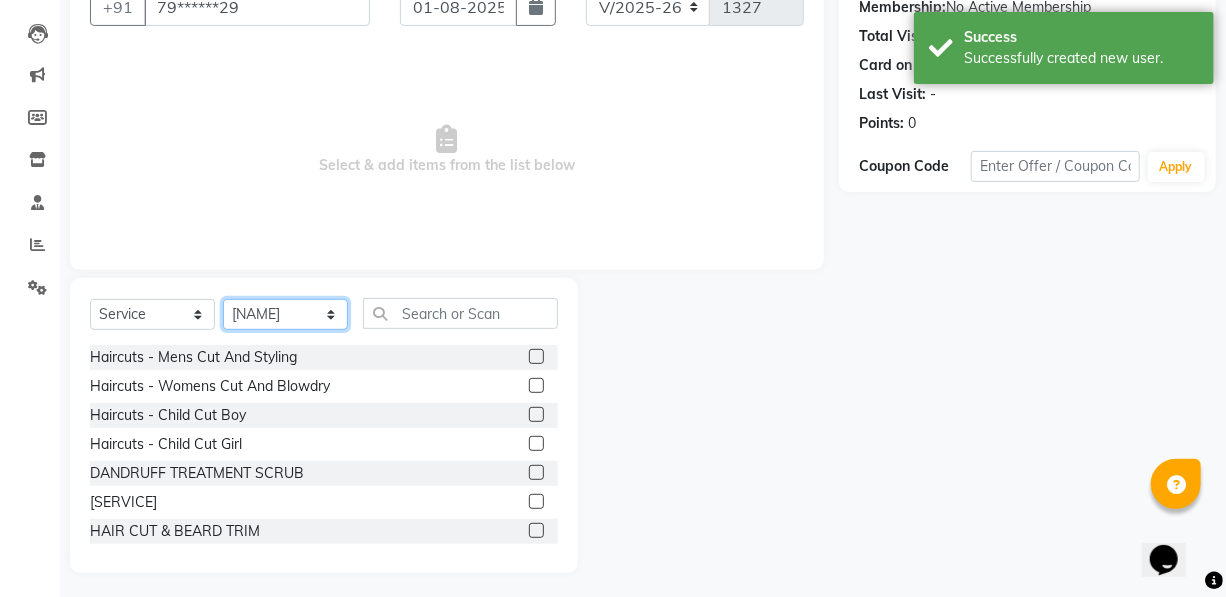 scroll, scrollTop: 204, scrollLeft: 0, axis: vertical 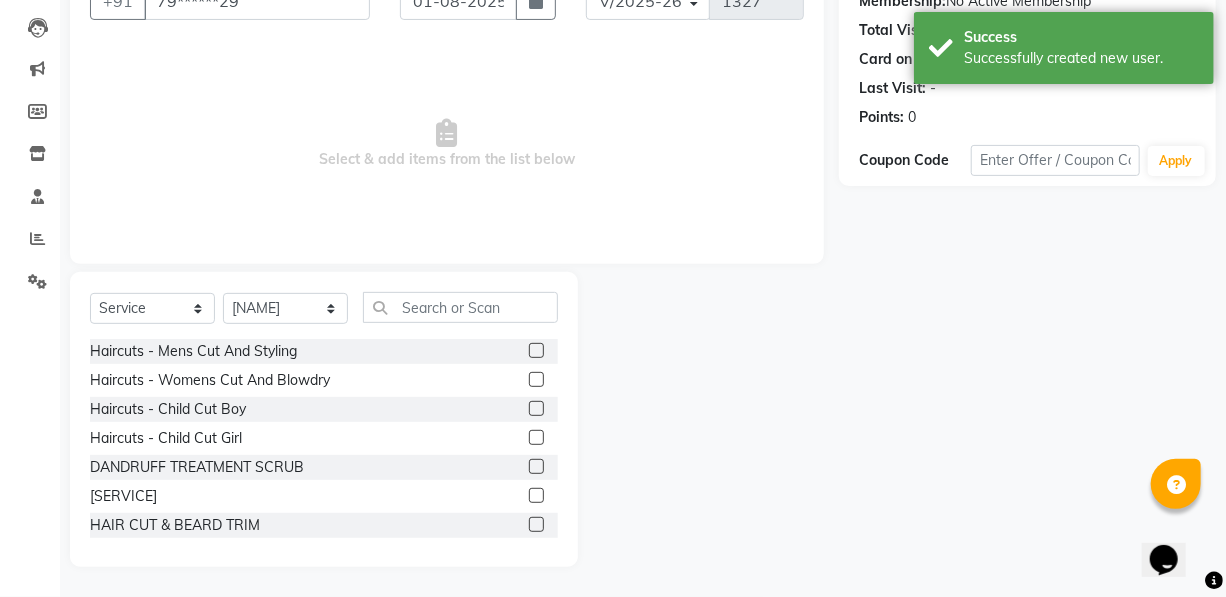 click 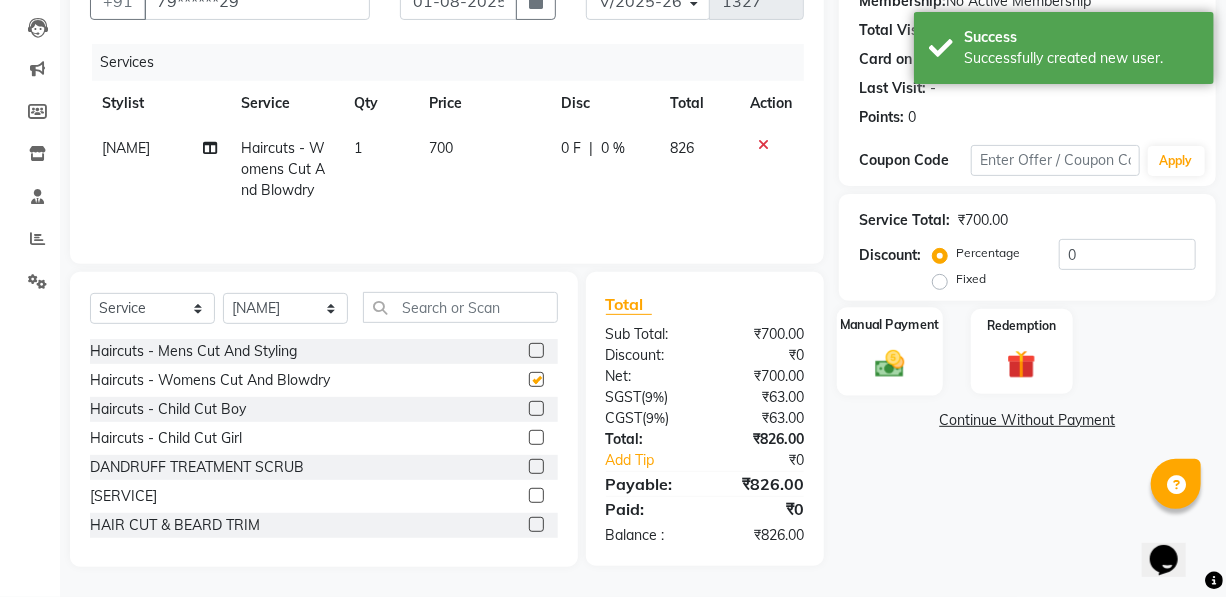 checkbox on "false" 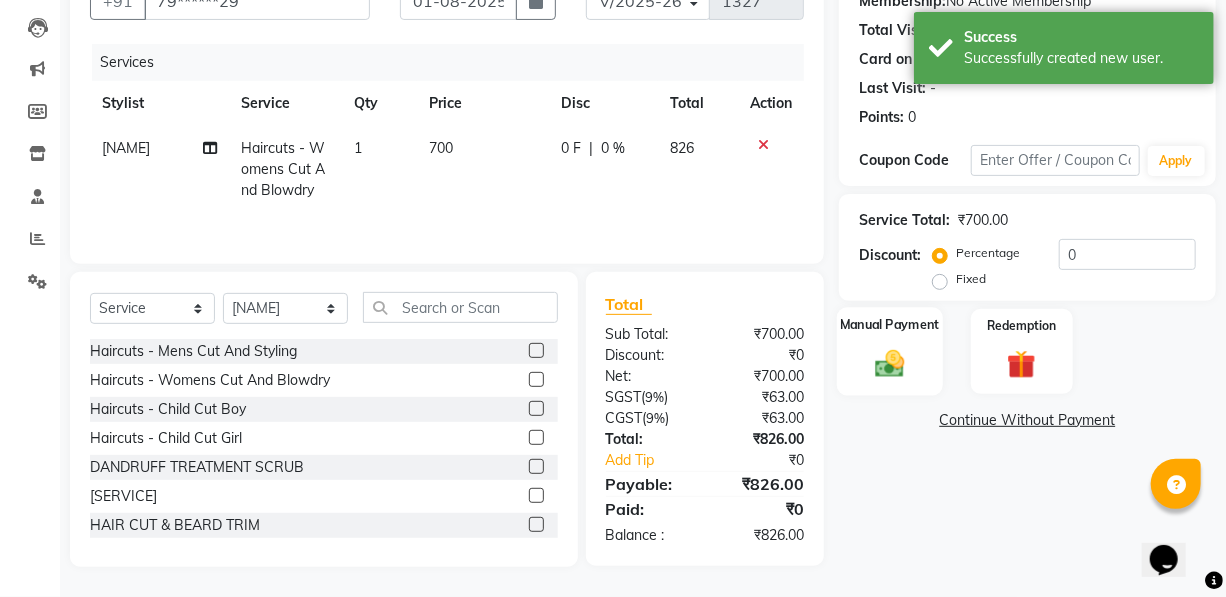 click 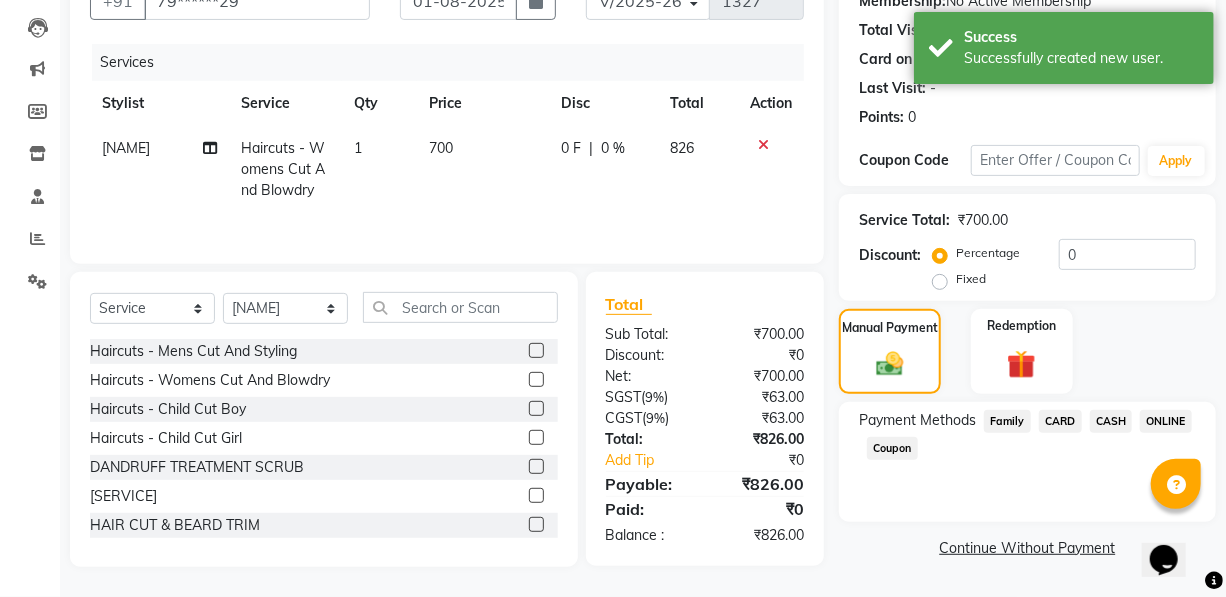 click on "ONLINE" 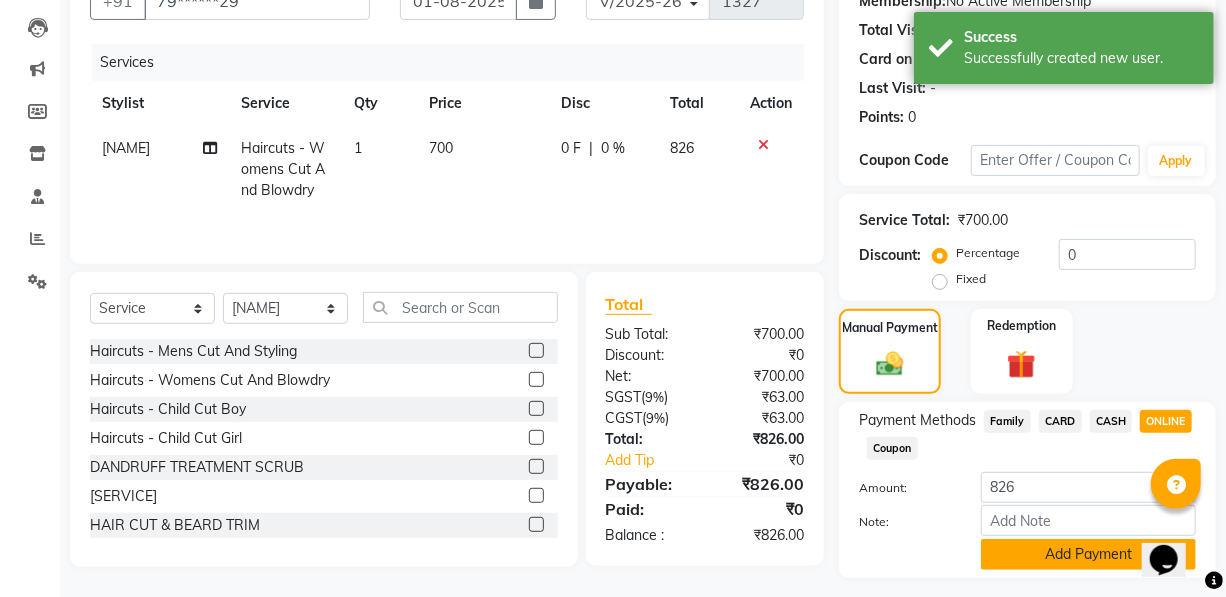 click on "Add Payment" 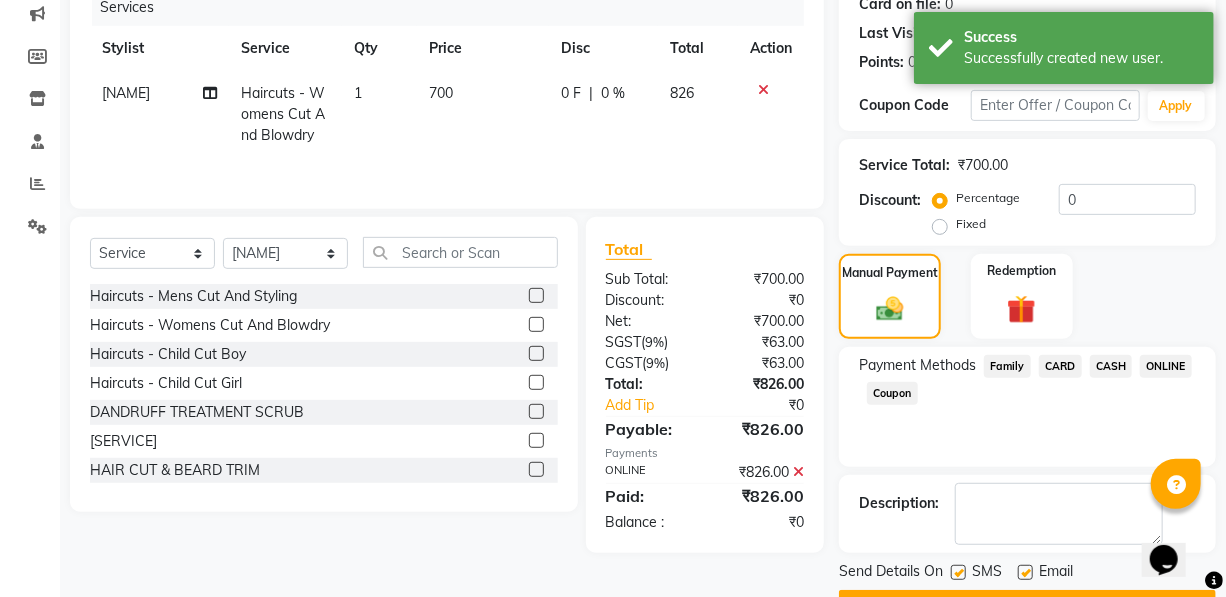 scroll, scrollTop: 311, scrollLeft: 0, axis: vertical 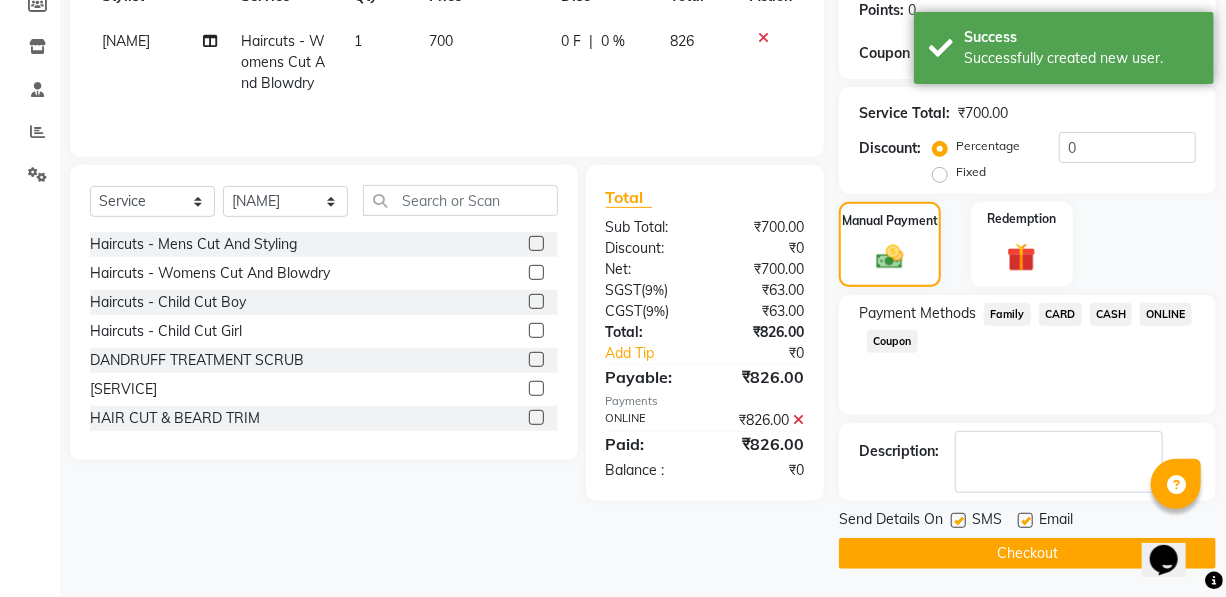 click on "Checkout" 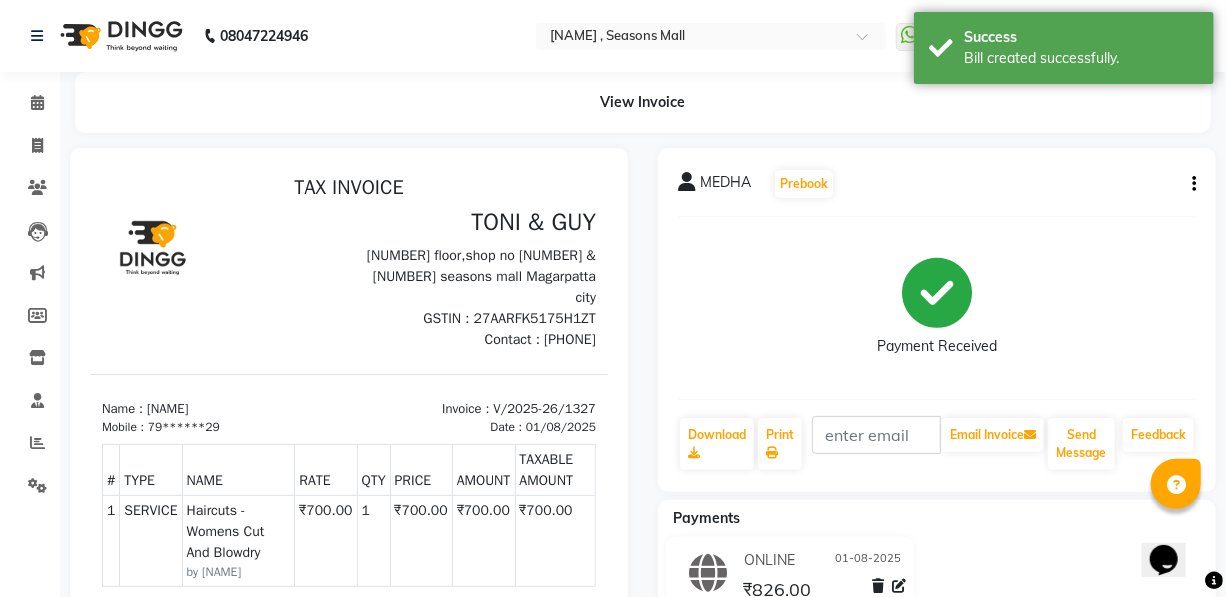 scroll, scrollTop: 0, scrollLeft: 0, axis: both 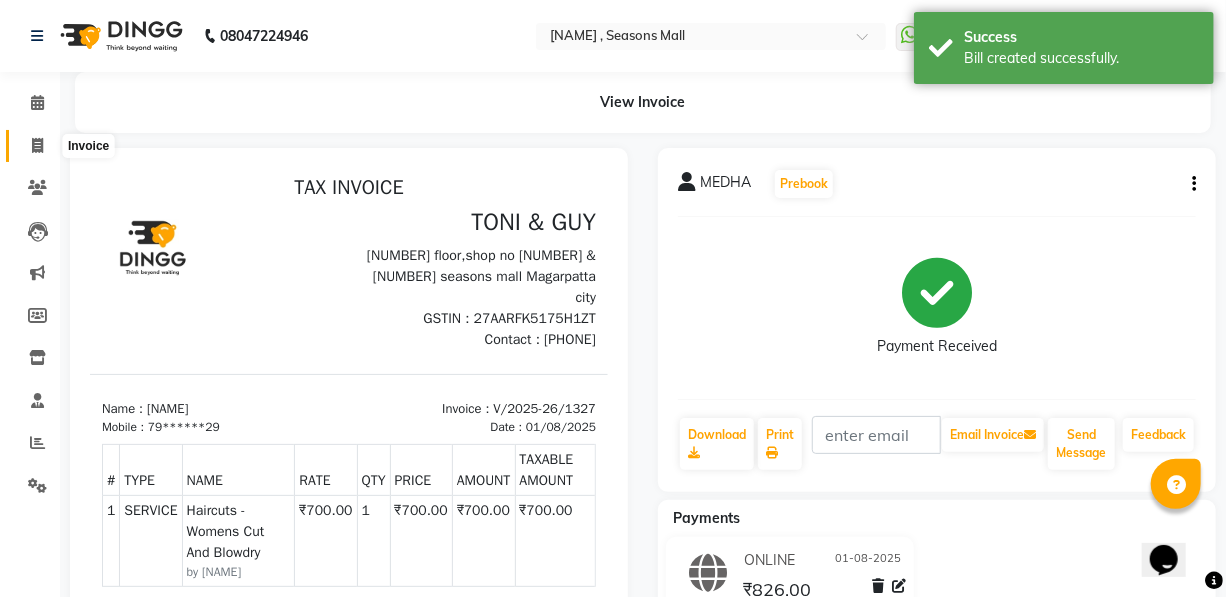 click 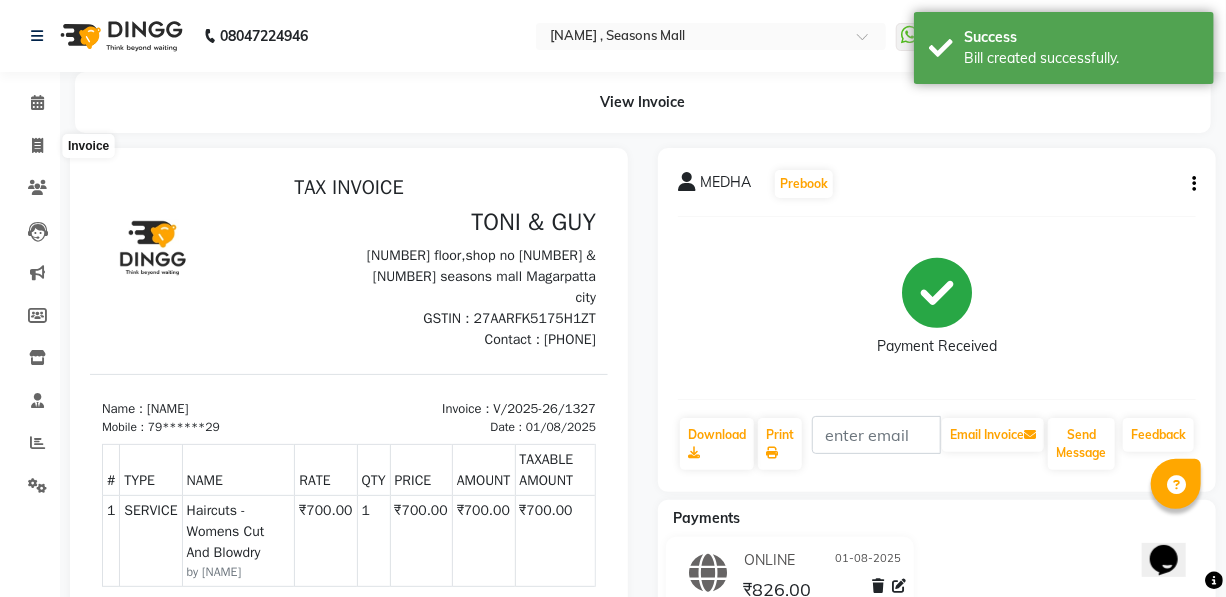select on "3906" 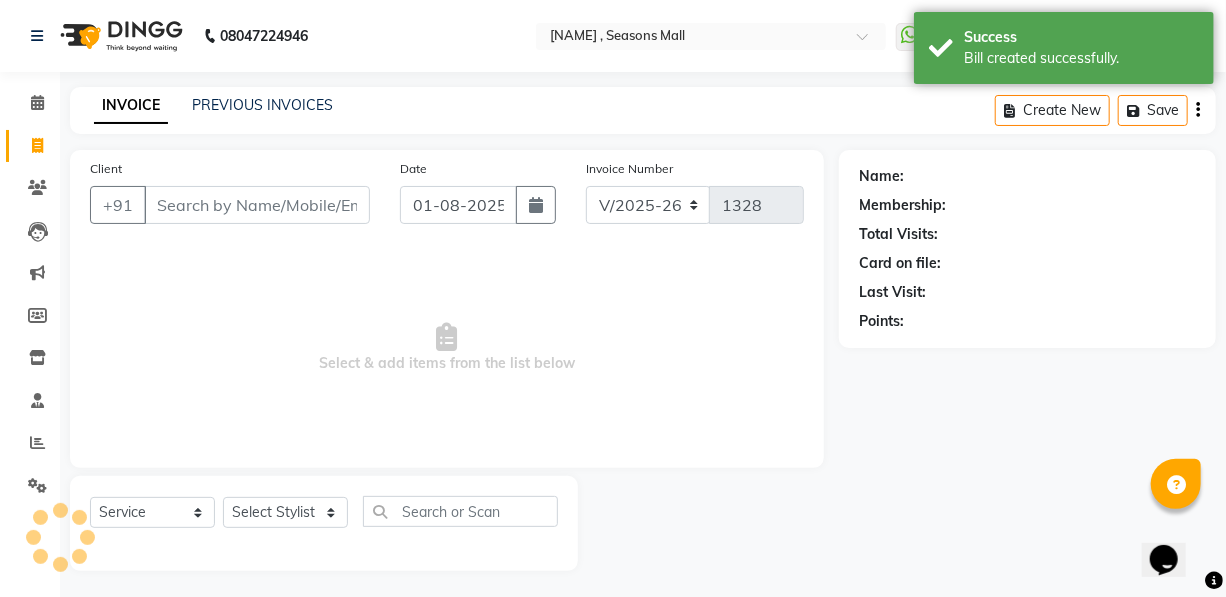 scroll, scrollTop: 4, scrollLeft: 0, axis: vertical 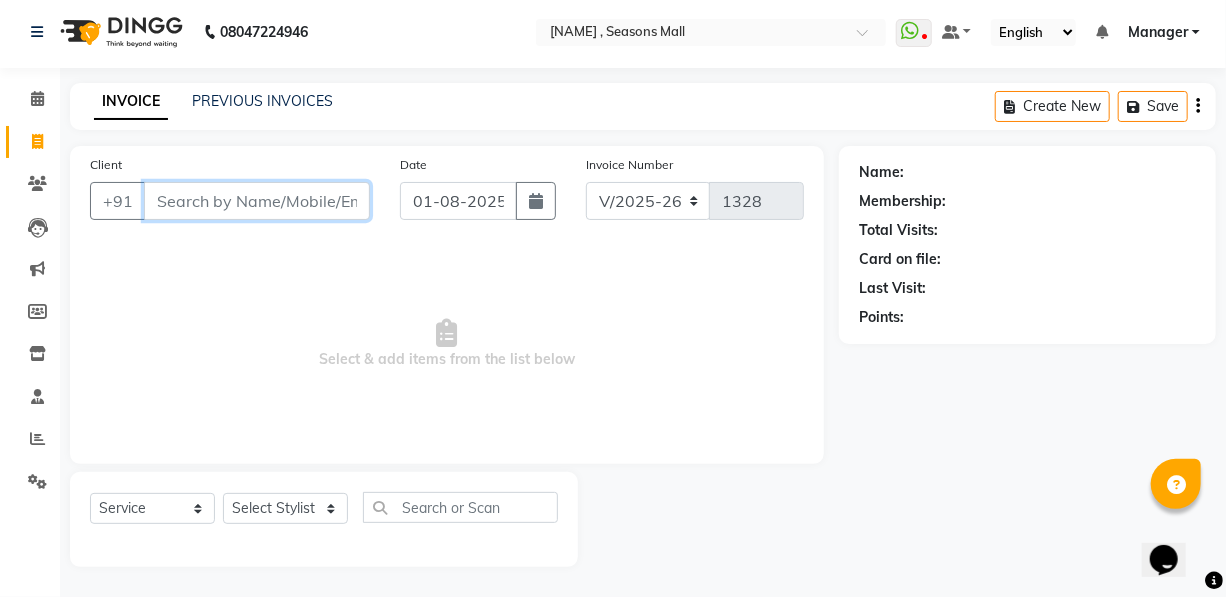 click on "Client" at bounding box center [257, 201] 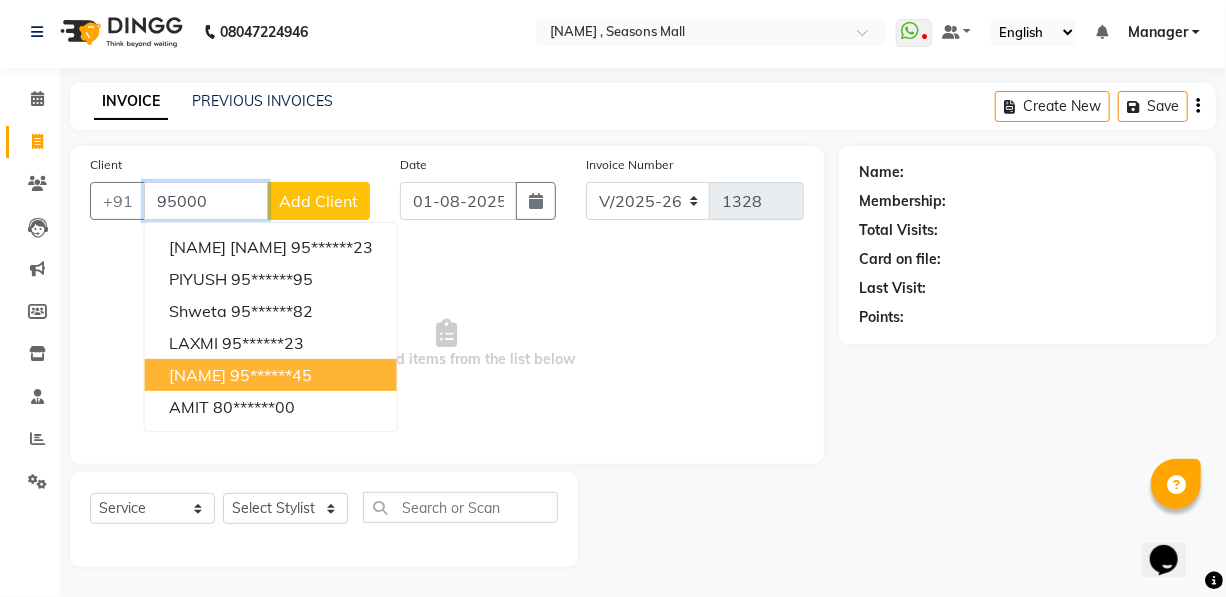 click on "[NAME] [PHONE]" at bounding box center [271, 375] 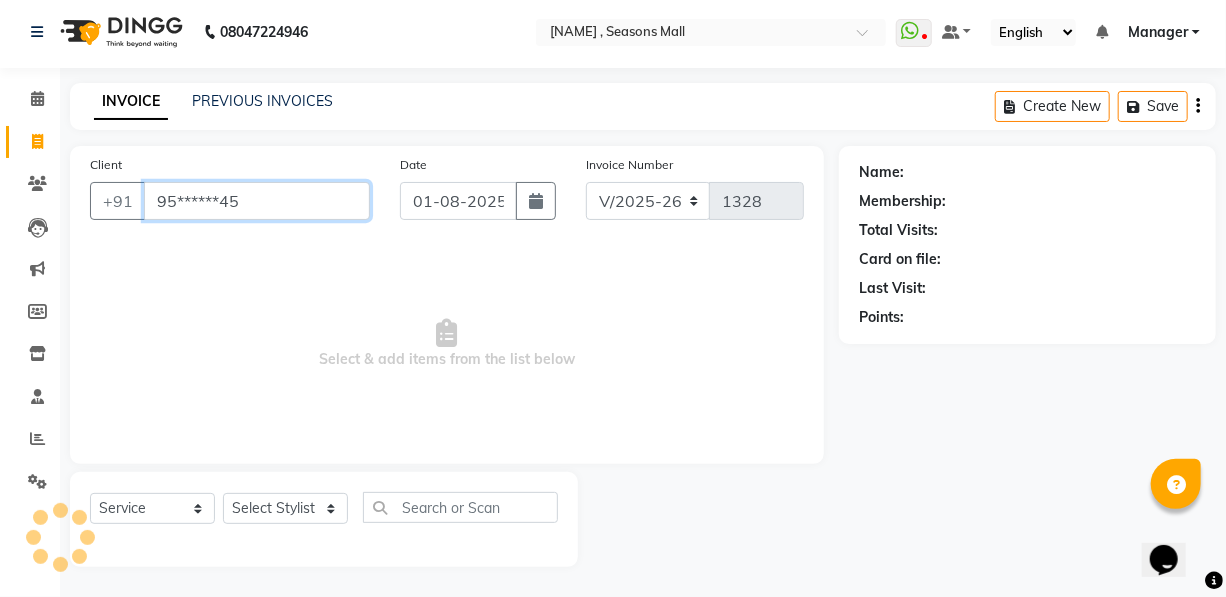 type on "95******45" 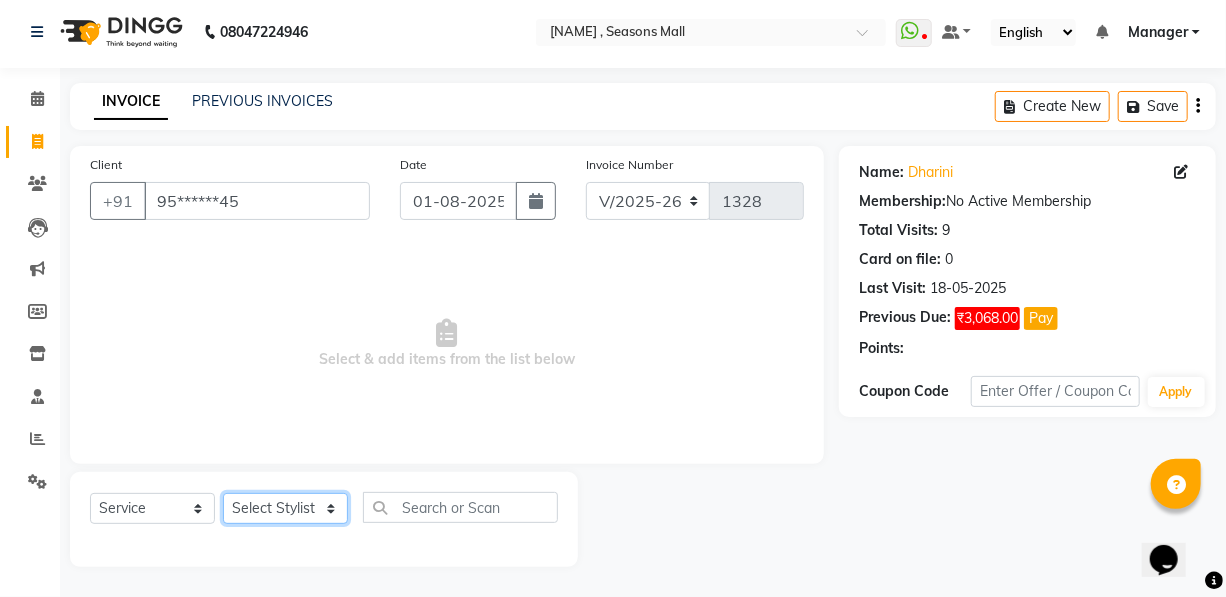 click on "Select Stylist [NAME] [NAME] [NAME] [NAME] [NAME] Manager [NAME] [NAME] [NAME] [NAME] [NAME]" 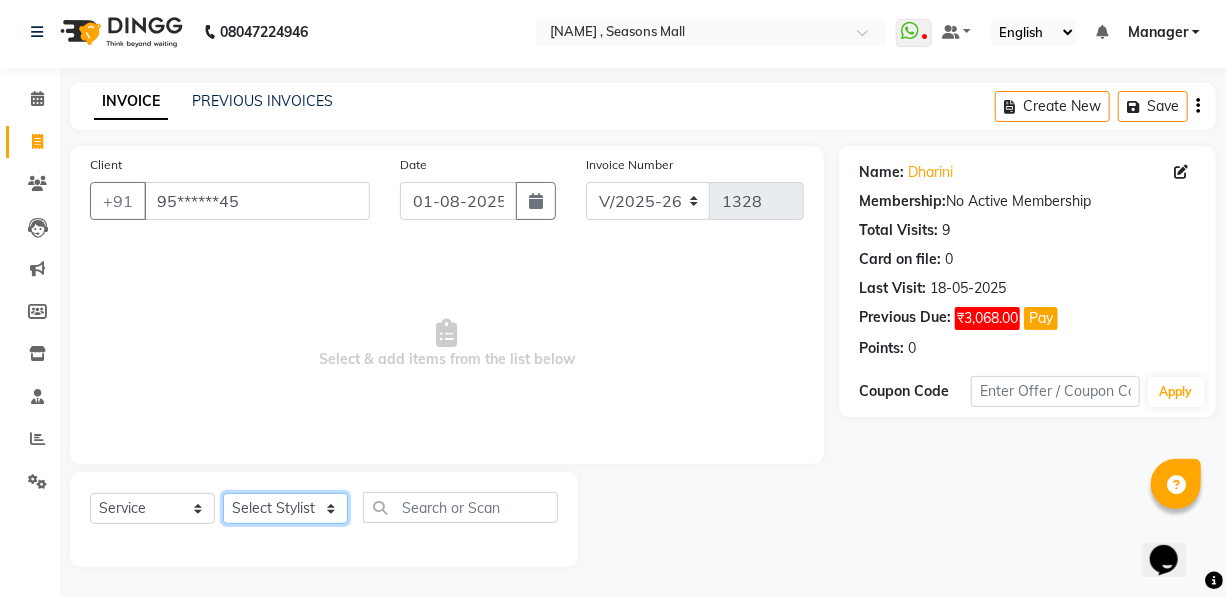 select on "19234" 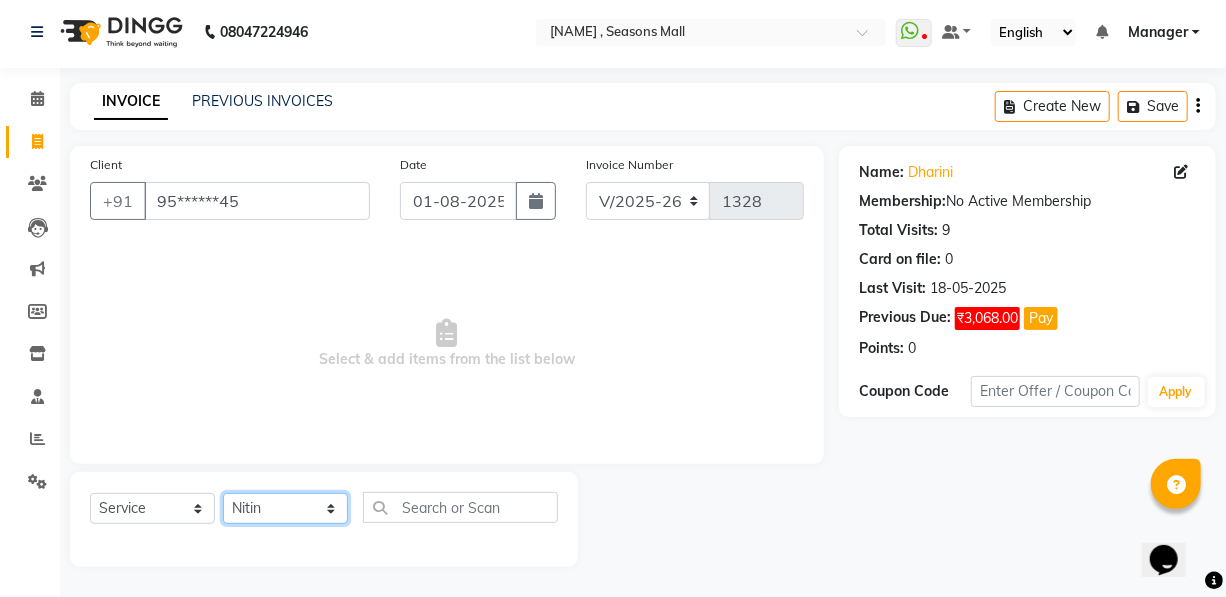 click on "Select Stylist [NAME] [NAME] [NAME] [NAME] [NAME] Manager [NAME] [NAME] [NAME] [NAME] [NAME]" 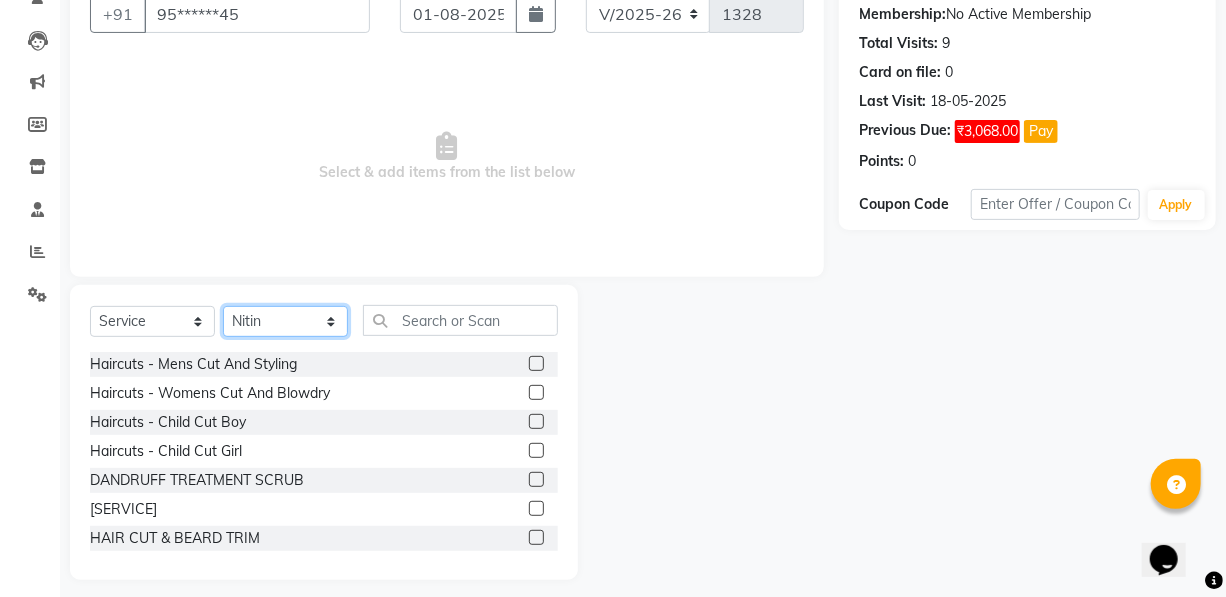 scroll, scrollTop: 204, scrollLeft: 0, axis: vertical 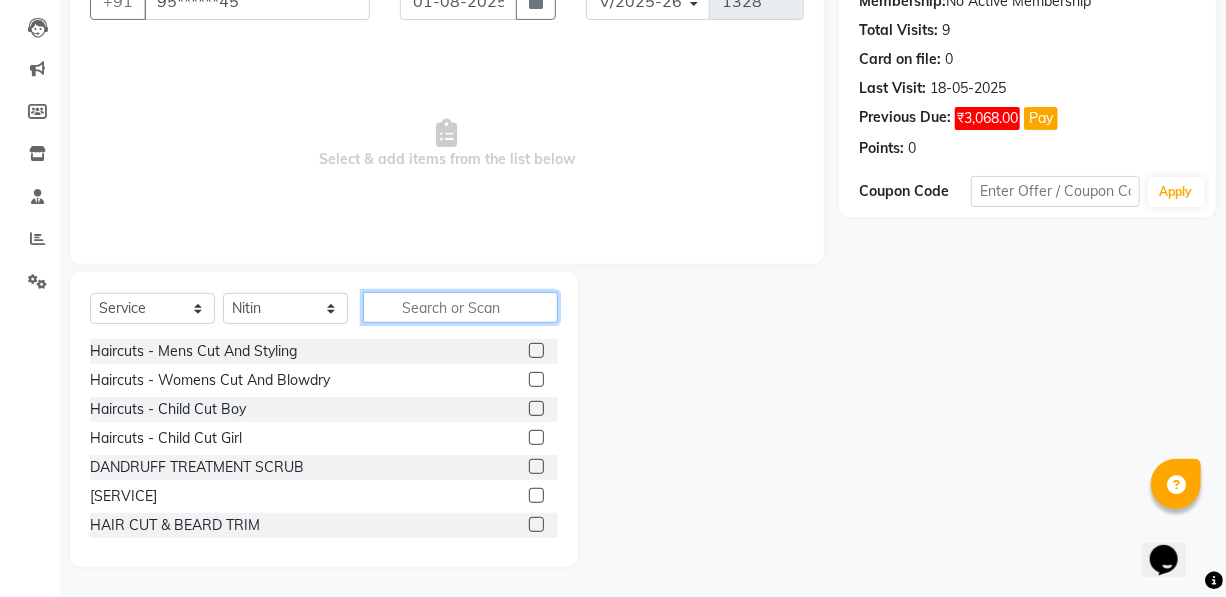 click 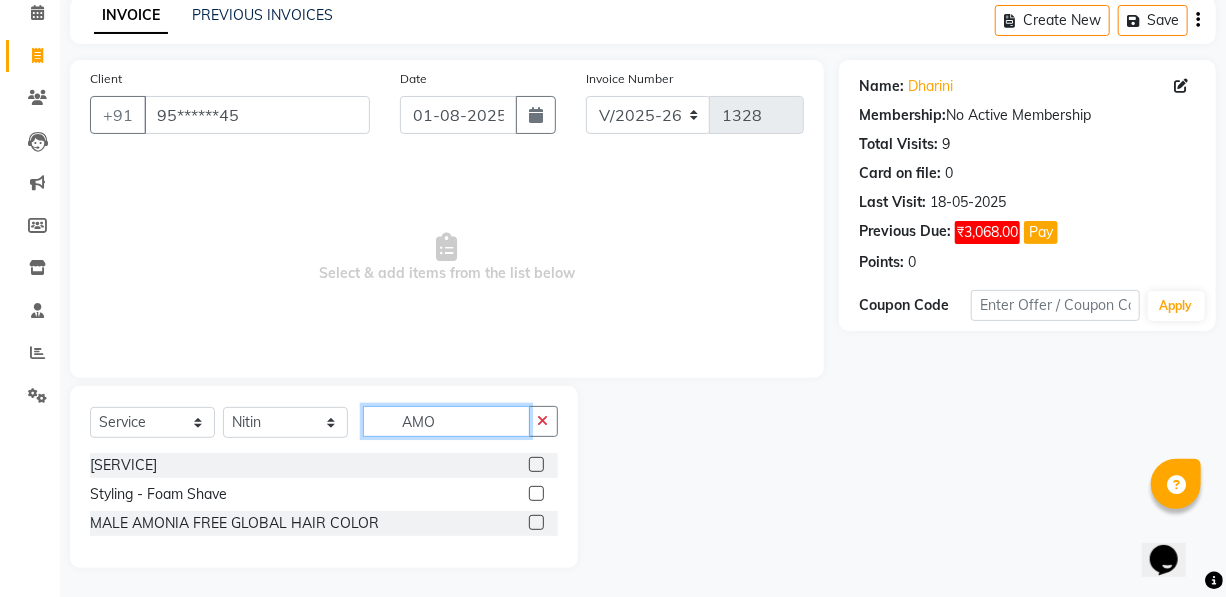 scroll, scrollTop: 61, scrollLeft: 0, axis: vertical 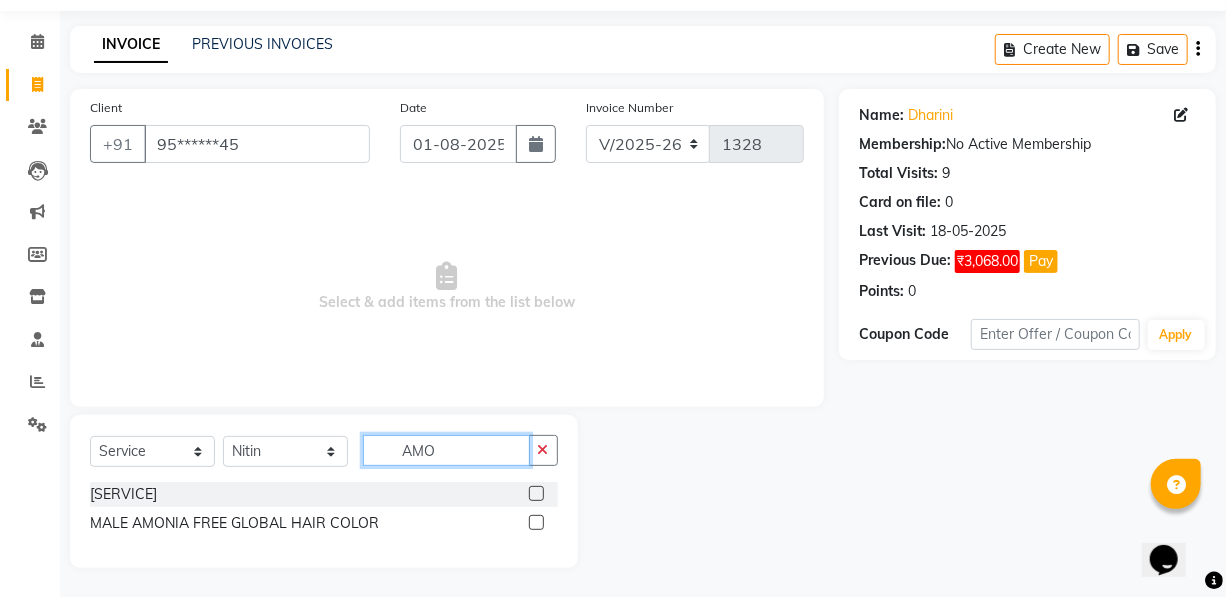 type on "AMO" 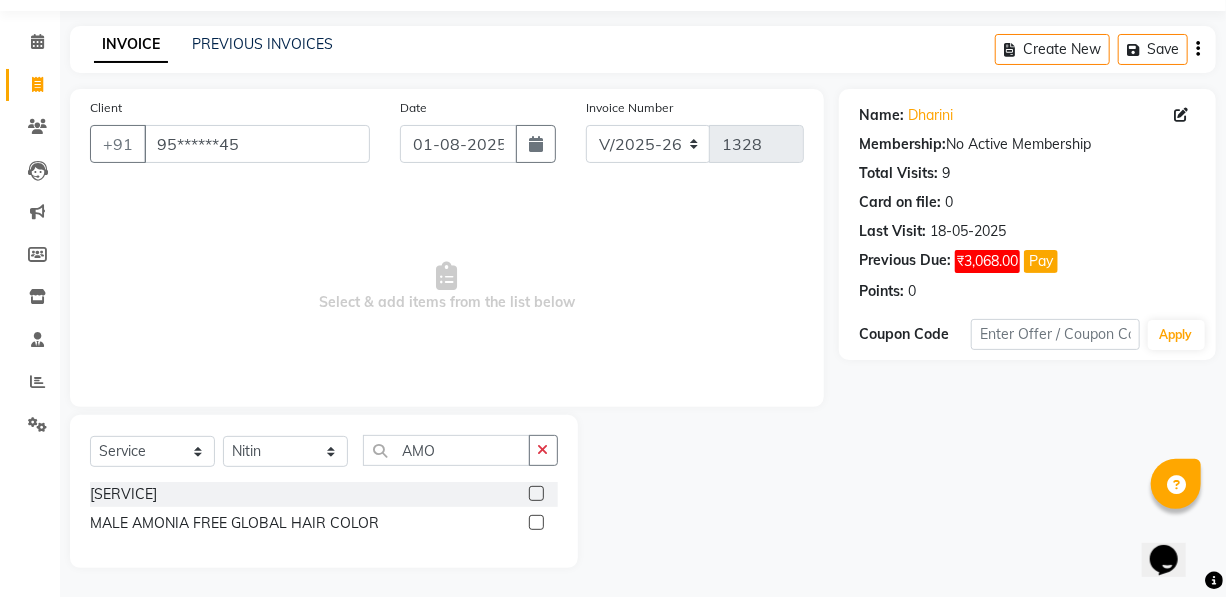 drag, startPoint x: 539, startPoint y: 494, endPoint x: 504, endPoint y: 533, distance: 52.40229 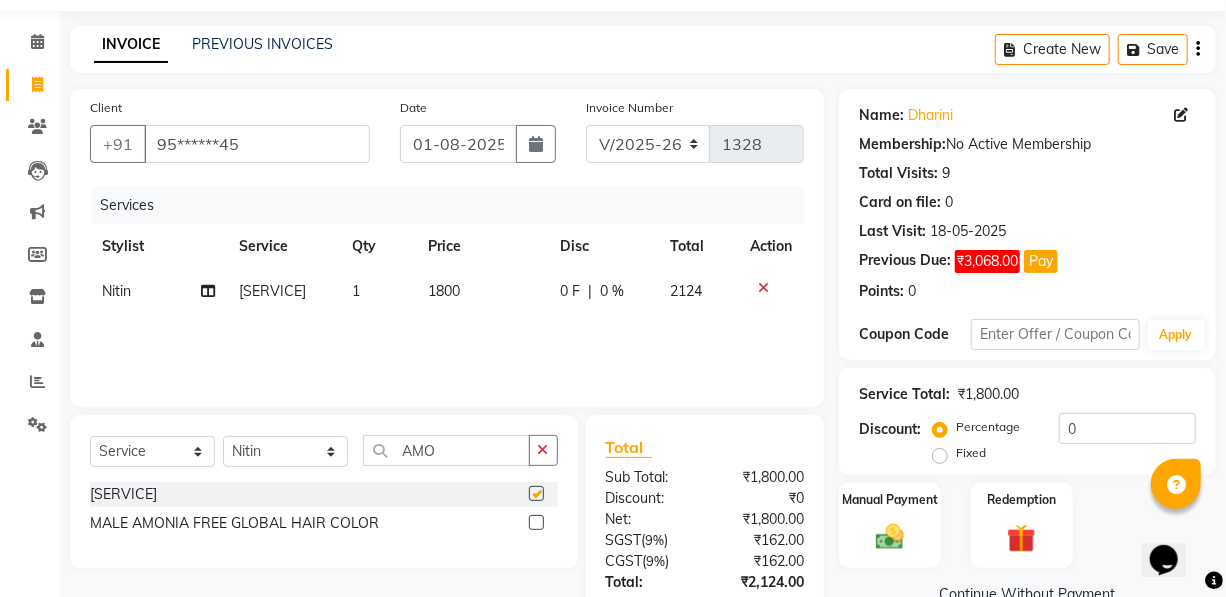checkbox on "false" 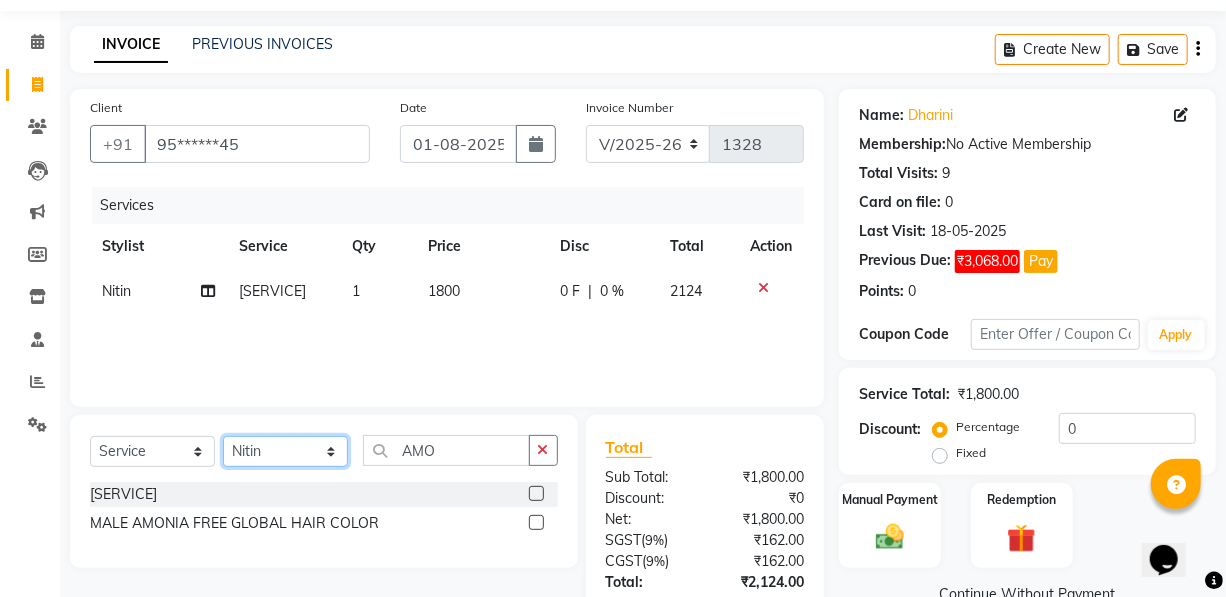 click on "Select Stylist [NAME] [NAME] [NAME] [NAME] [NAME] Manager [NAME] [NAME] [NAME] [NAME] [NAME]" 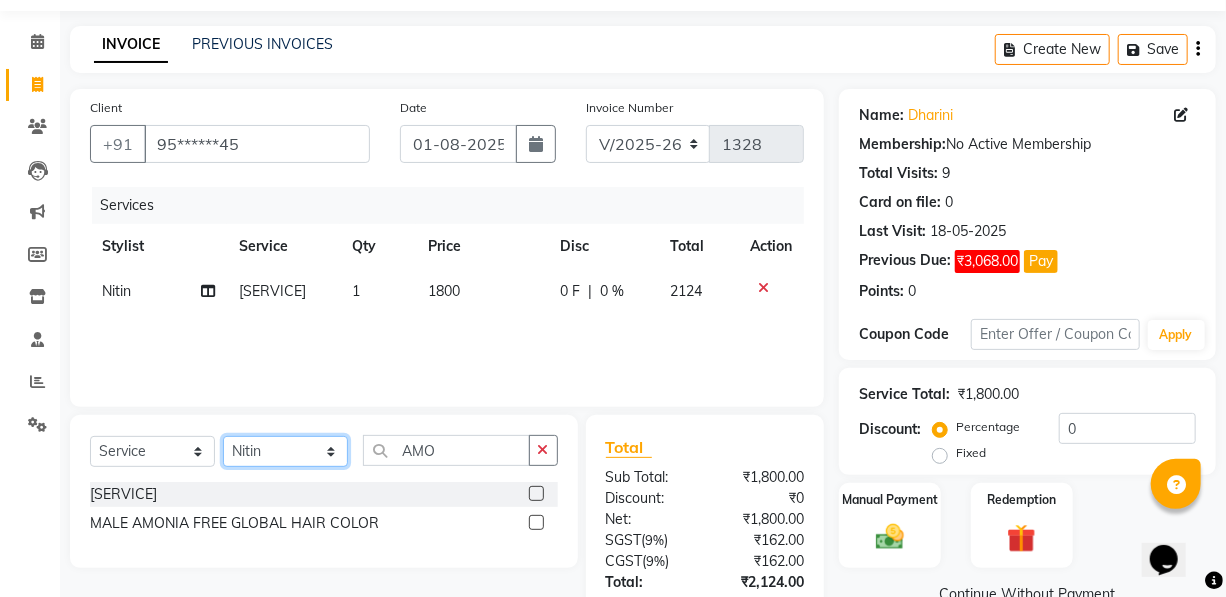 click on "Select Stylist [NAME] [NAME] [NAME] [NAME] [NAME] Manager [NAME] [NAME] [NAME] [NAME] [NAME]" 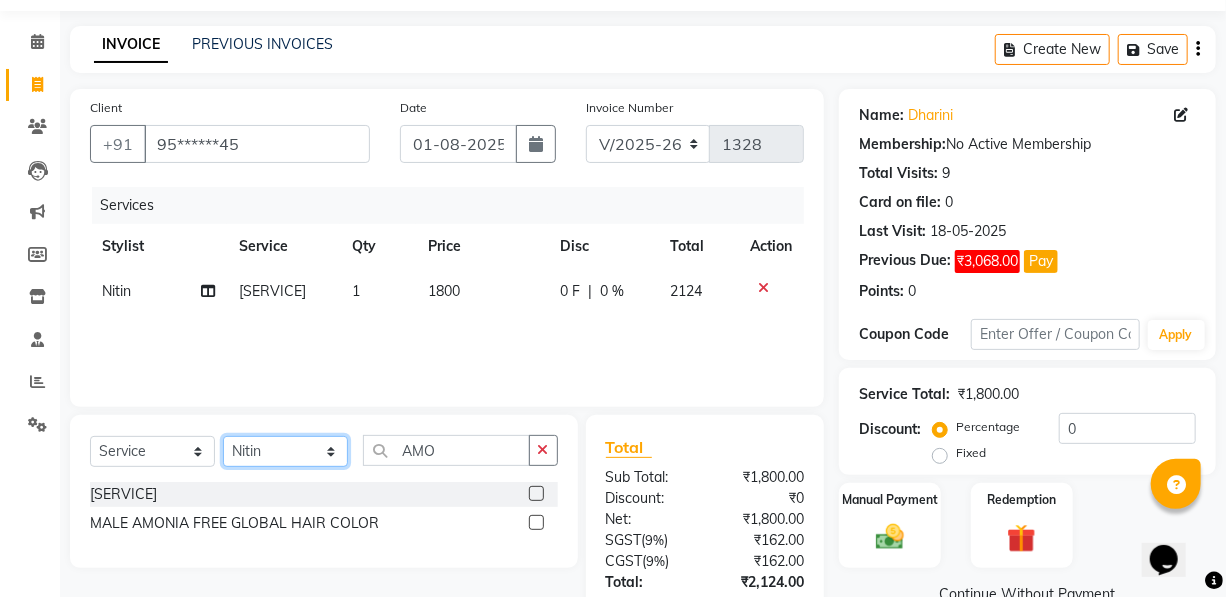select on "58064" 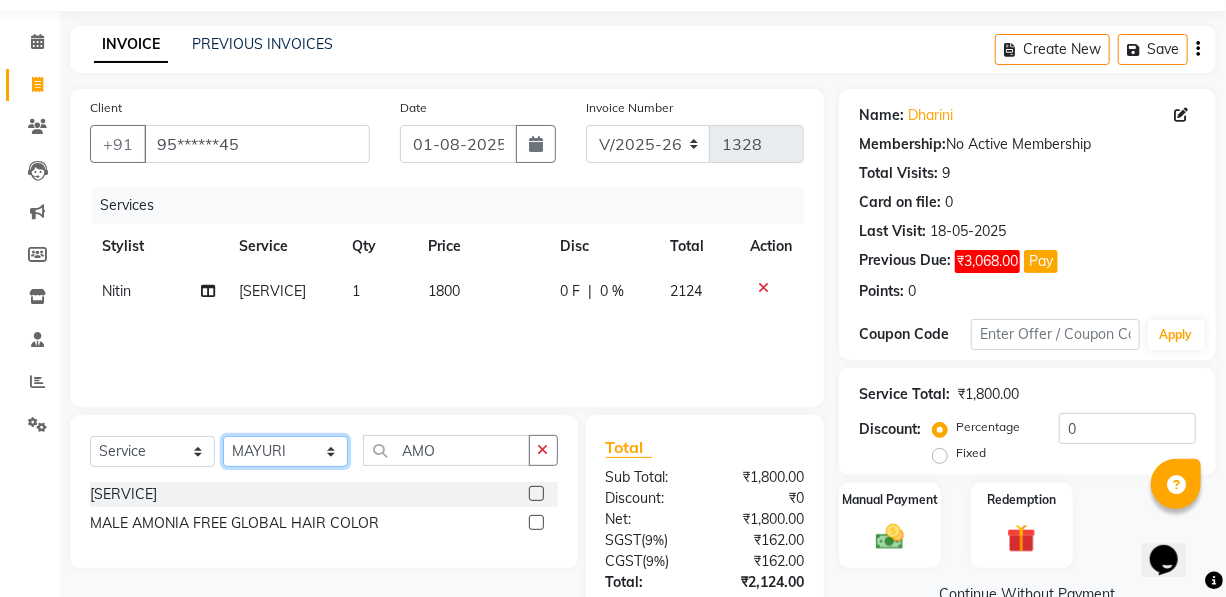 click on "Select Stylist [NAME] [NAME] [NAME] [NAME] [NAME] Manager [NAME] [NAME] [NAME] [NAME] [NAME]" 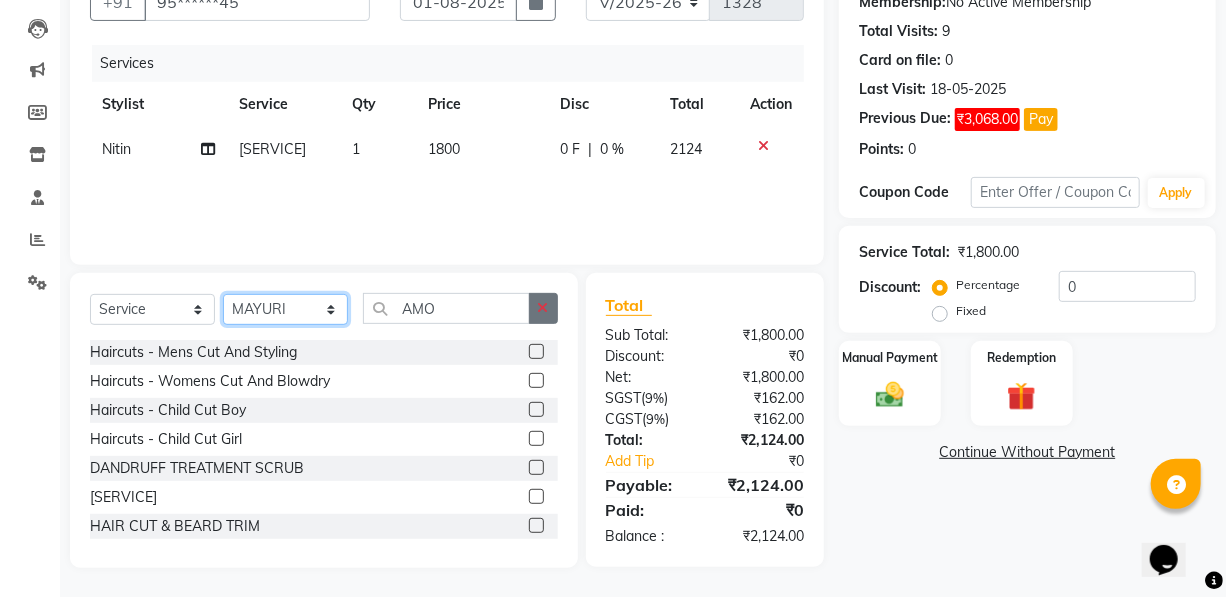 scroll, scrollTop: 225, scrollLeft: 0, axis: vertical 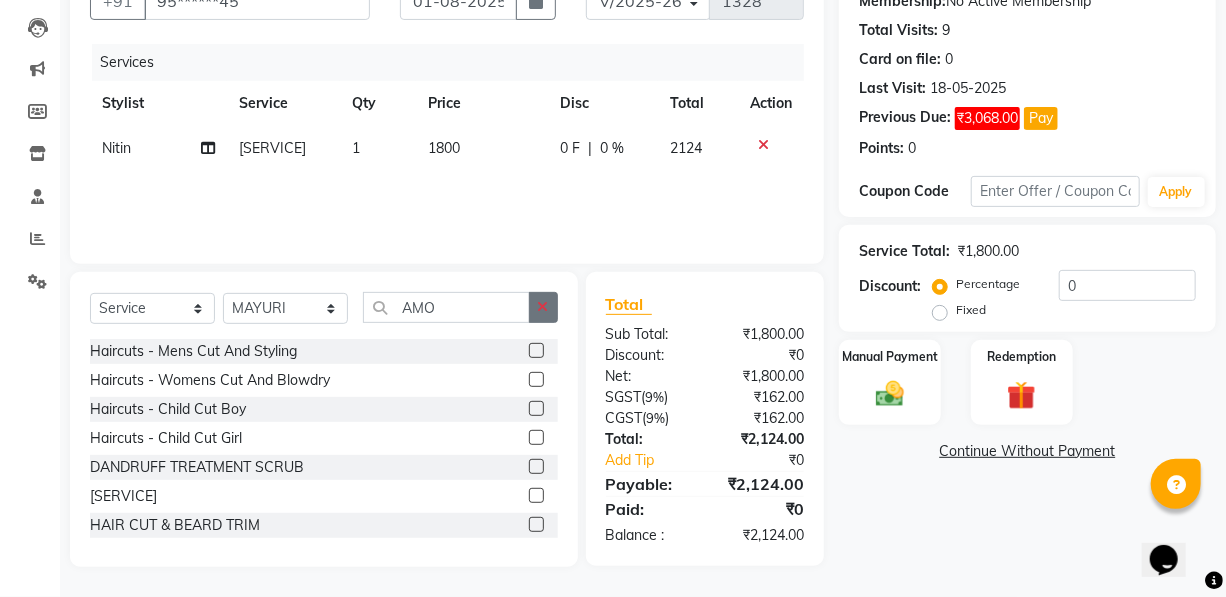 click 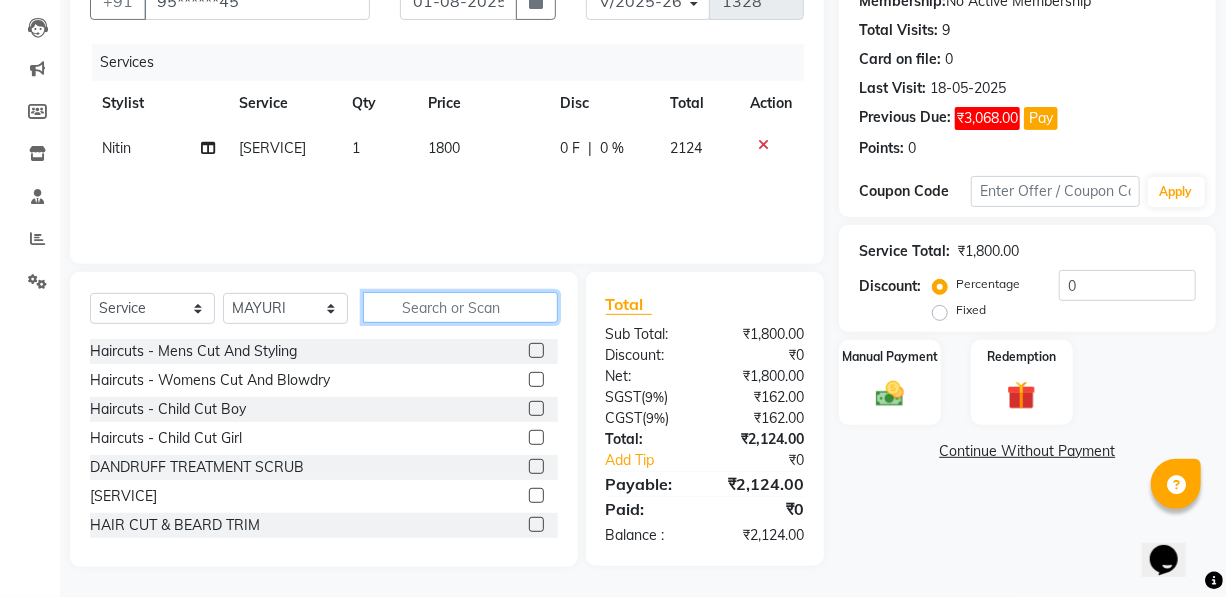 click 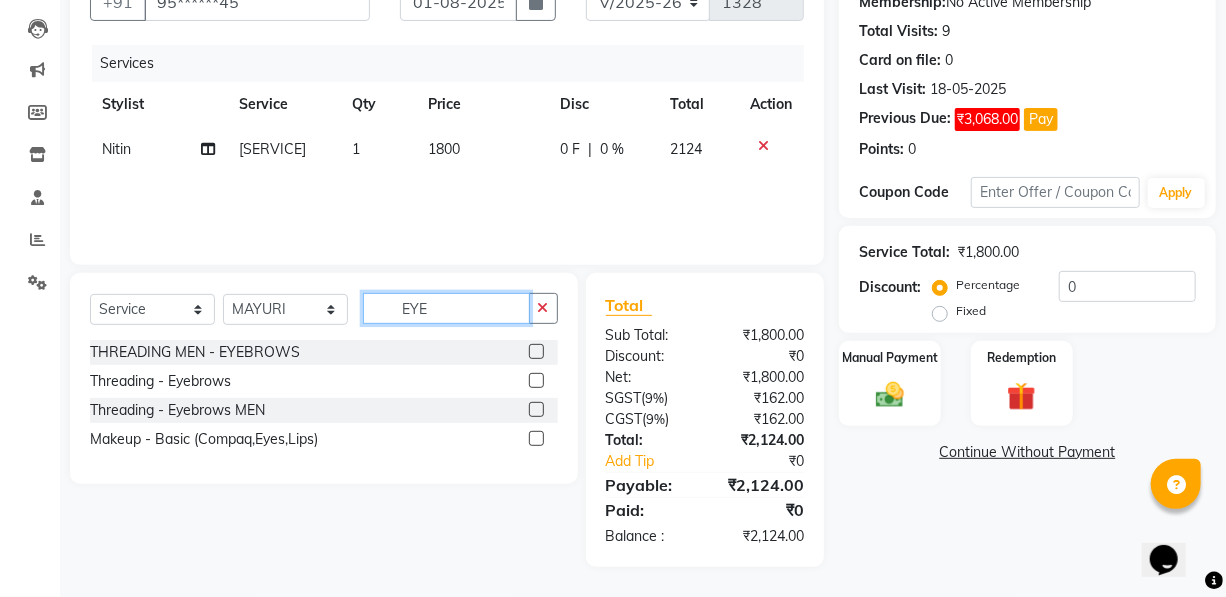 type on "EYE" 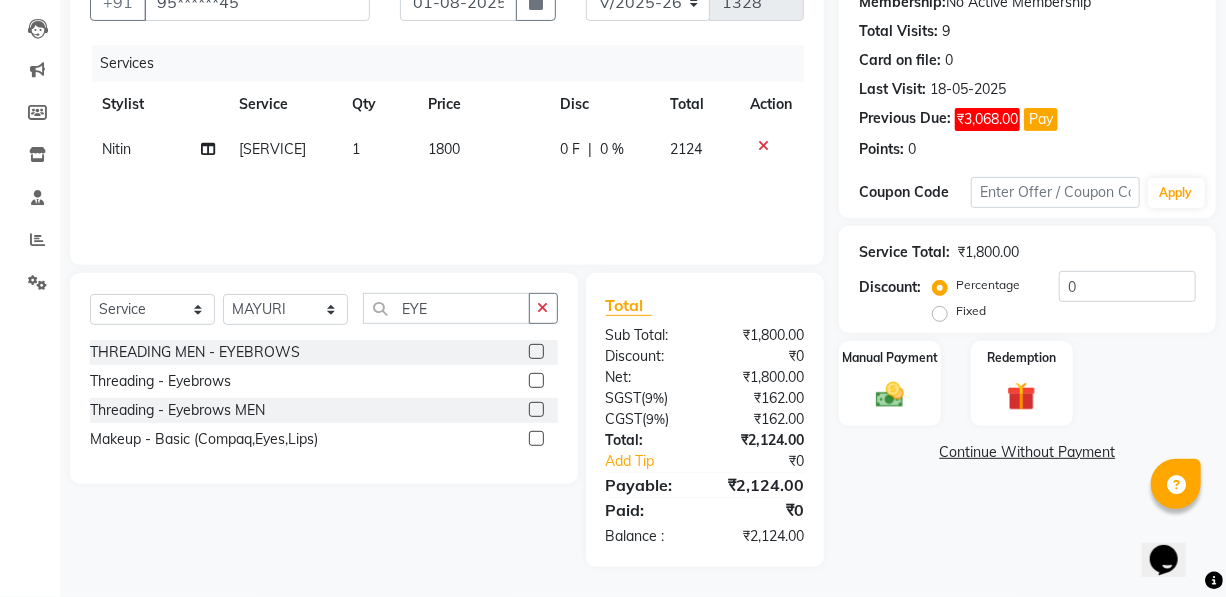 drag, startPoint x: 537, startPoint y: 378, endPoint x: 552, endPoint y: 349, distance: 32.649654 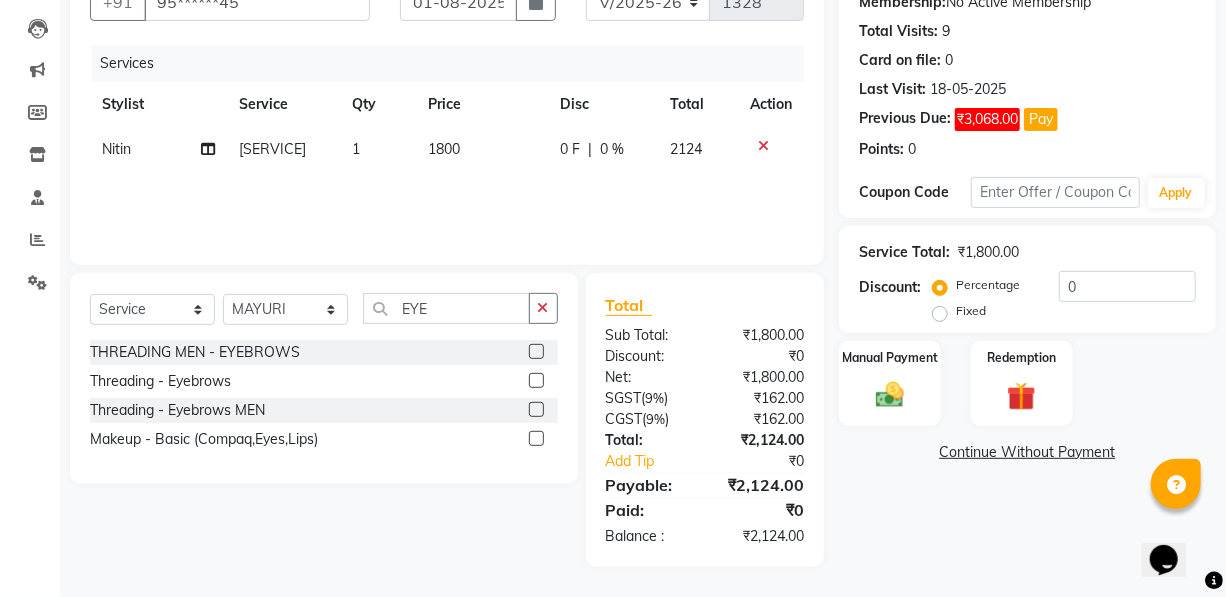 click 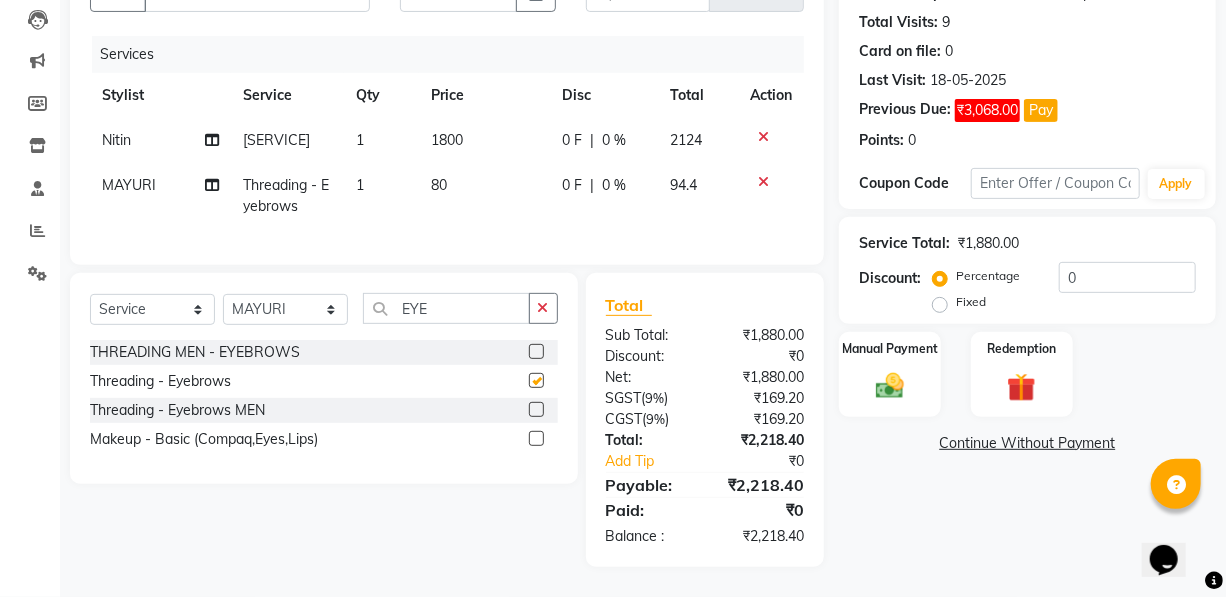 scroll, scrollTop: 290, scrollLeft: 0, axis: vertical 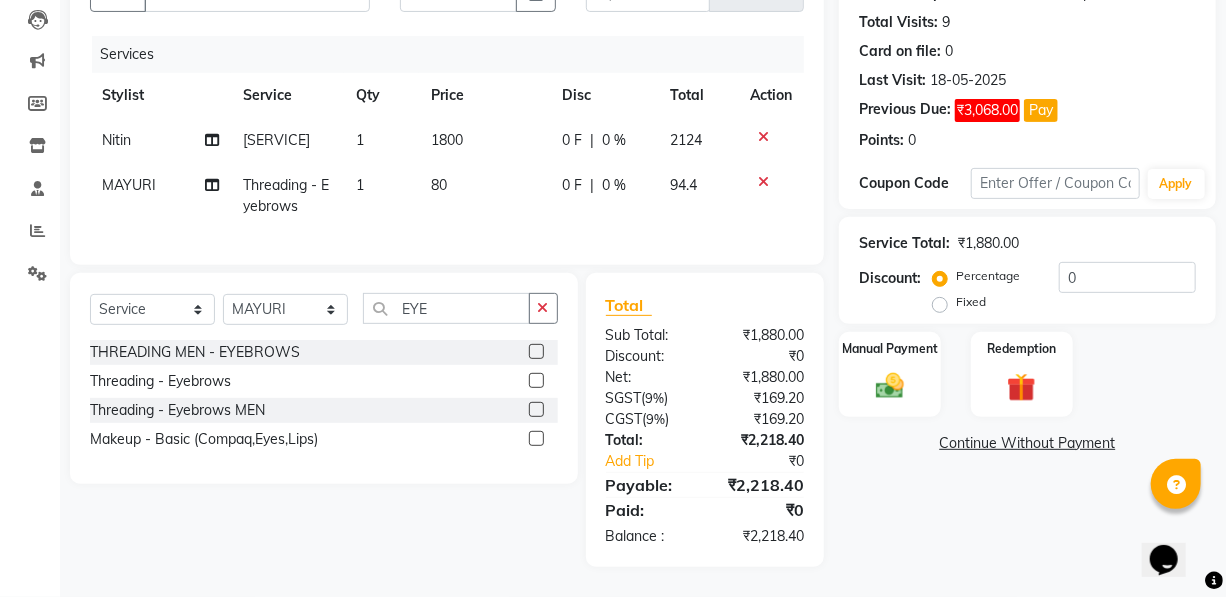 checkbox on "false" 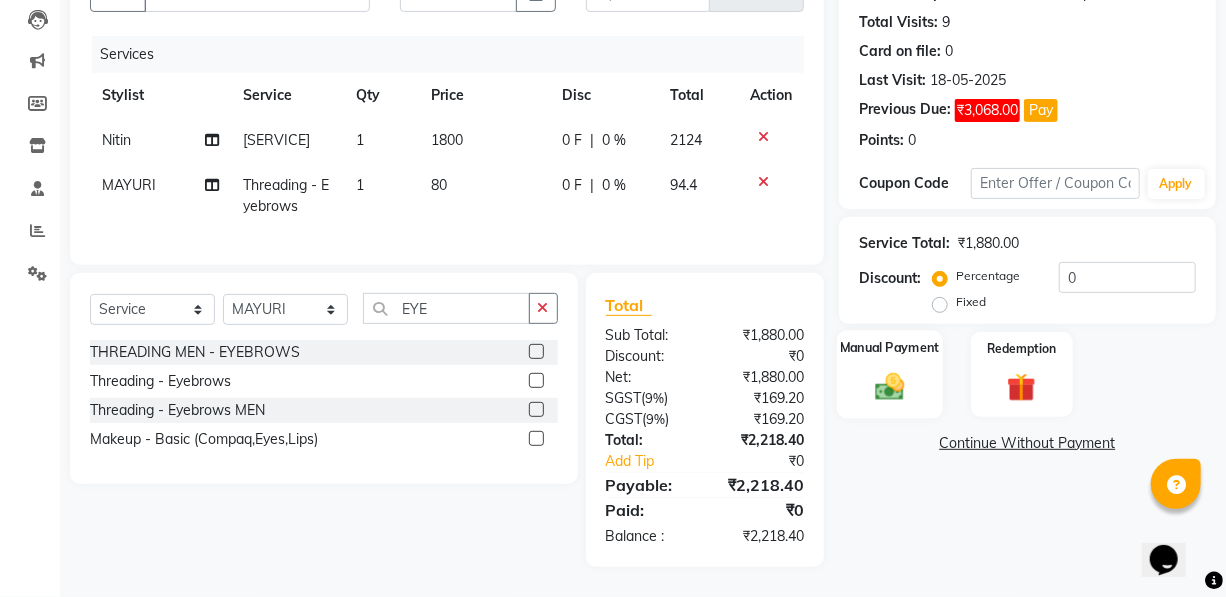 click 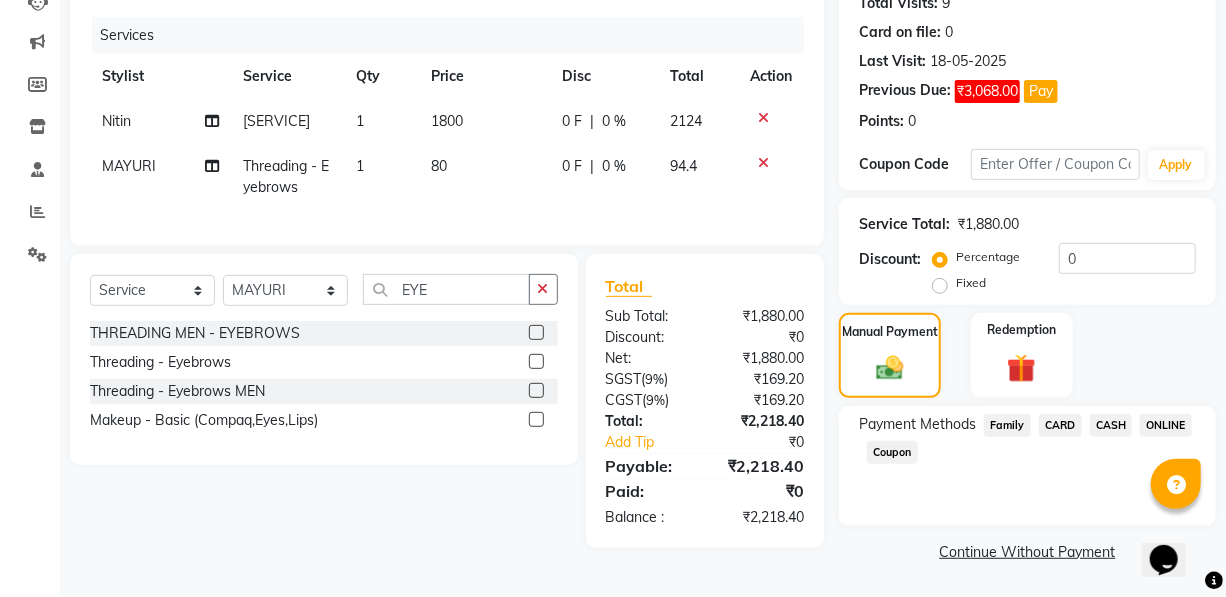 click on "CARD" 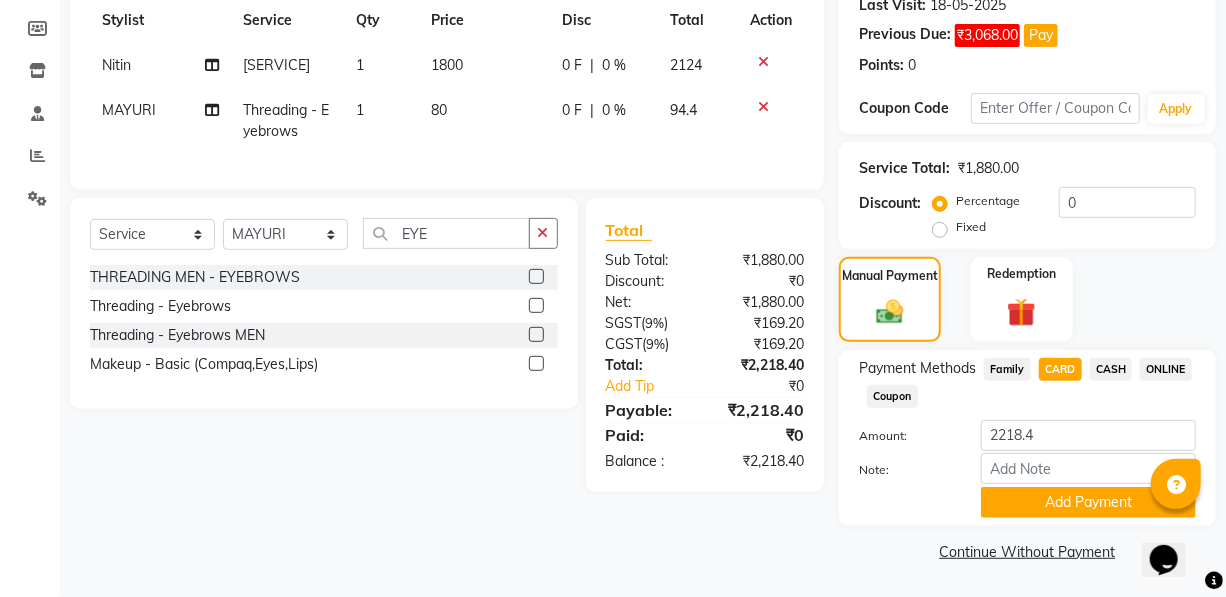 click on "Note:" 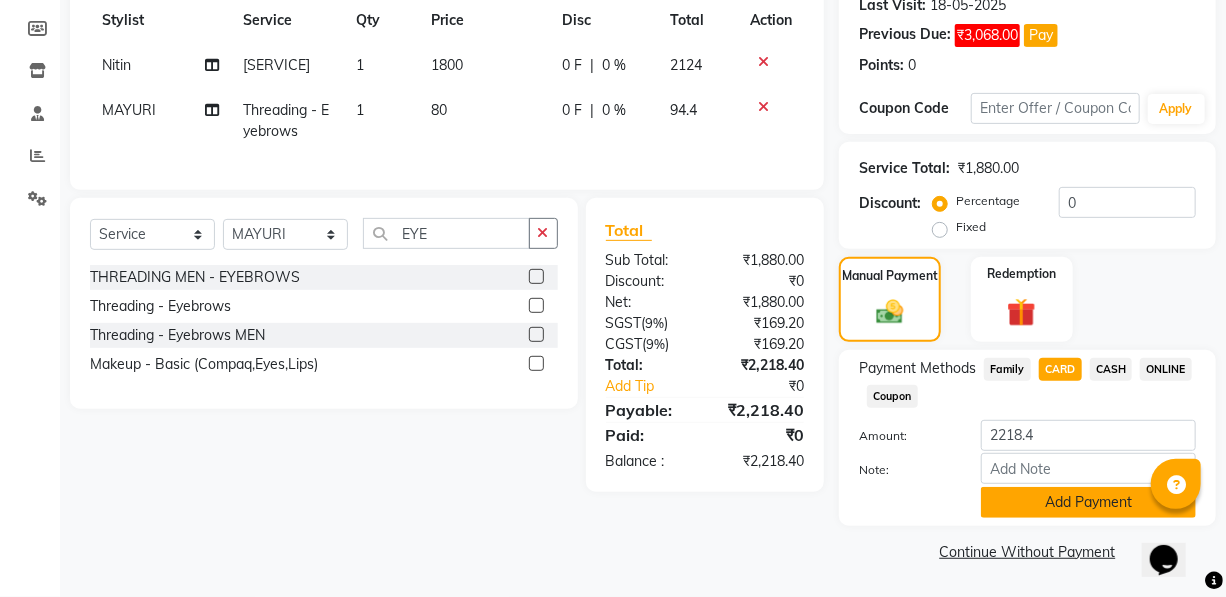 click on "Add Payment" 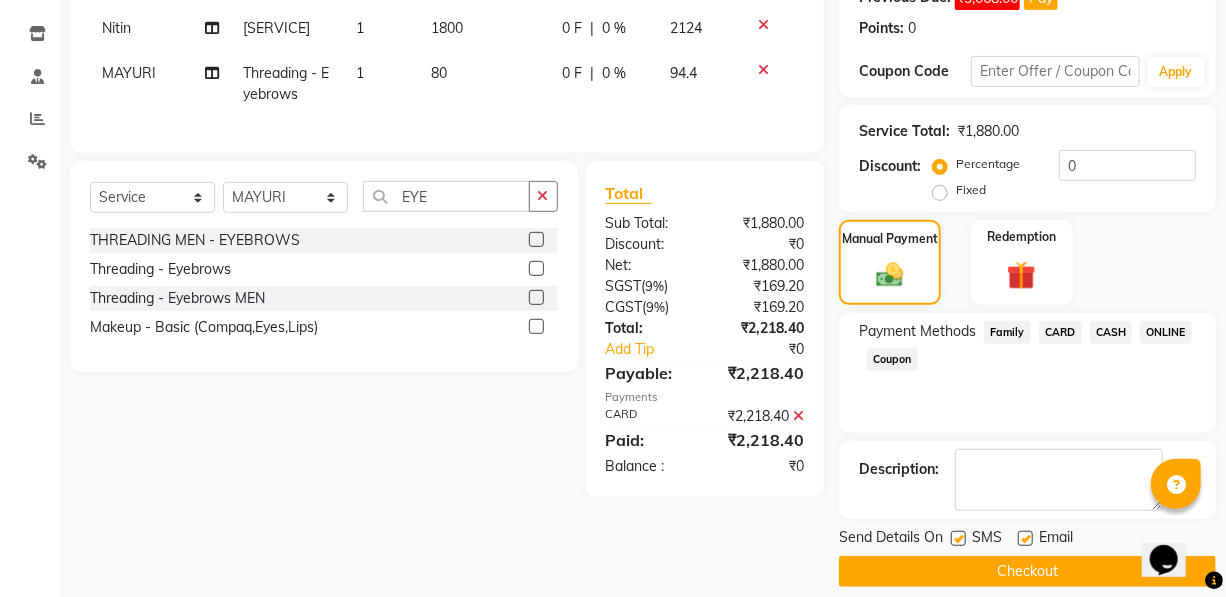 scroll, scrollTop: 342, scrollLeft: 0, axis: vertical 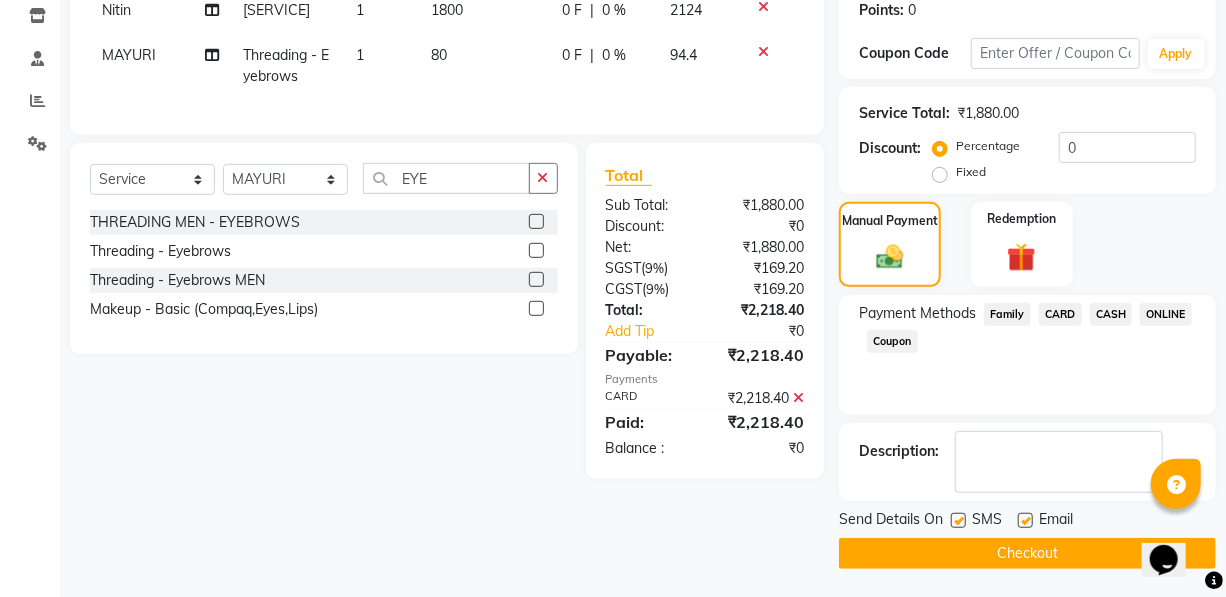 click on "Checkout" 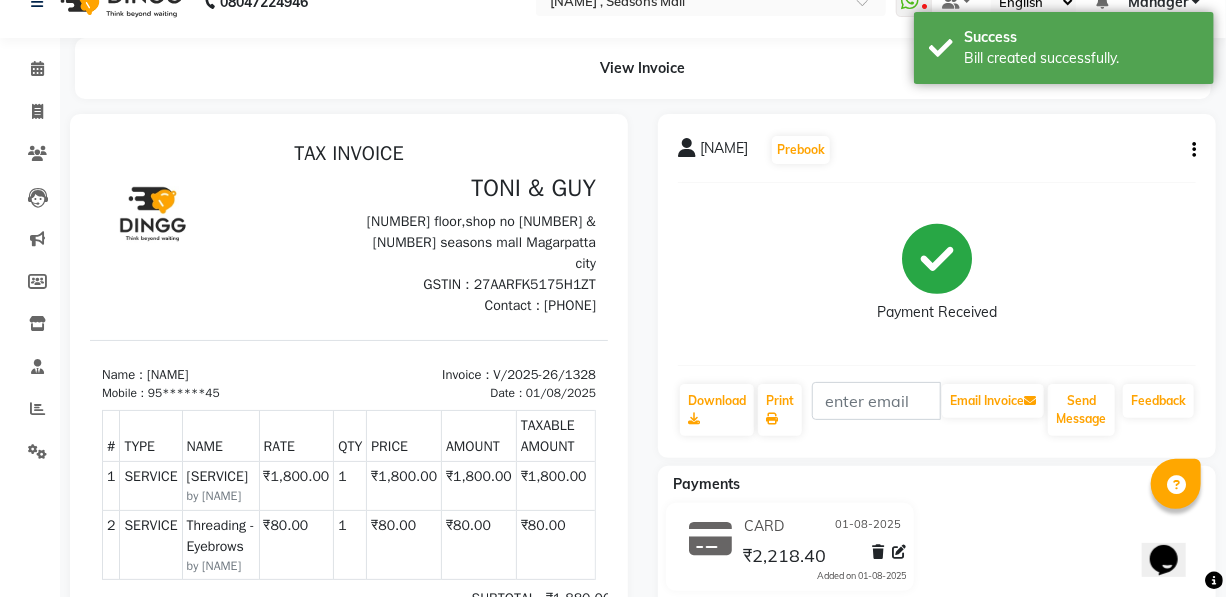 scroll, scrollTop: 0, scrollLeft: 0, axis: both 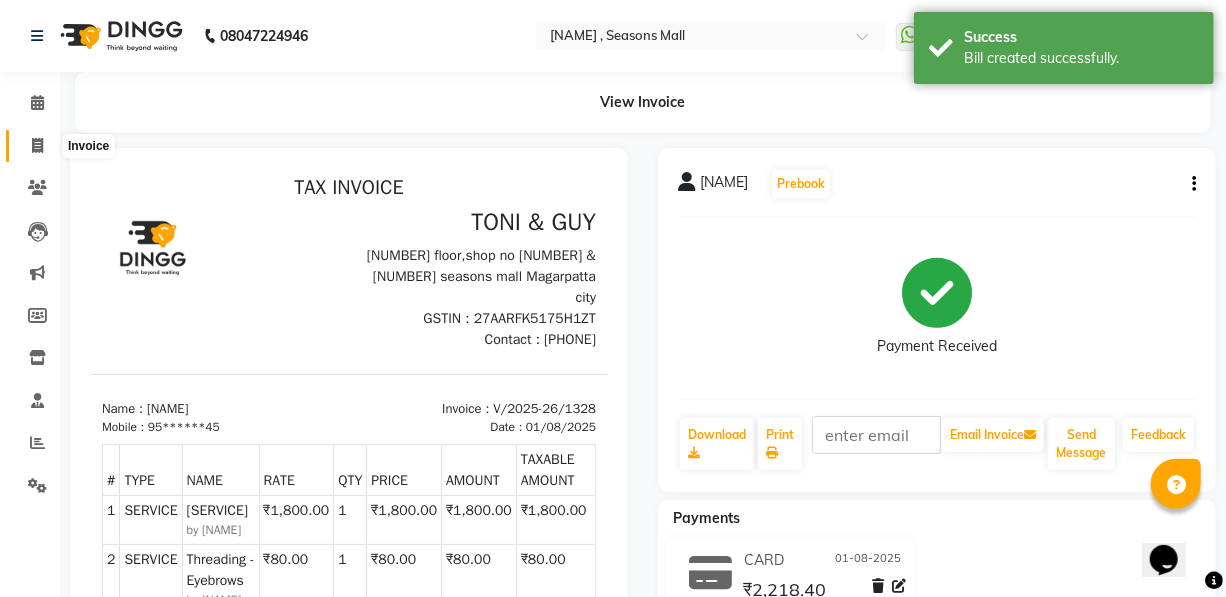 click 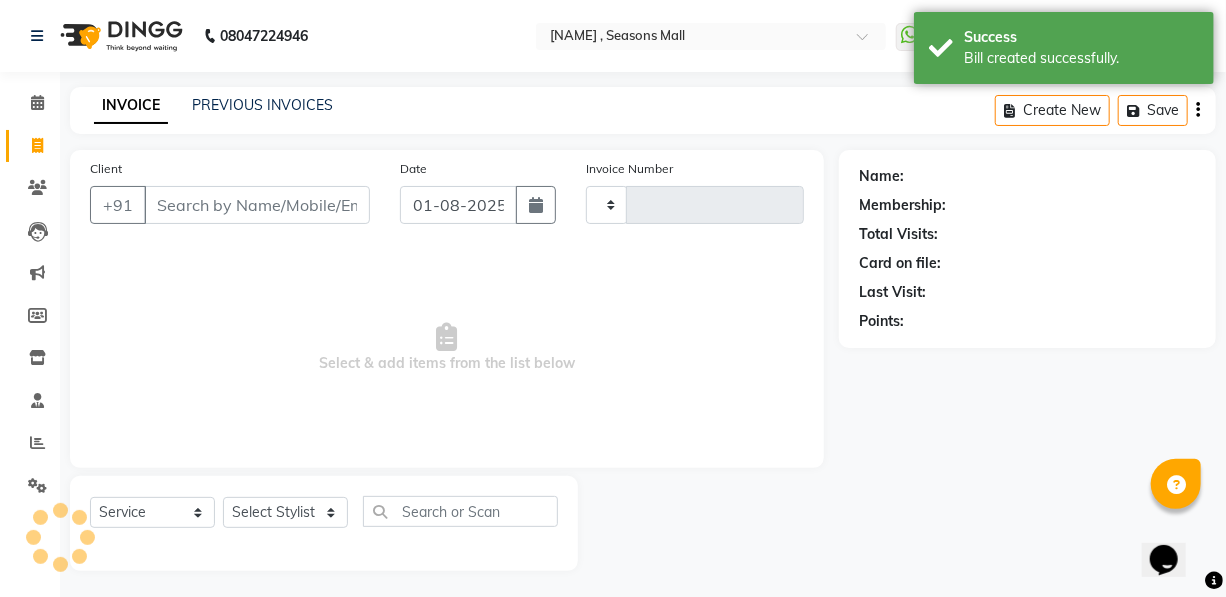 scroll, scrollTop: 4, scrollLeft: 0, axis: vertical 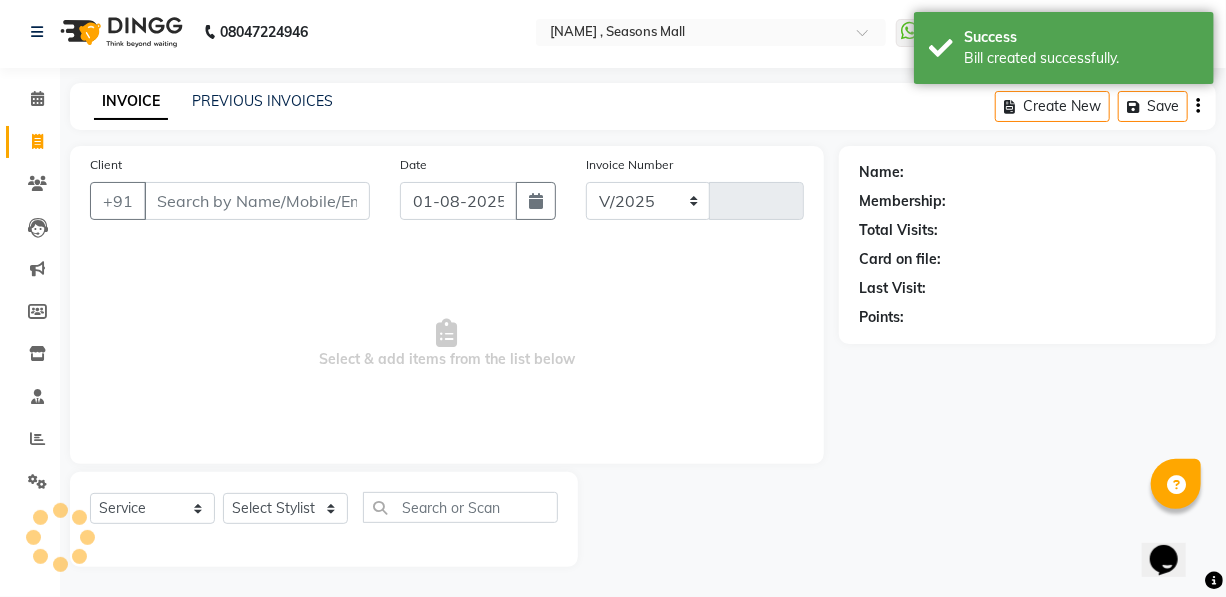 select on "3906" 